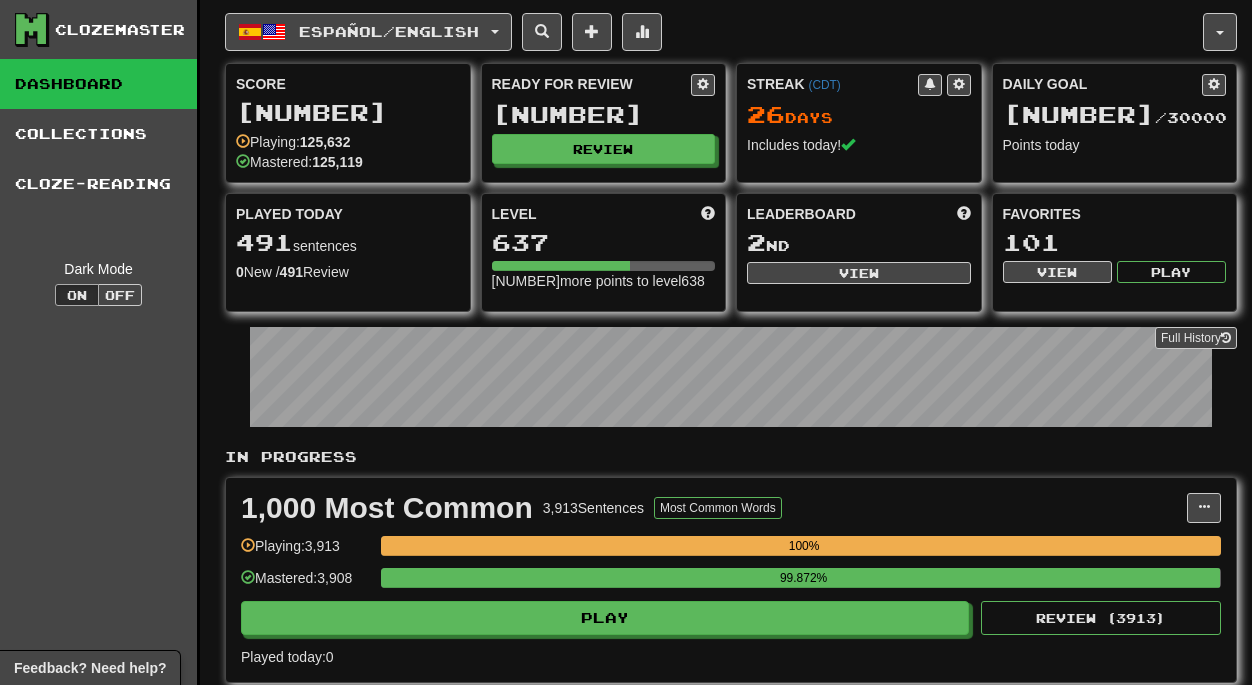 scroll, scrollTop: 0, scrollLeft: 0, axis: both 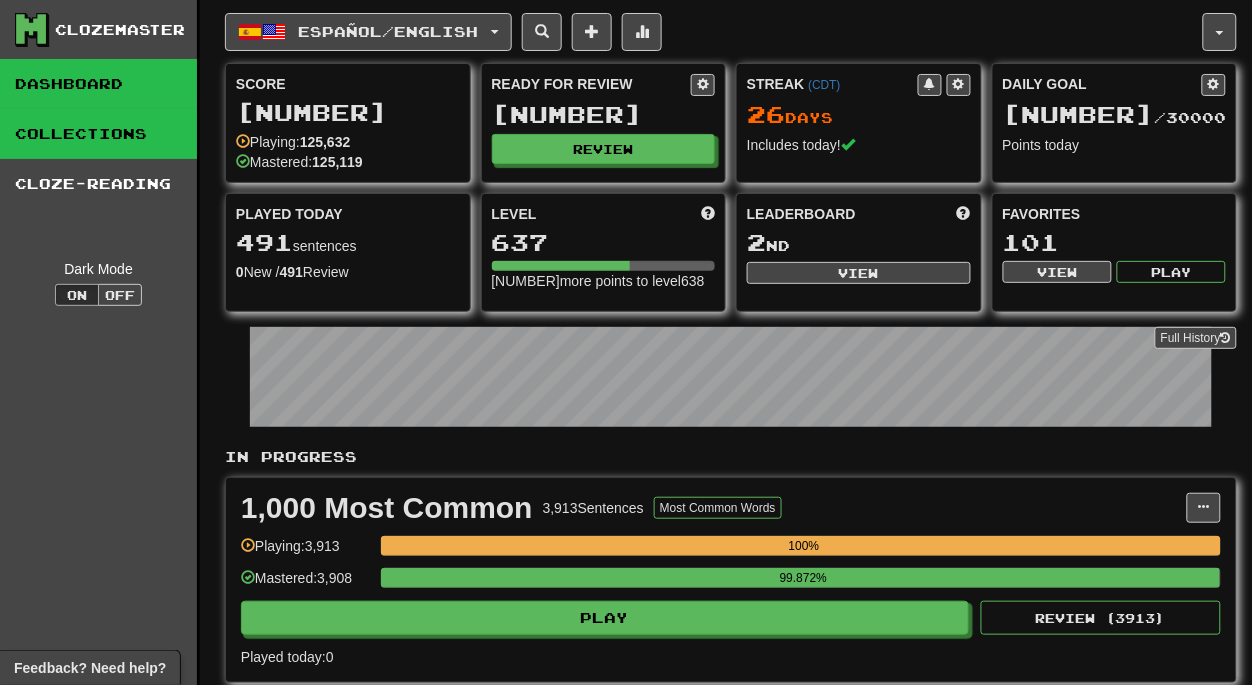 click on "Collections" at bounding box center [98, 134] 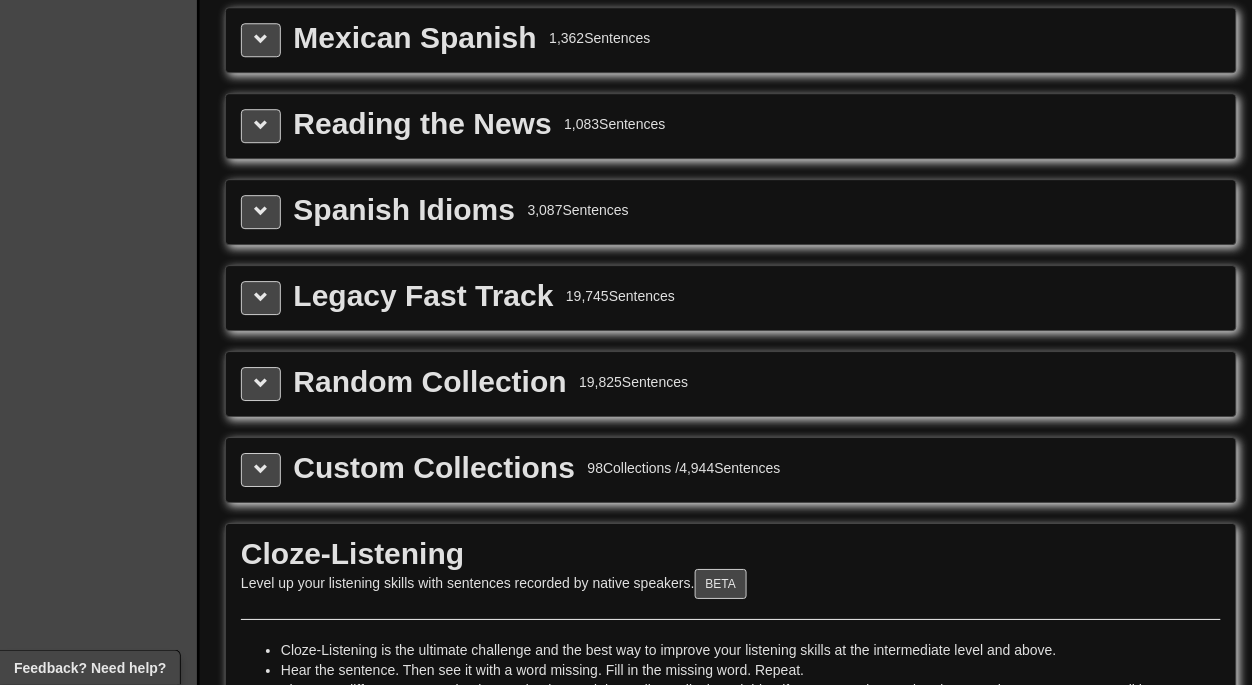 scroll, scrollTop: 2971, scrollLeft: 0, axis: vertical 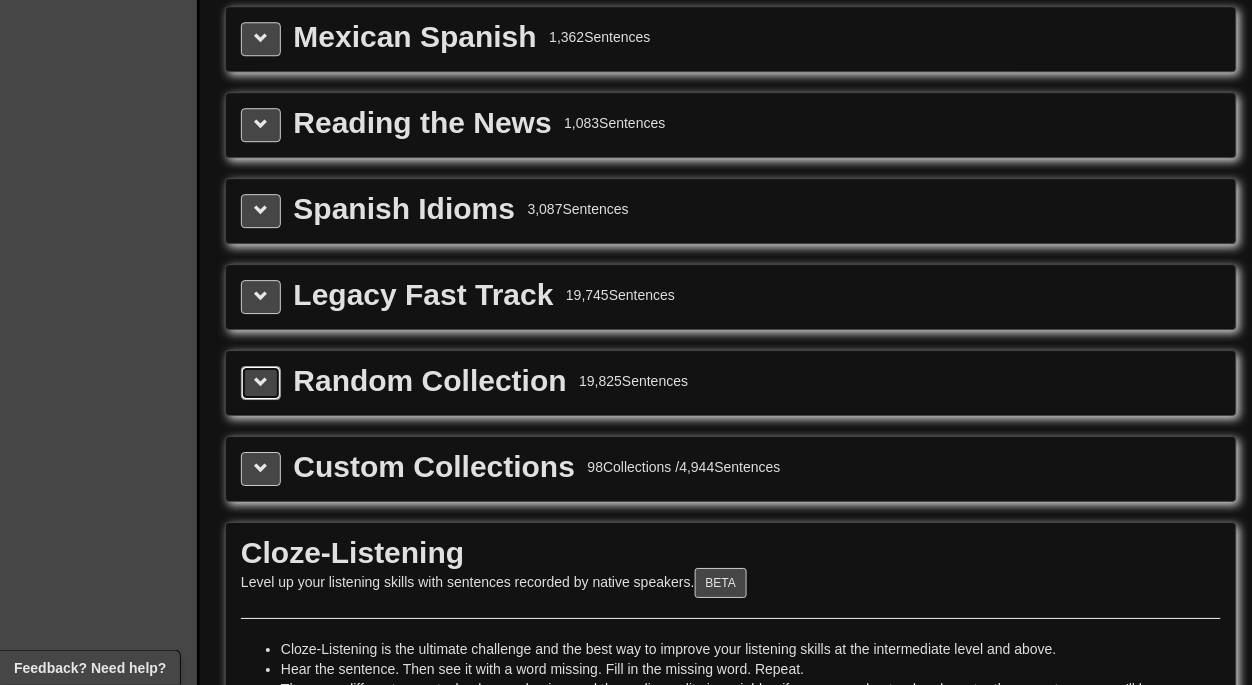 click at bounding box center [261, 382] 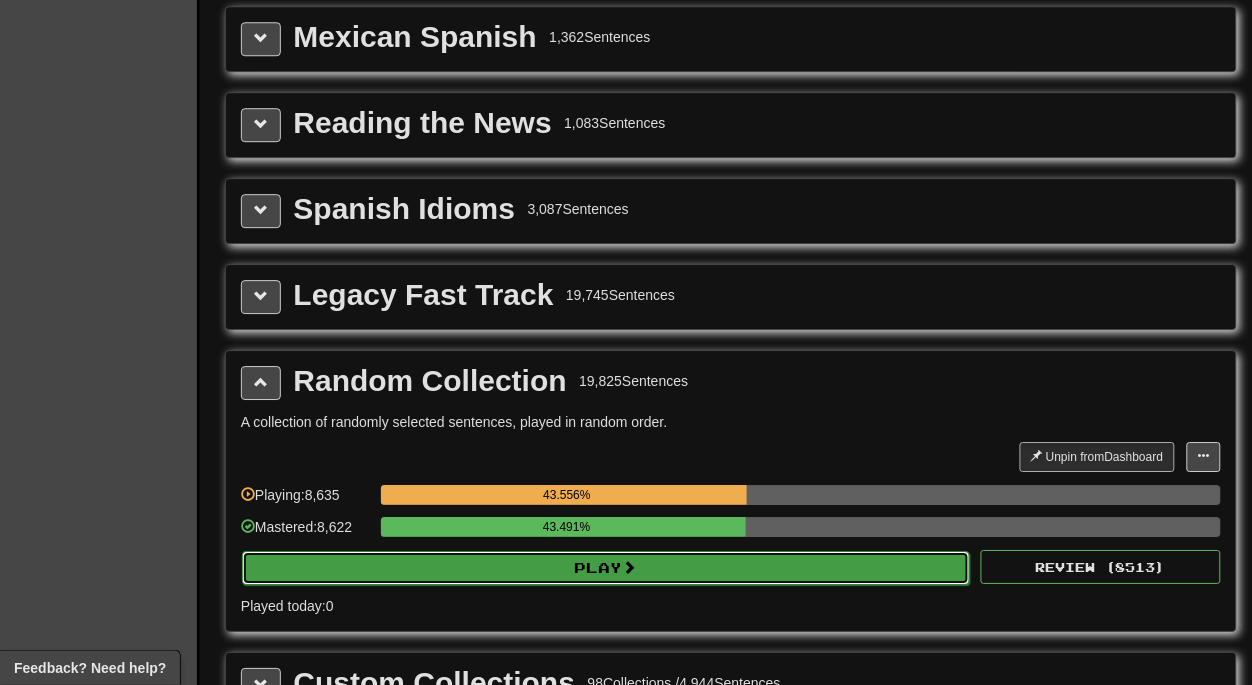 click on "Play" at bounding box center (606, 568) 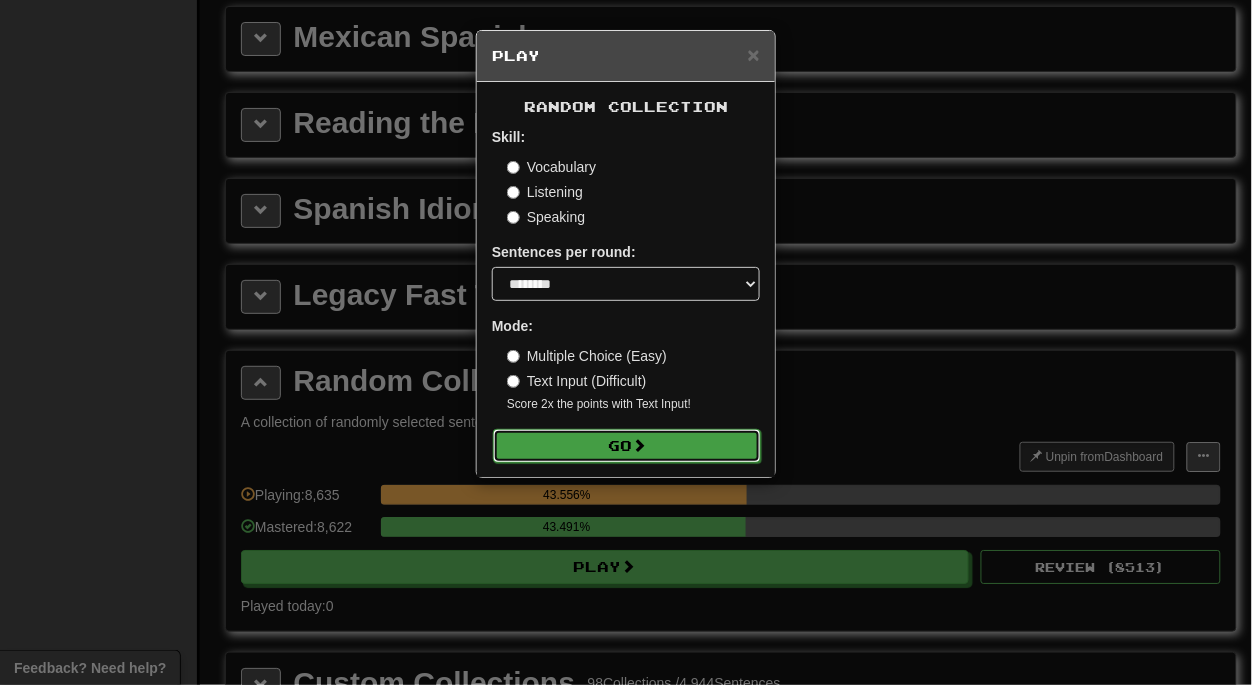 click on "Go" at bounding box center [627, 446] 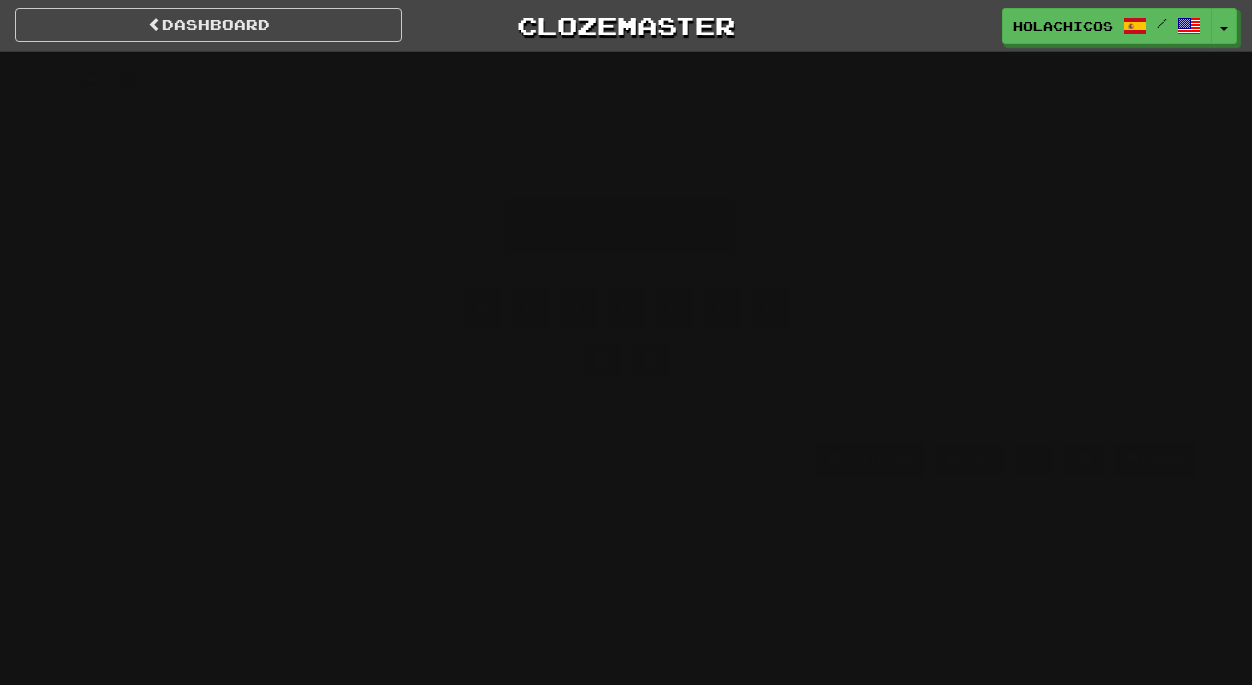 scroll, scrollTop: 0, scrollLeft: 0, axis: both 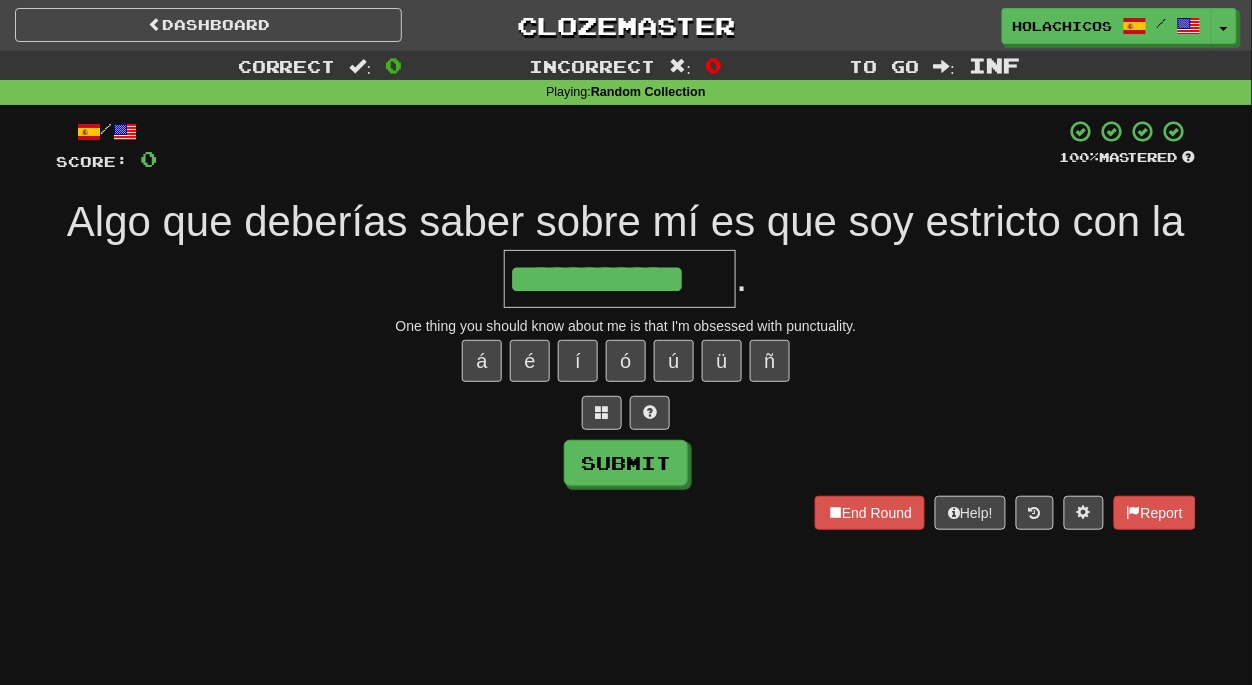 type on "**********" 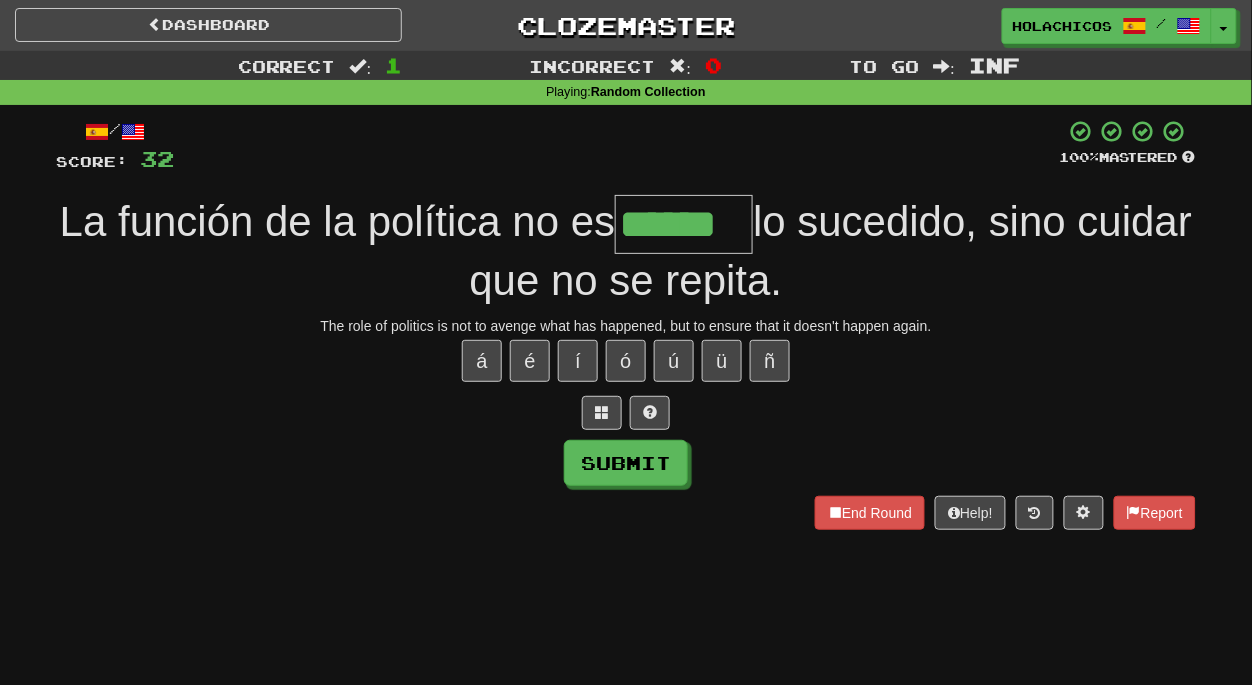 type on "******" 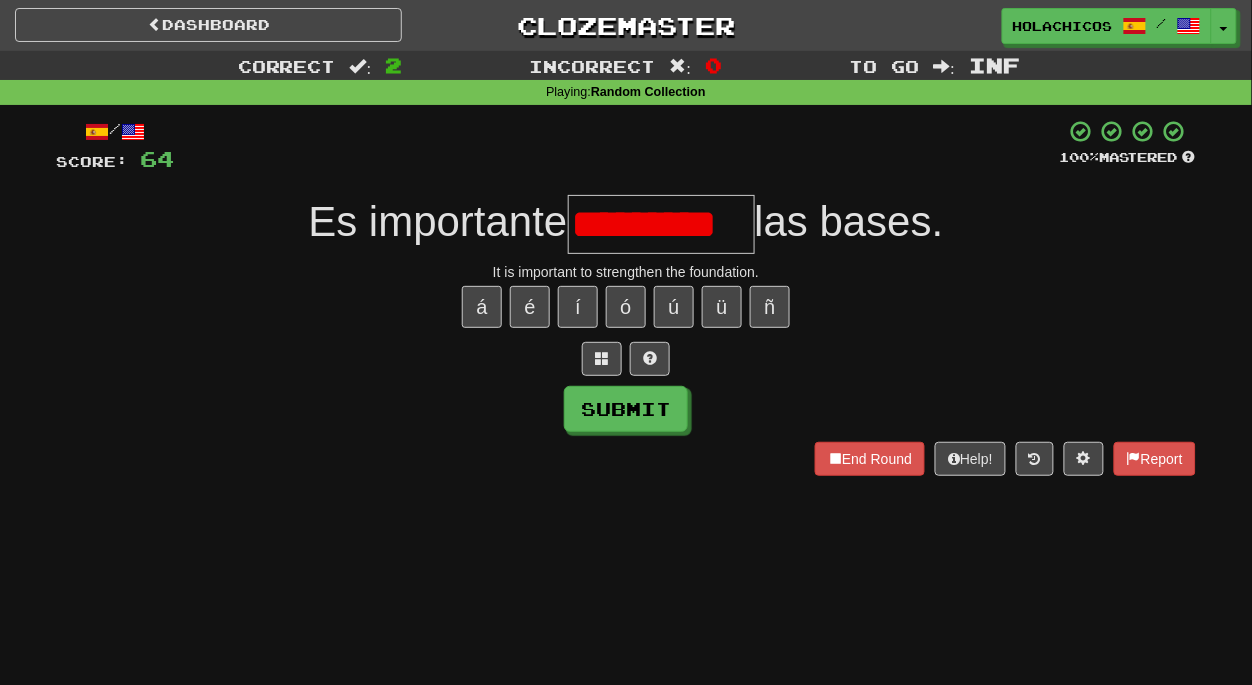 scroll, scrollTop: 0, scrollLeft: 0, axis: both 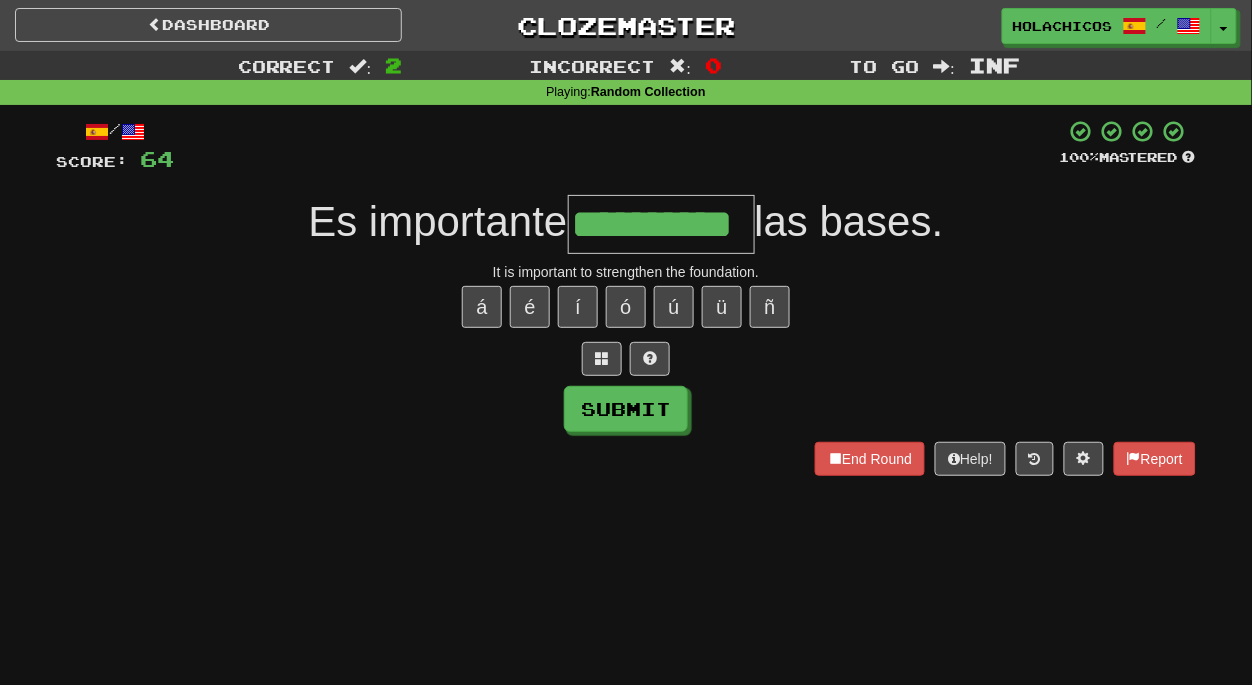 type on "**********" 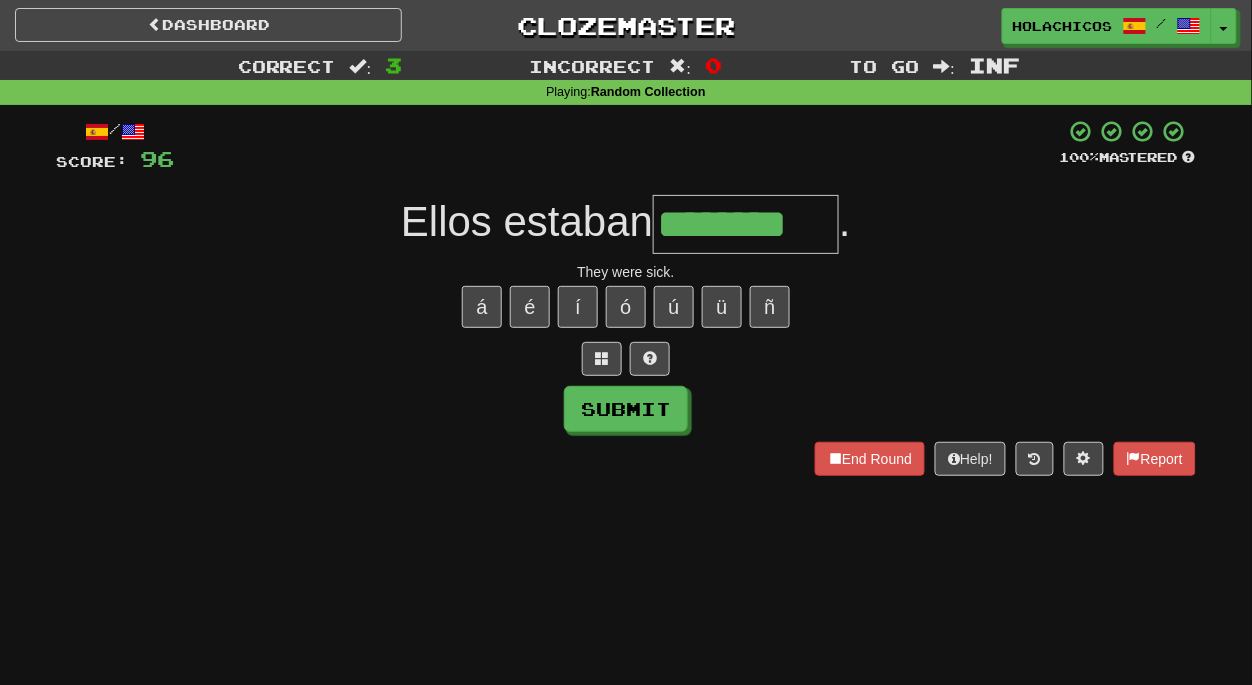 type on "********" 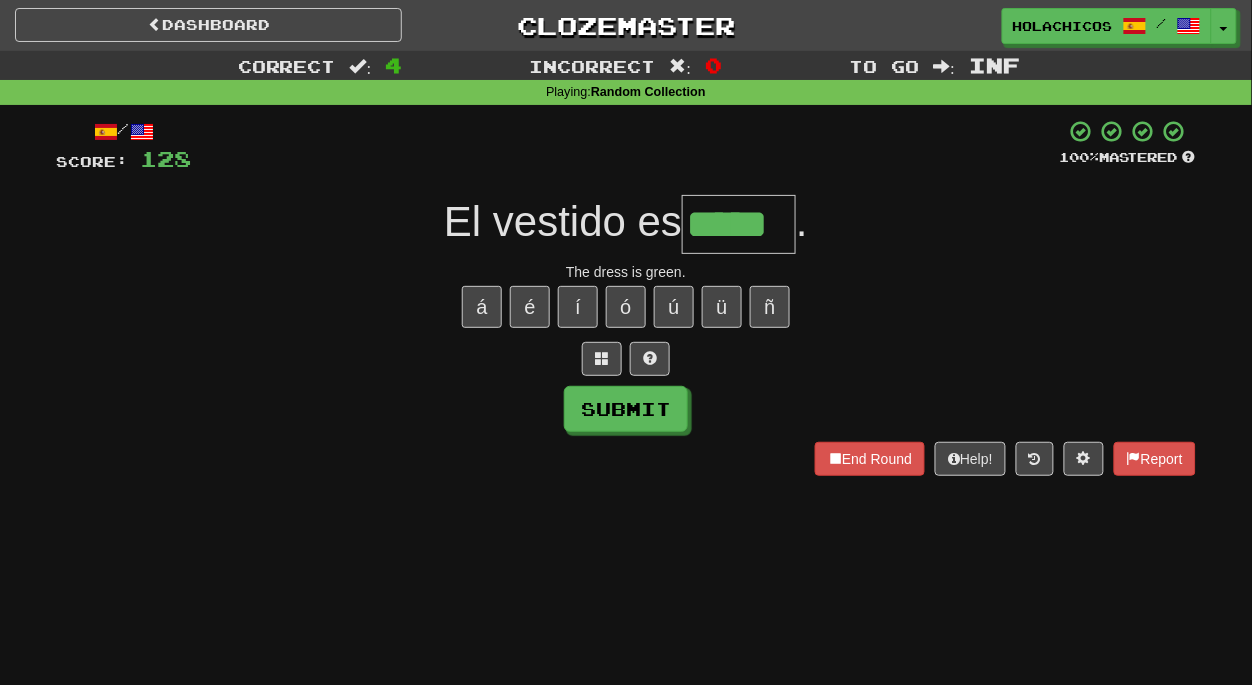 type on "*****" 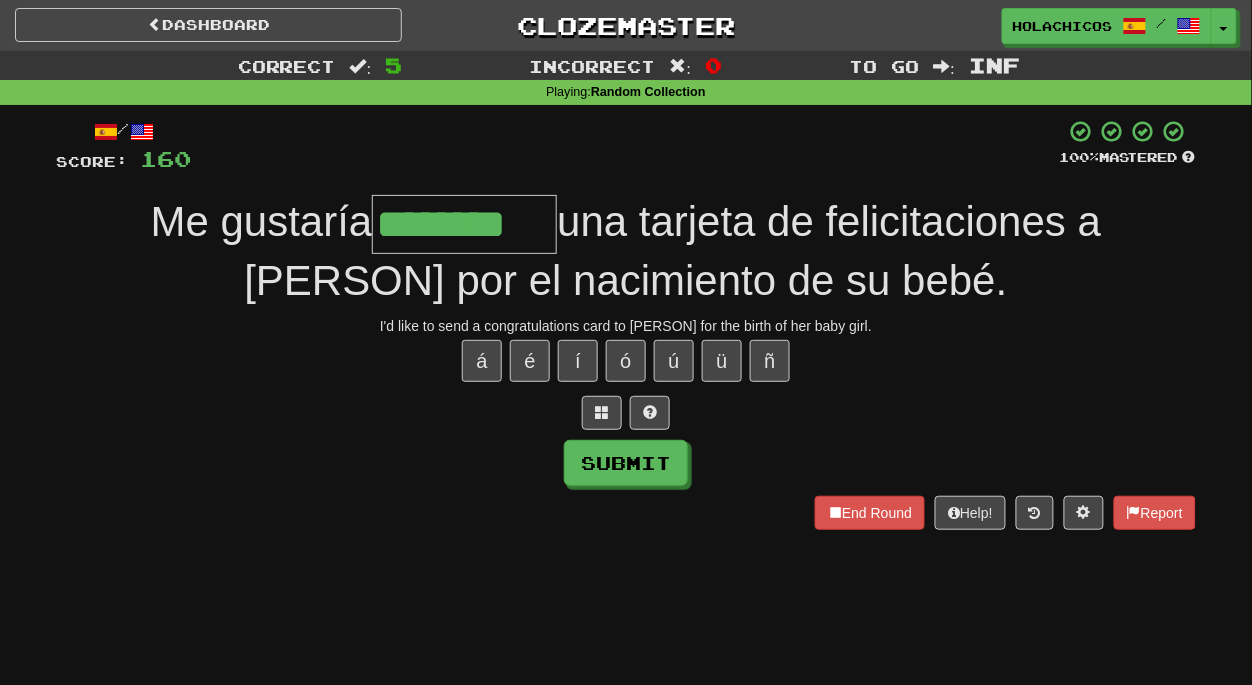 type on "********" 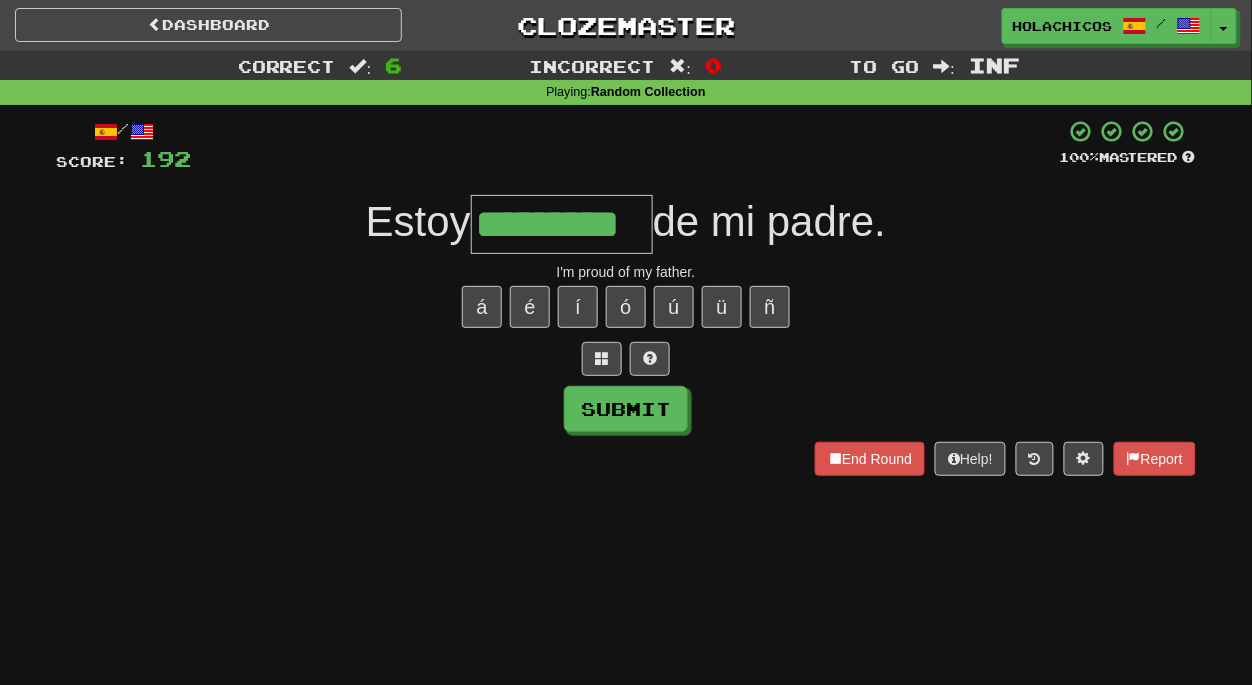 type on "*********" 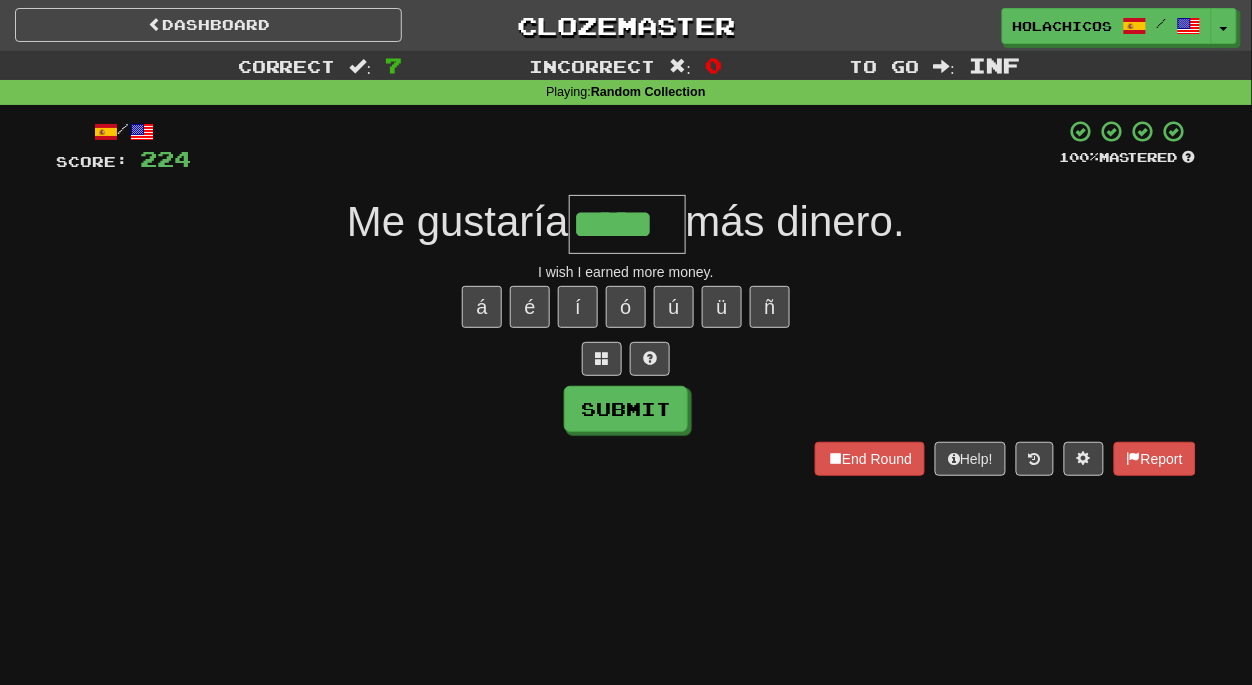 type on "*****" 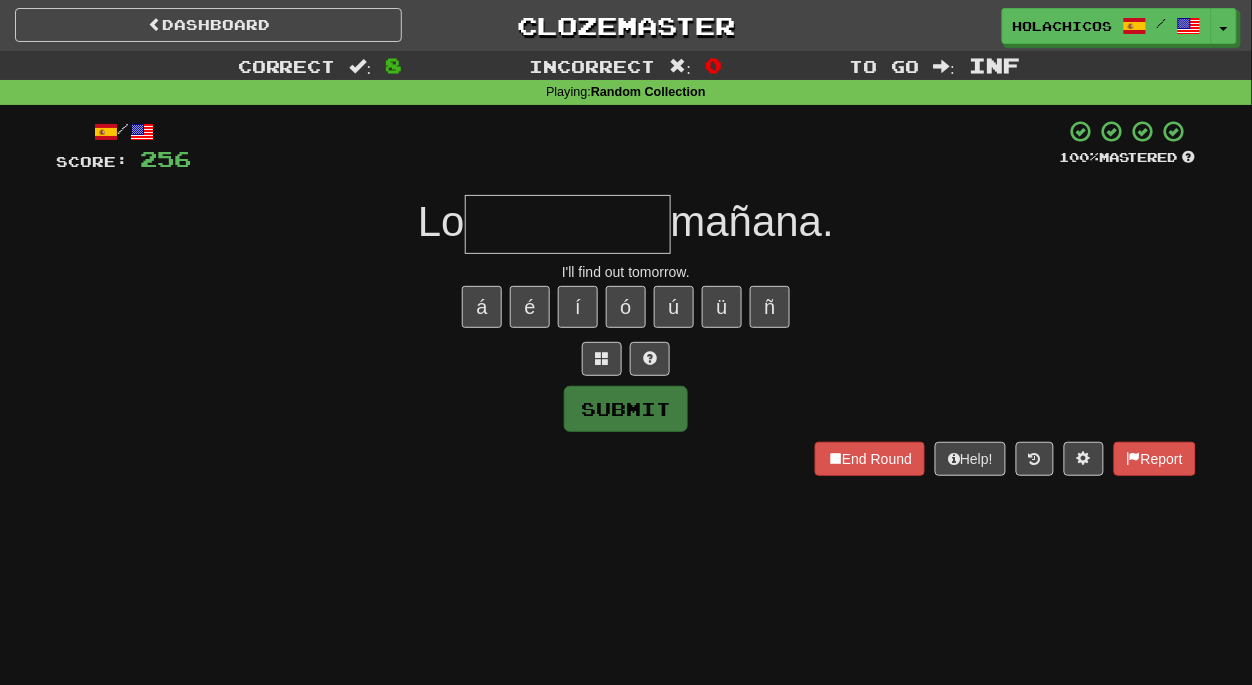 type on "*" 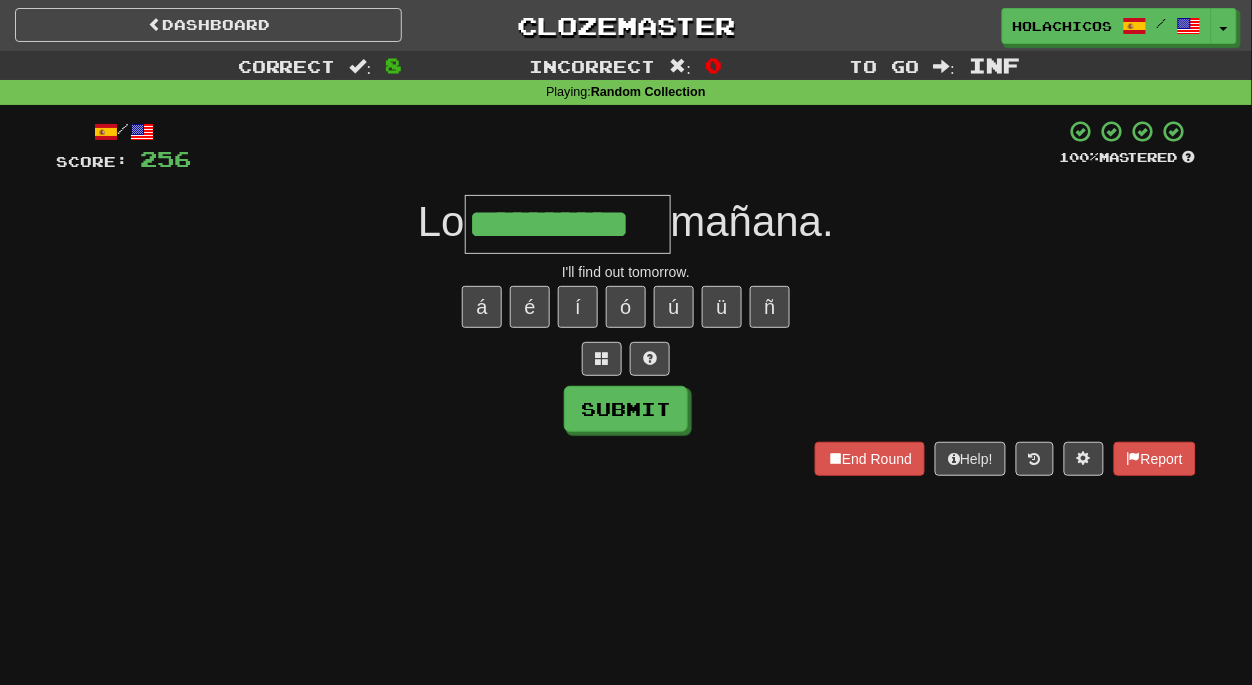 type on "**********" 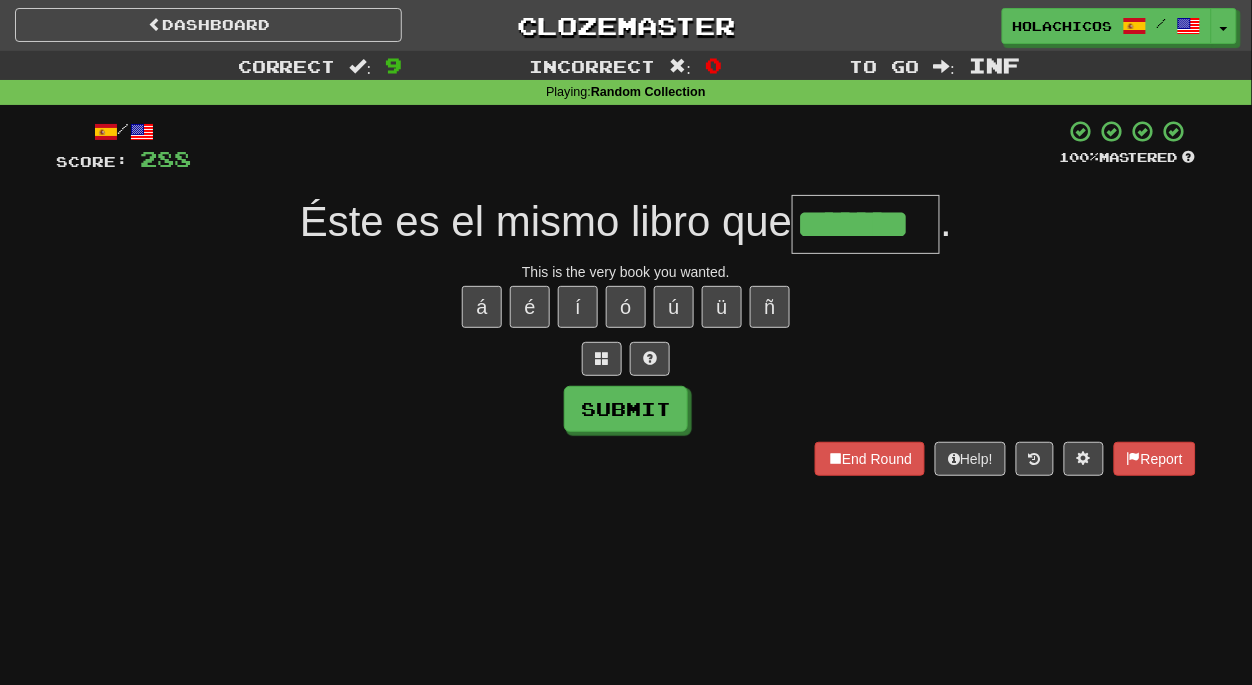 type on "*******" 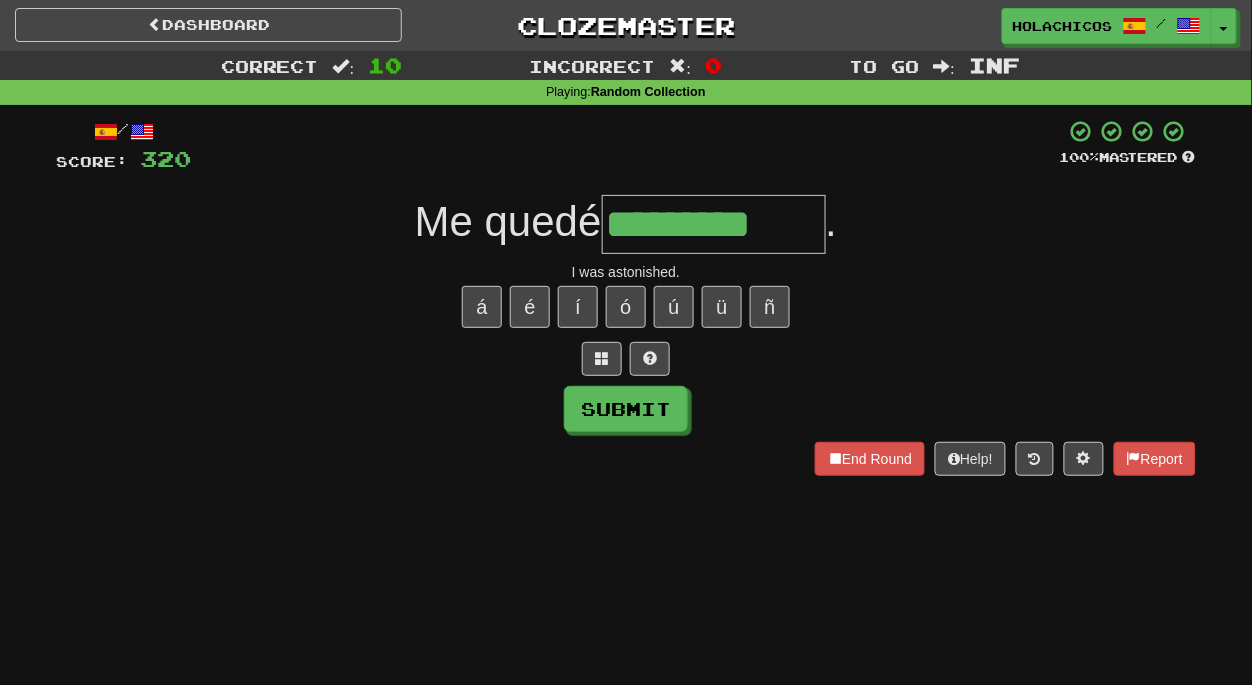 type on "*********" 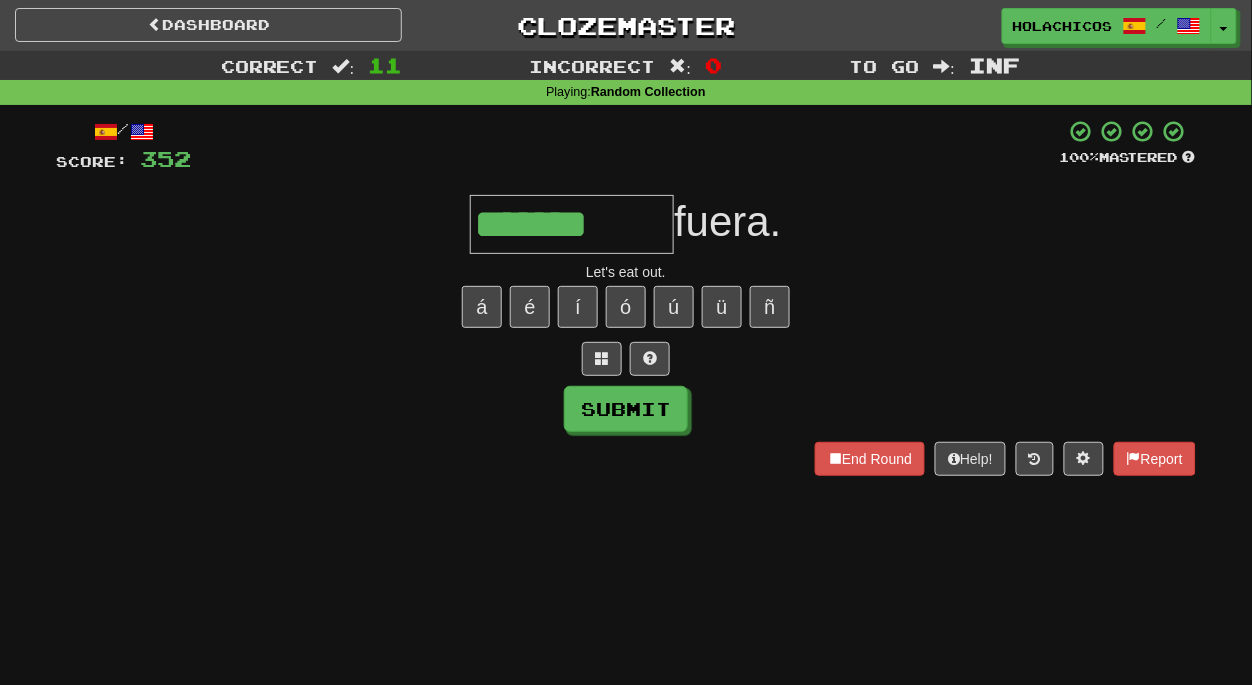 type on "*******" 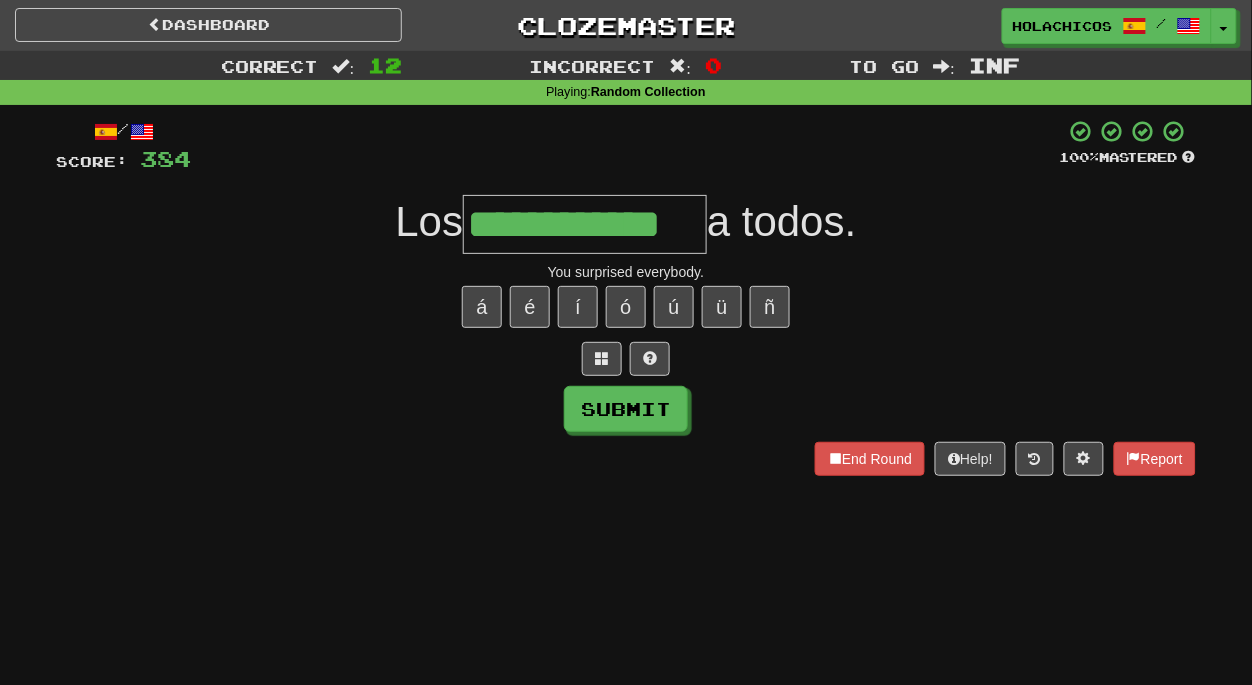 type on "**********" 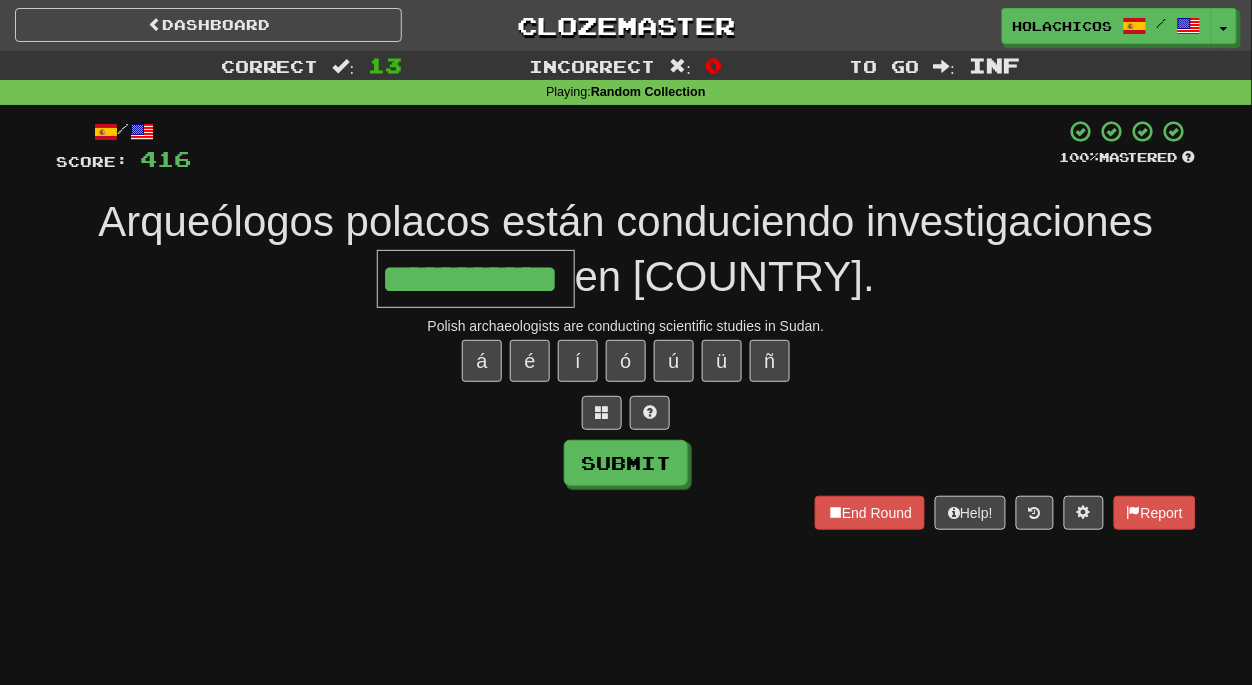 type on "**********" 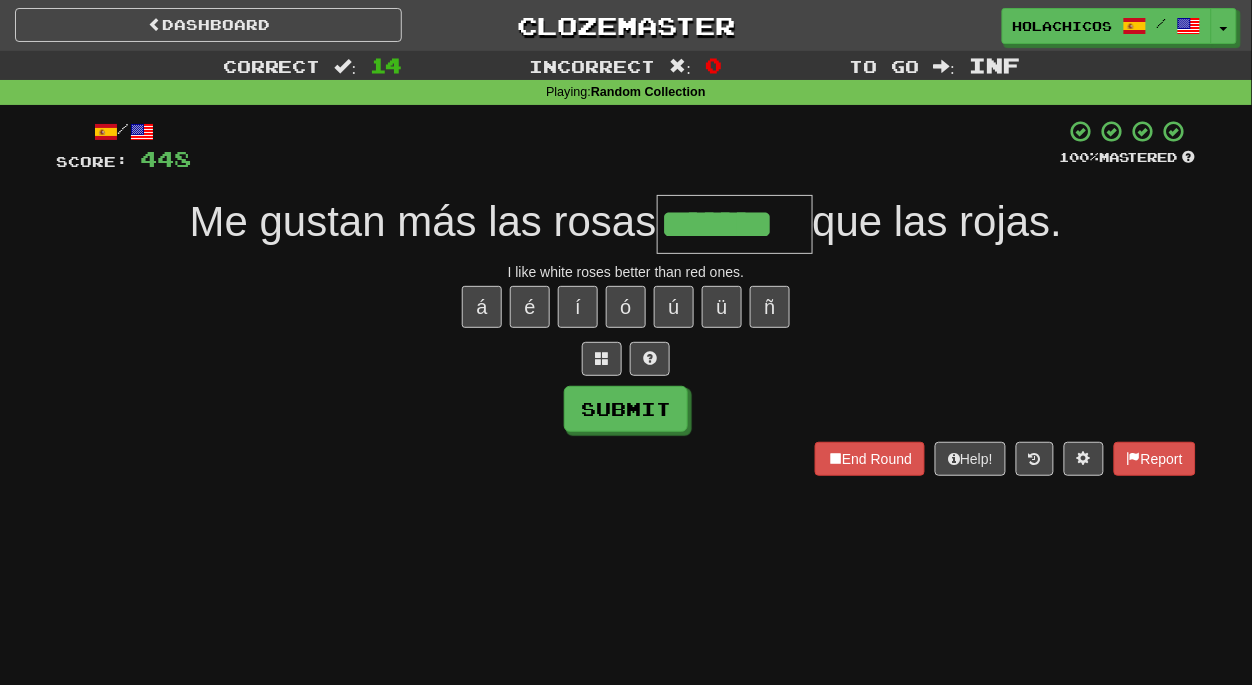 type on "*******" 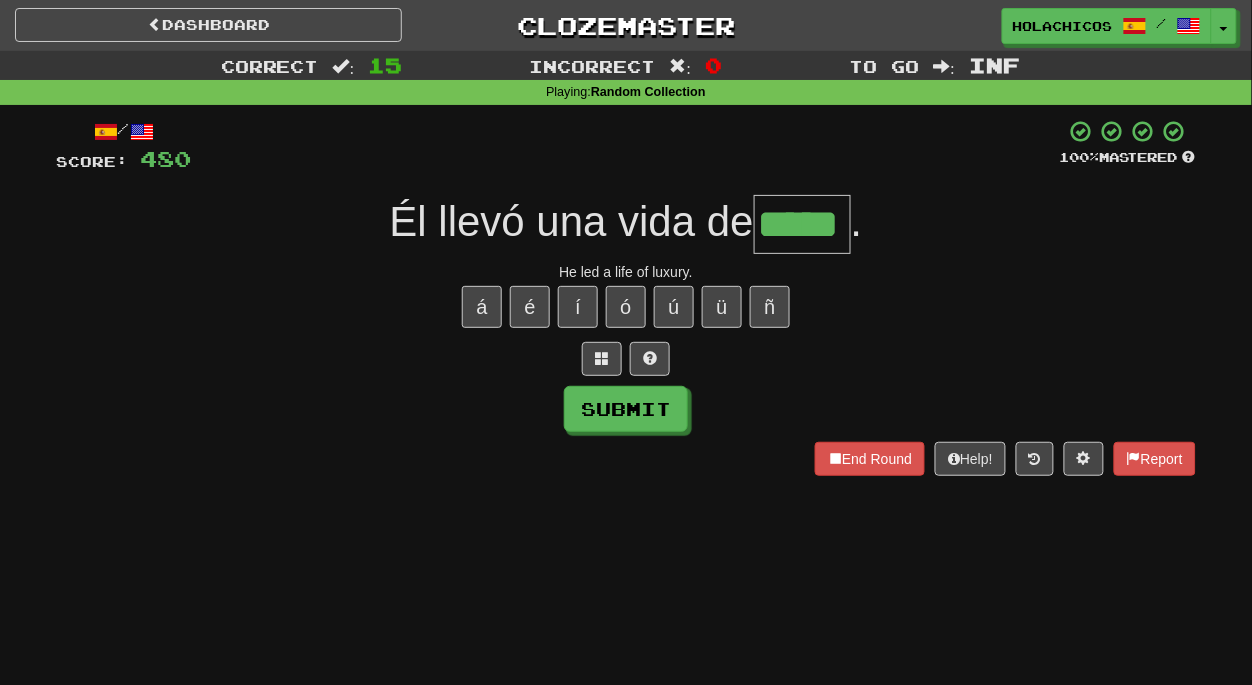 type on "*****" 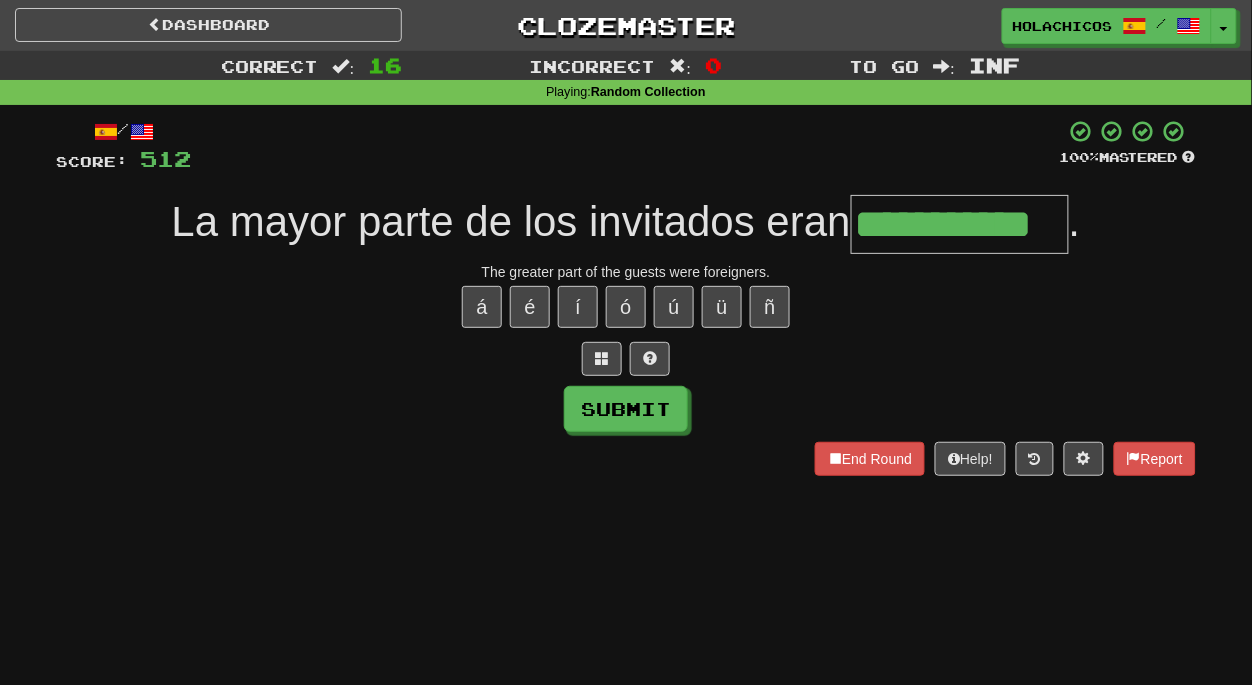 type on "**********" 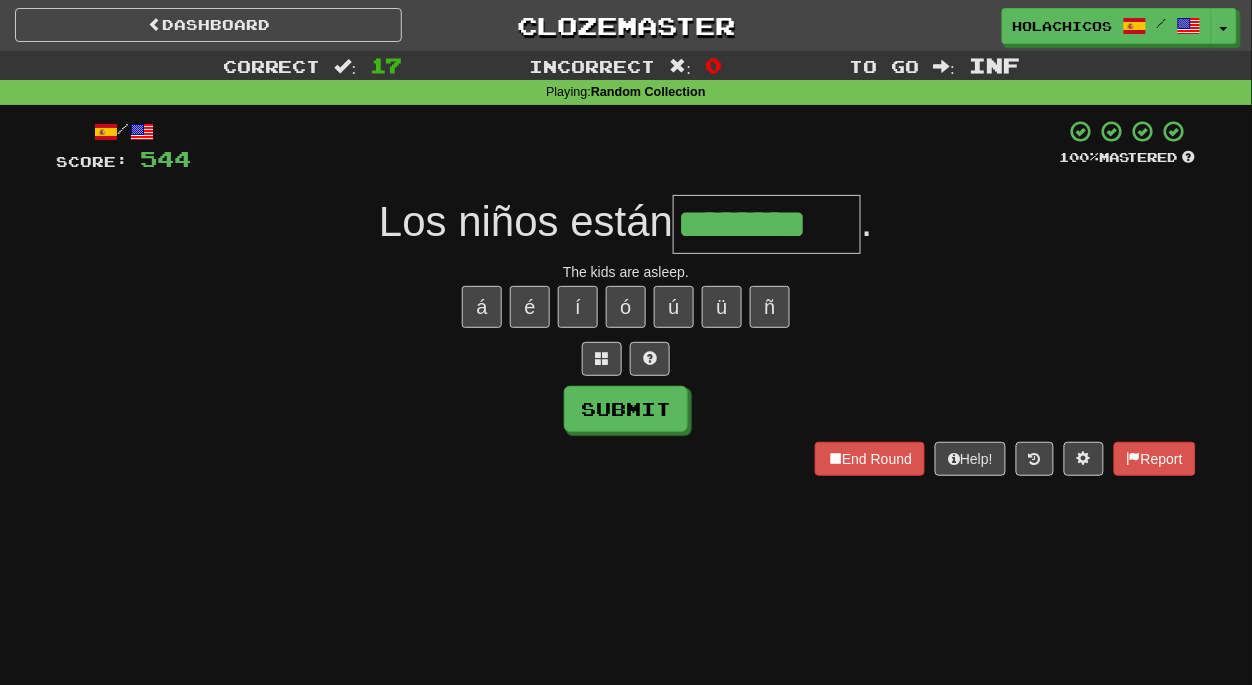 type on "********" 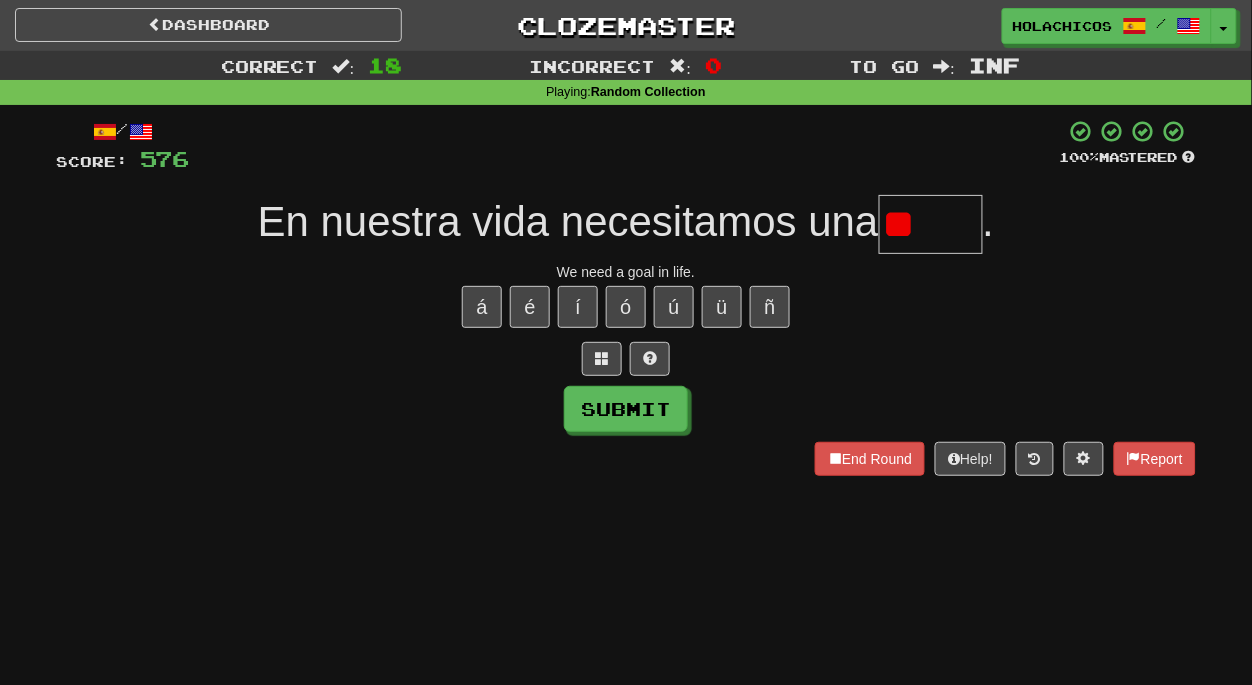 type on "*" 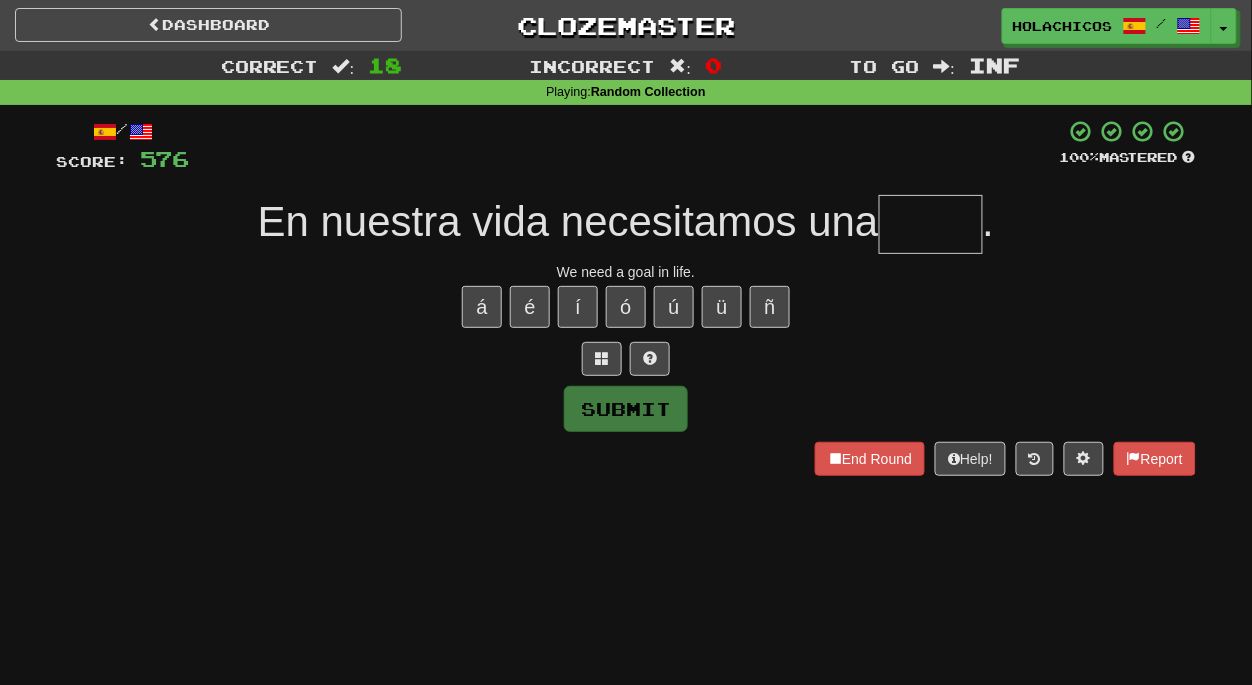 type on "*" 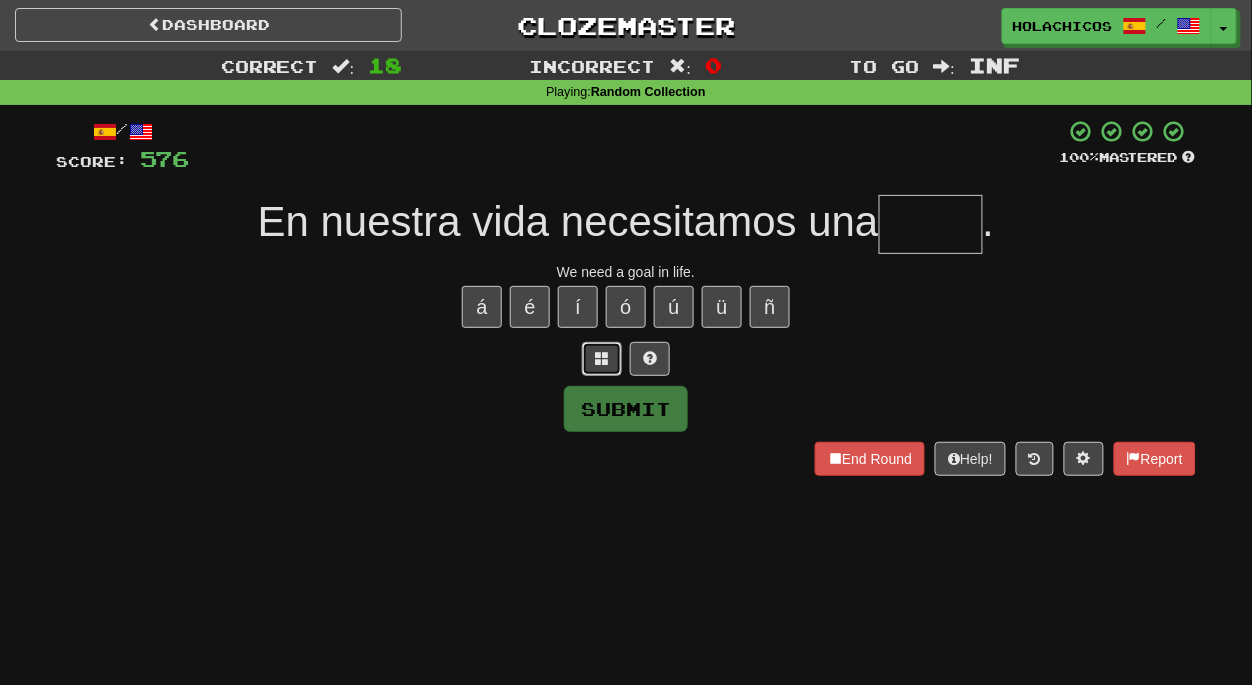 click at bounding box center (602, 358) 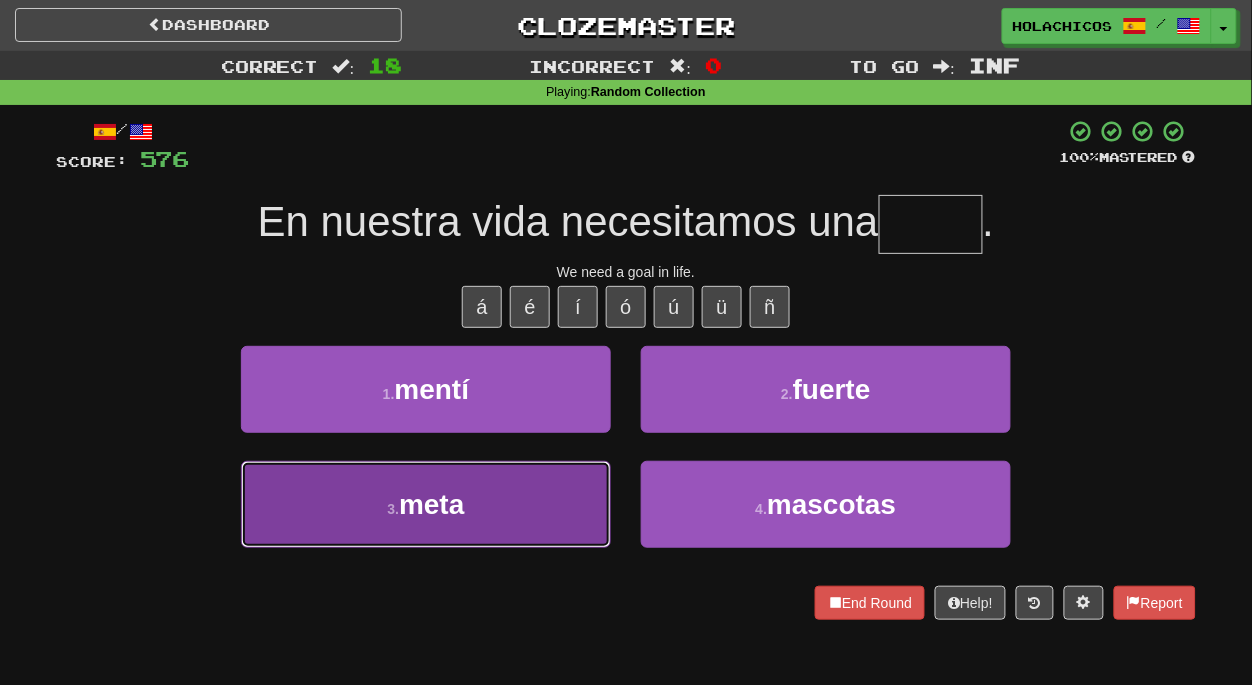 click on "3 .  meta" at bounding box center (426, 504) 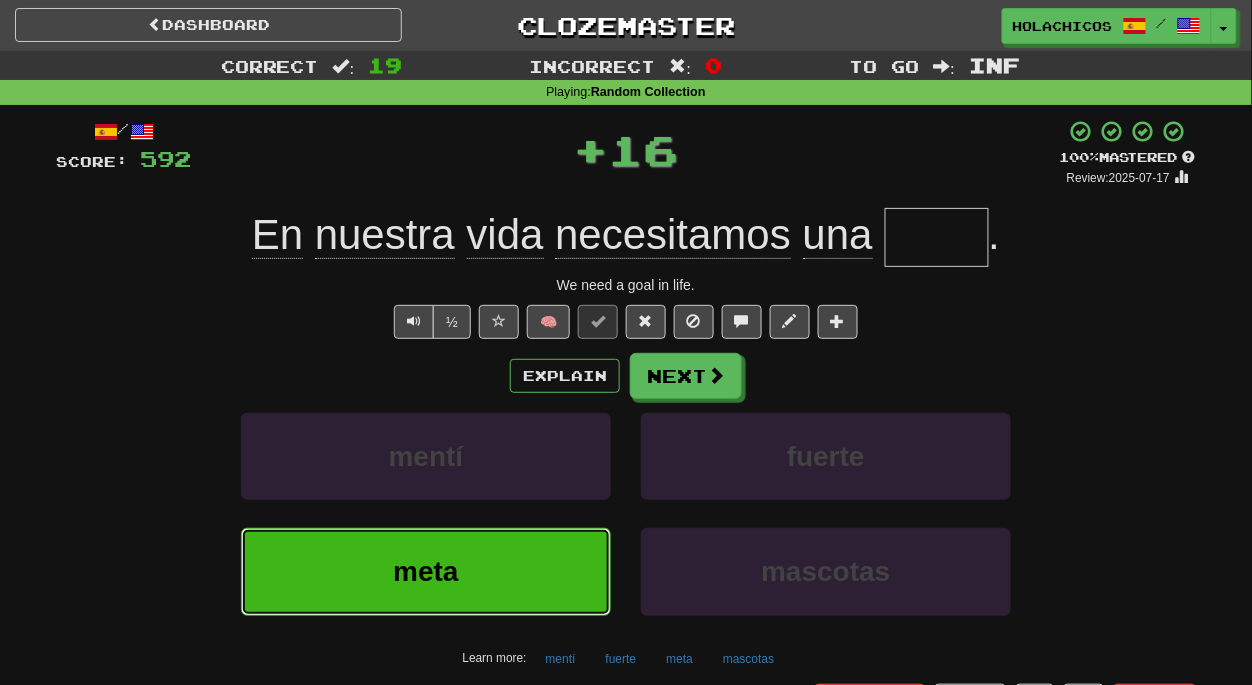 type on "****" 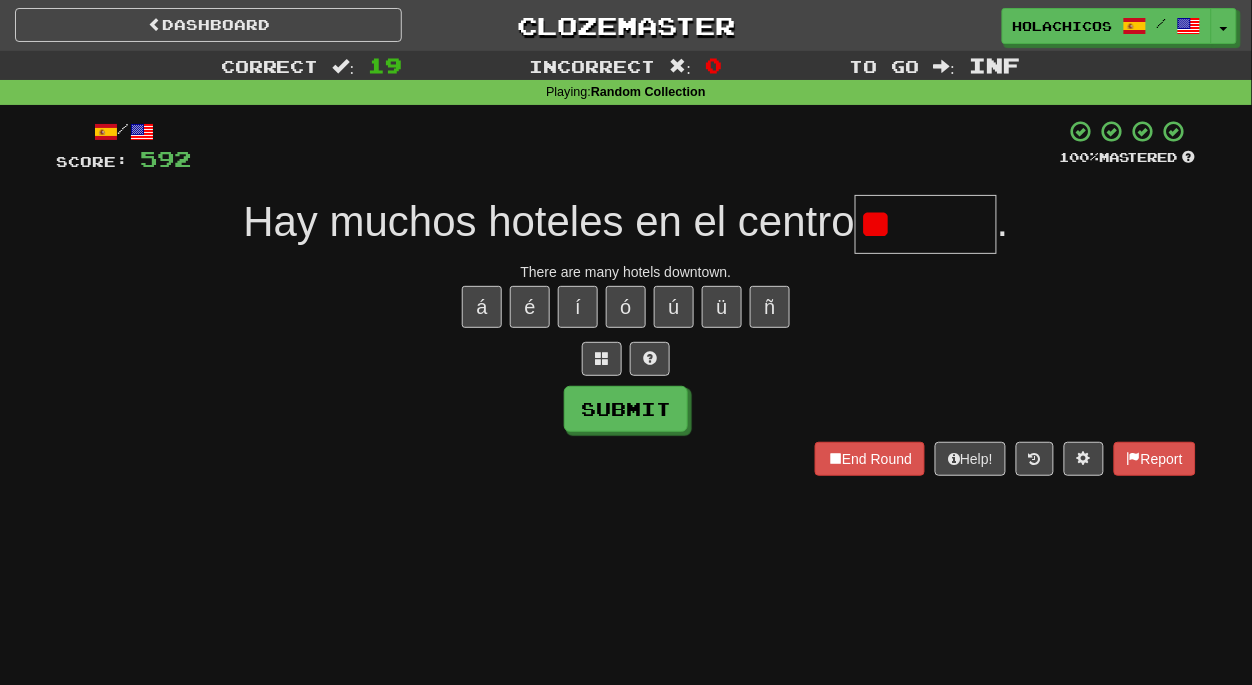 type on "*" 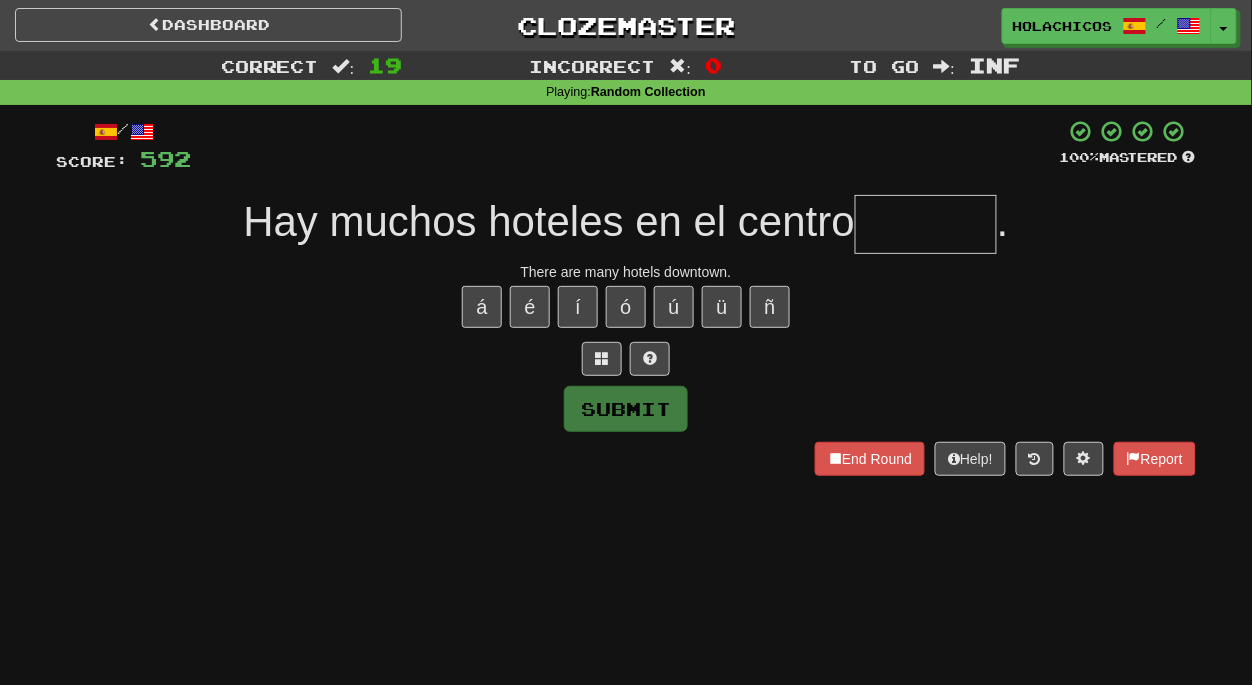 type on "*" 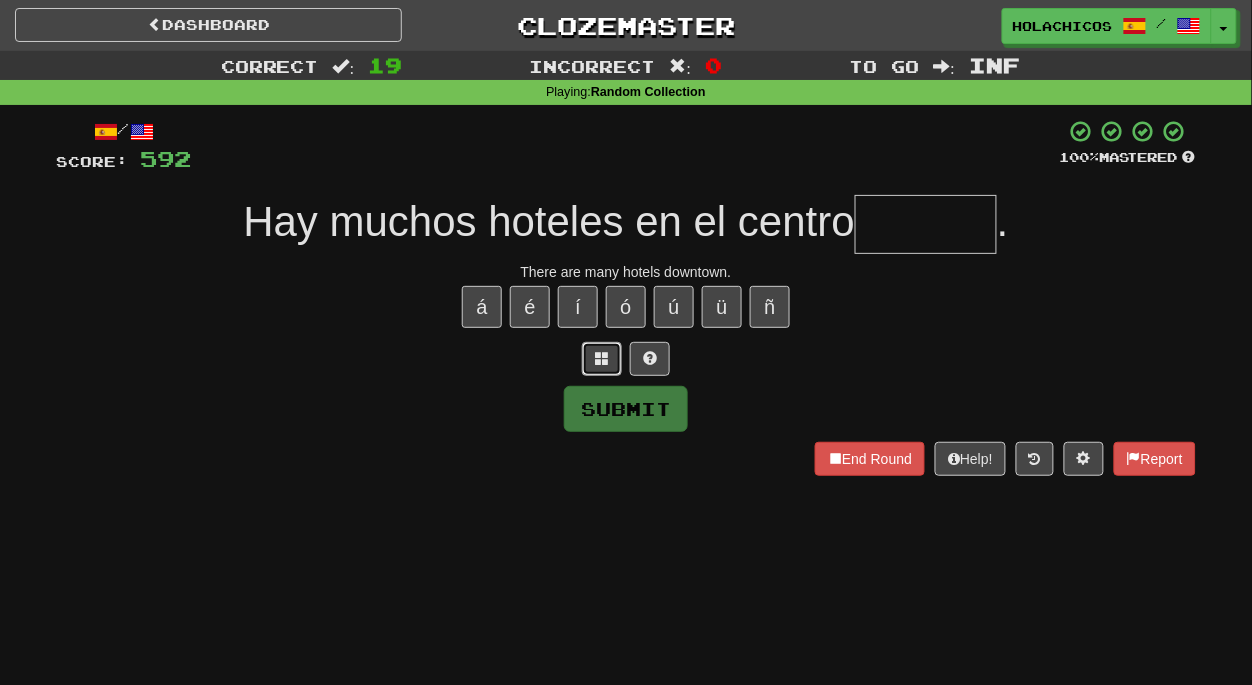 click at bounding box center [602, 358] 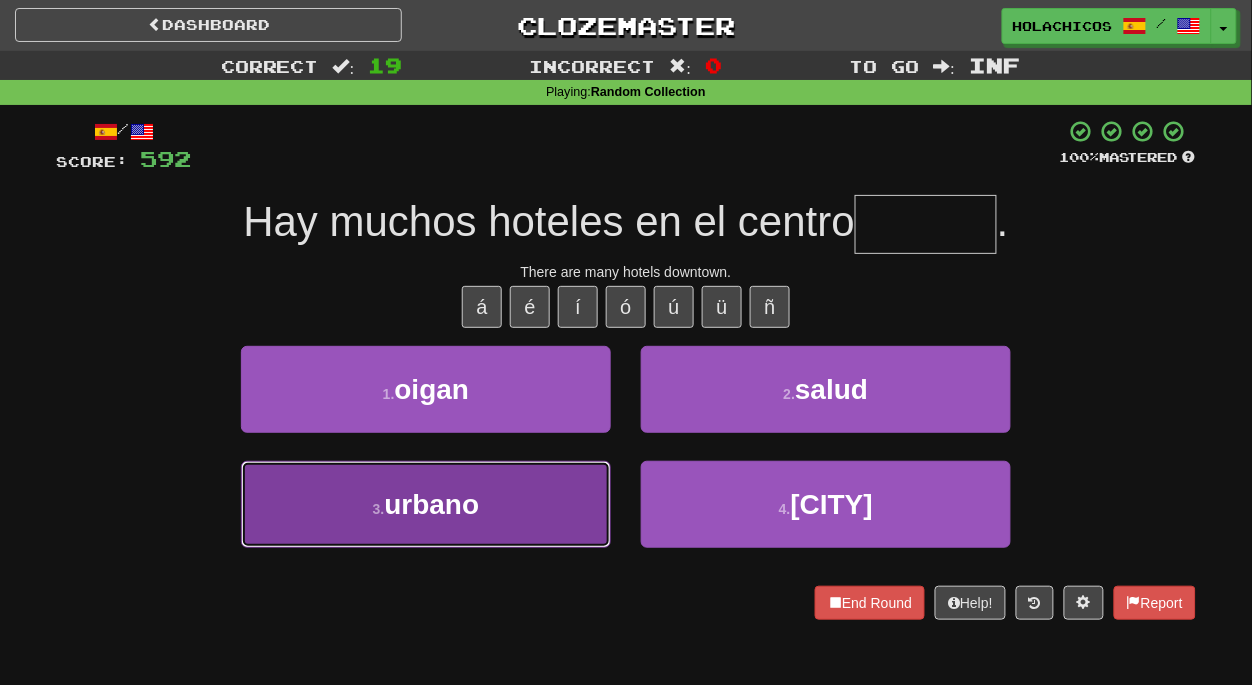 click on "3 .  urbano" at bounding box center (426, 504) 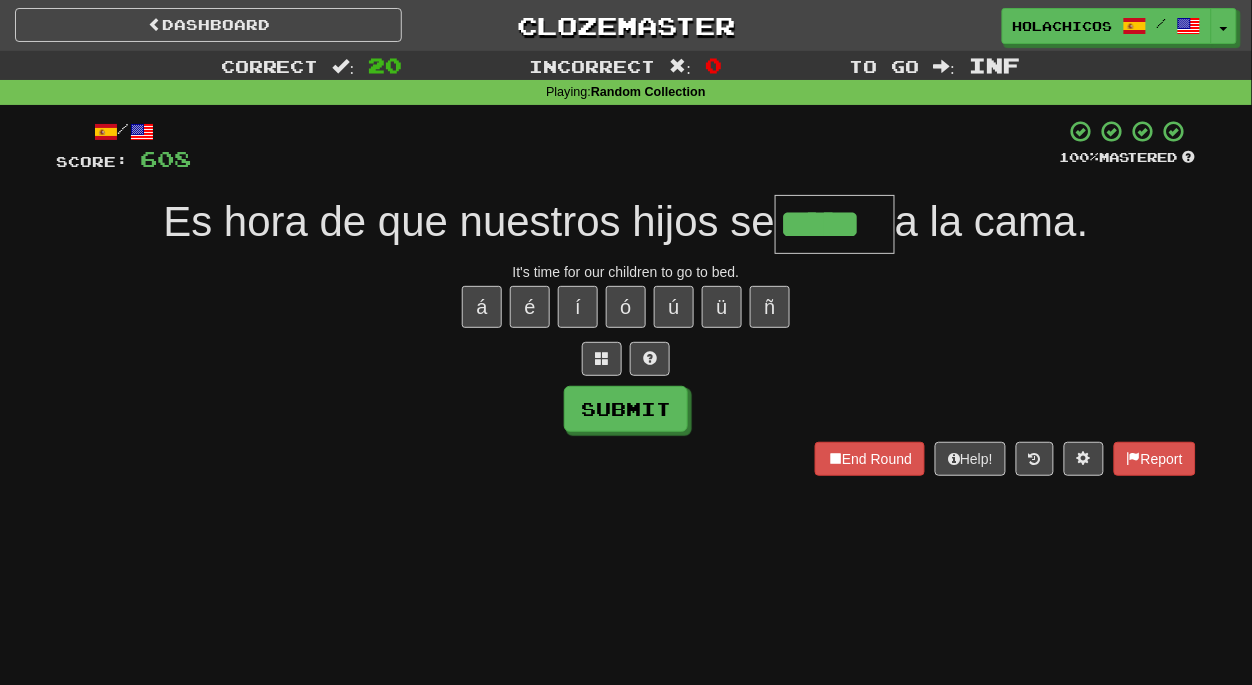 type on "*****" 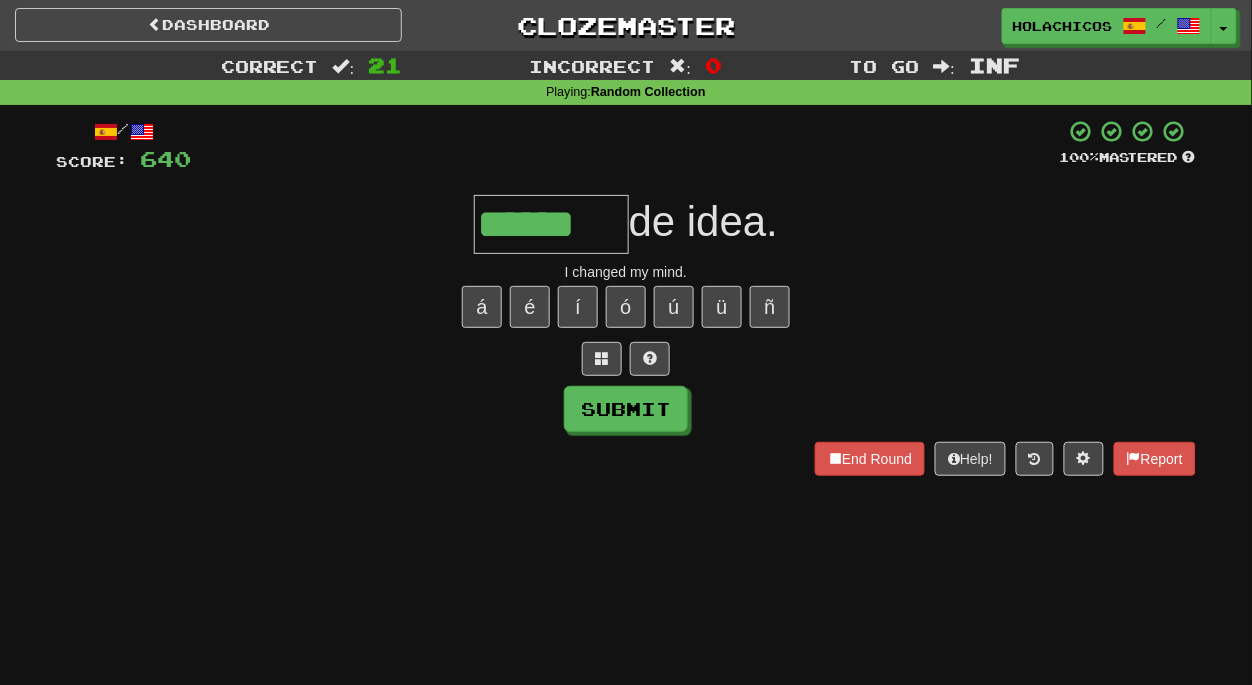 type on "******" 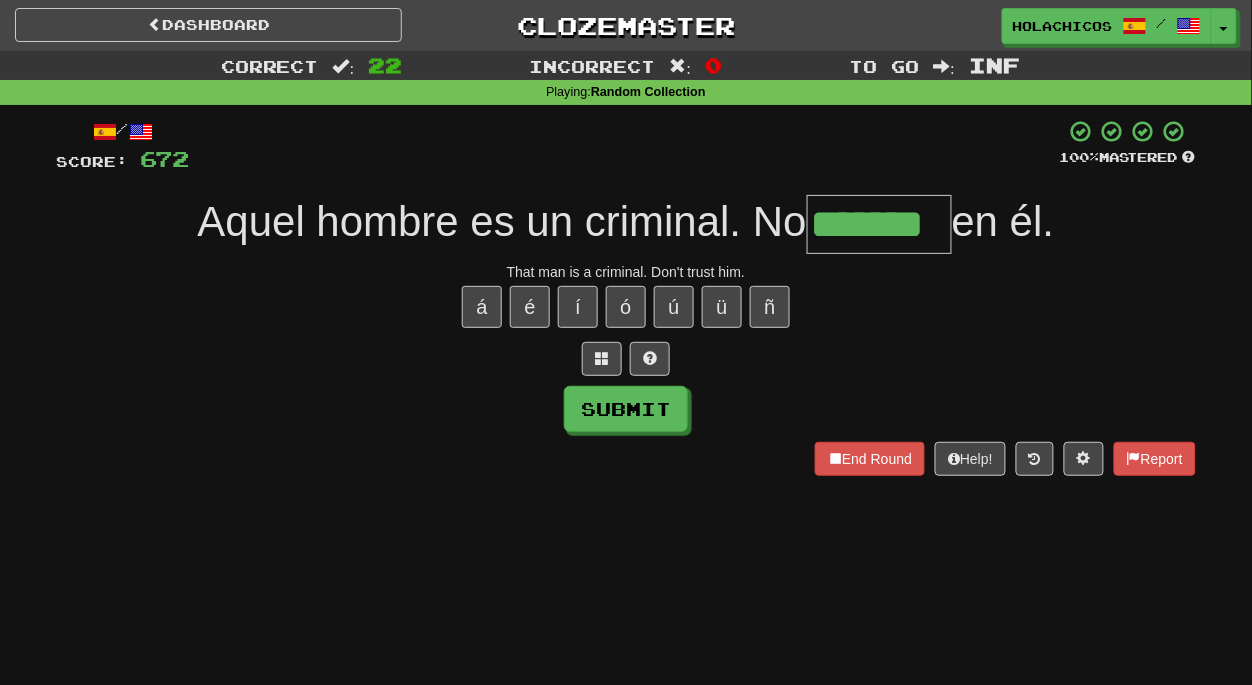 type on "*******" 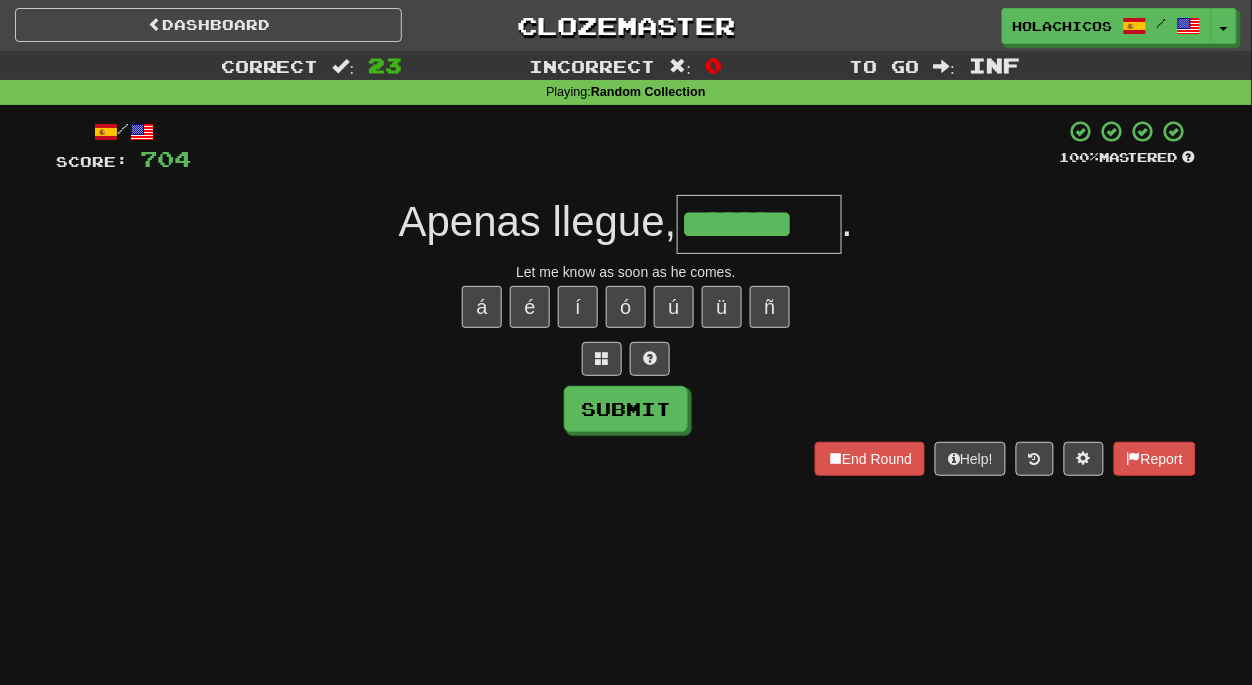 type on "*******" 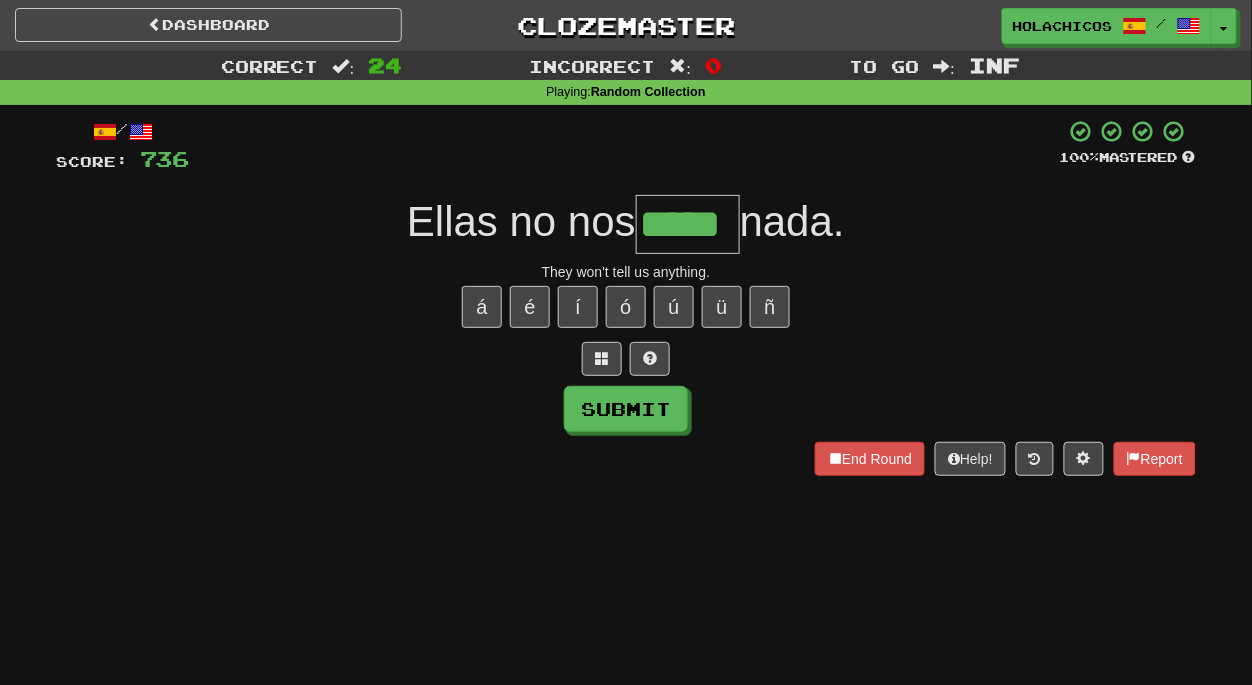 type on "*****" 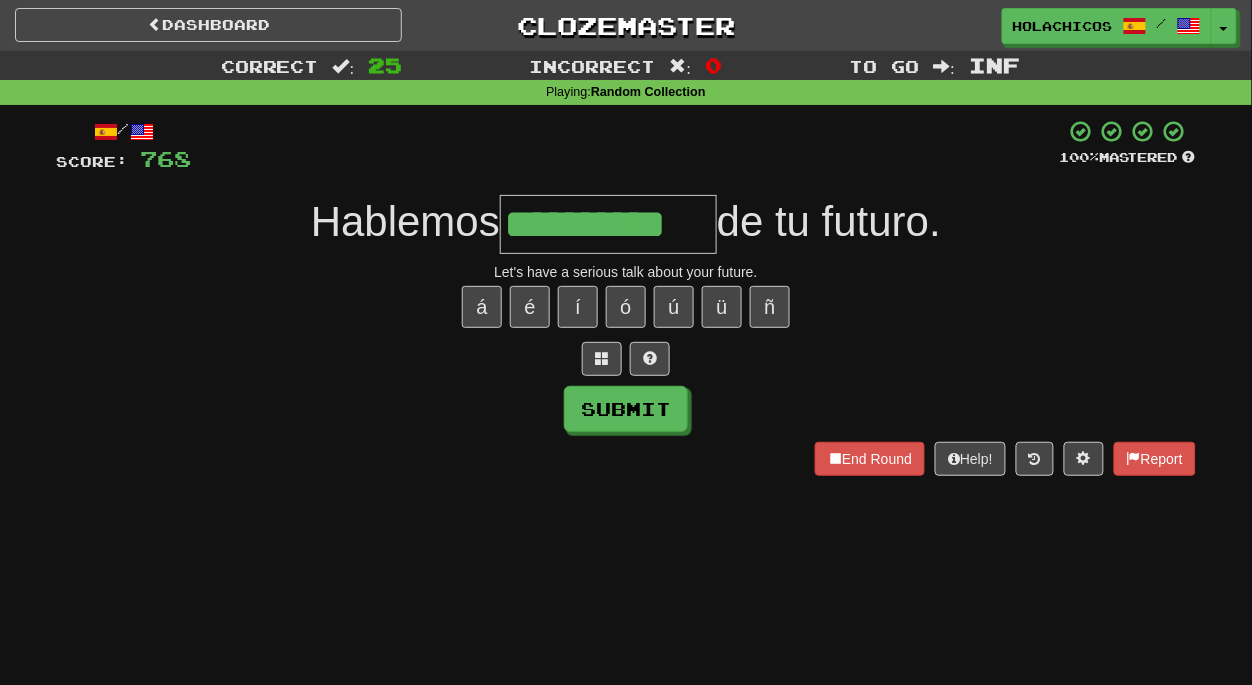 type on "**********" 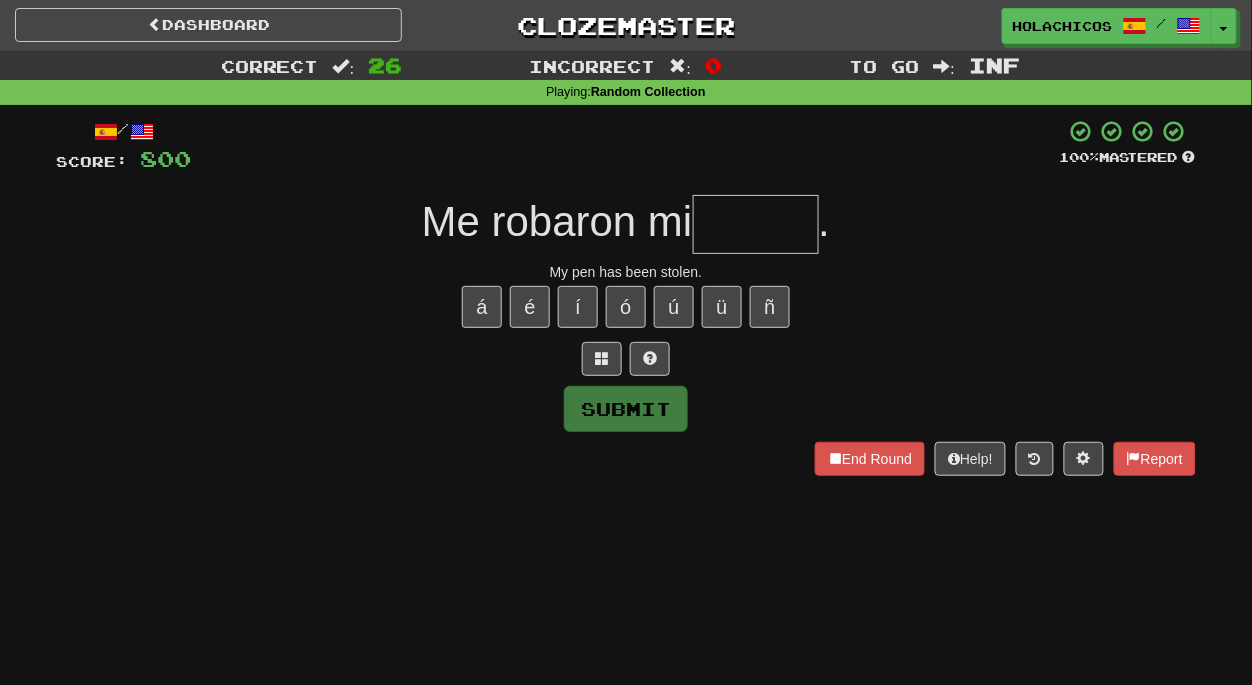 type on "*" 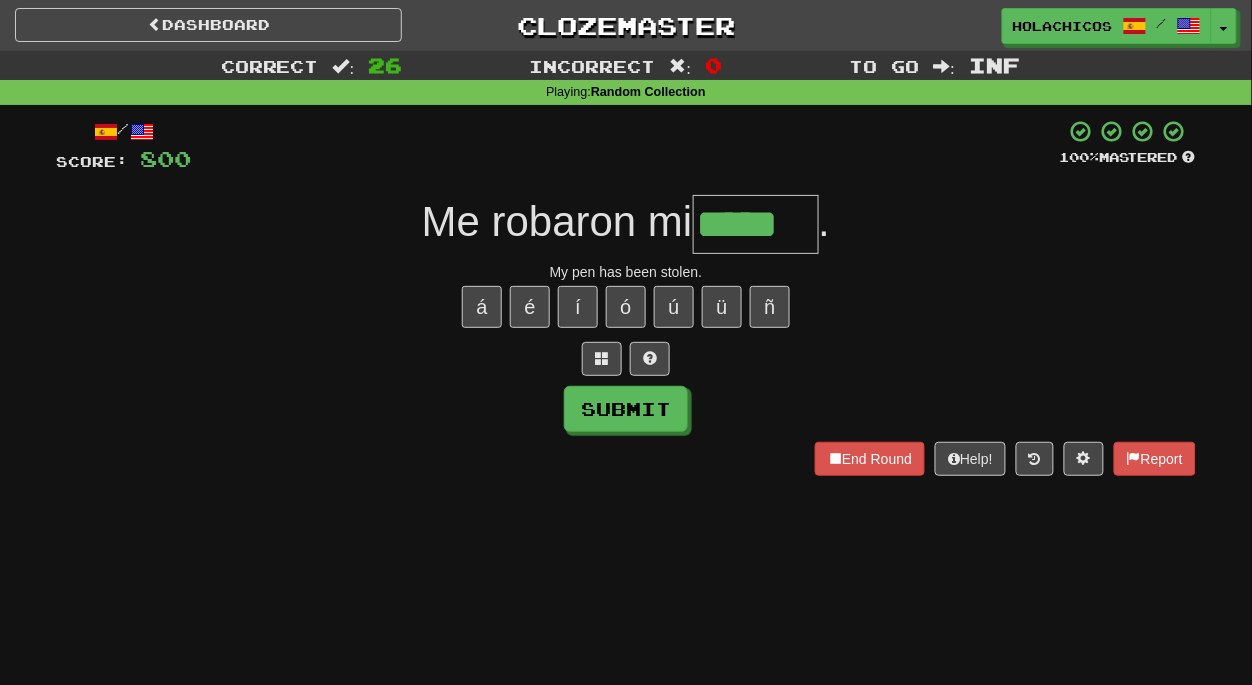 type on "*****" 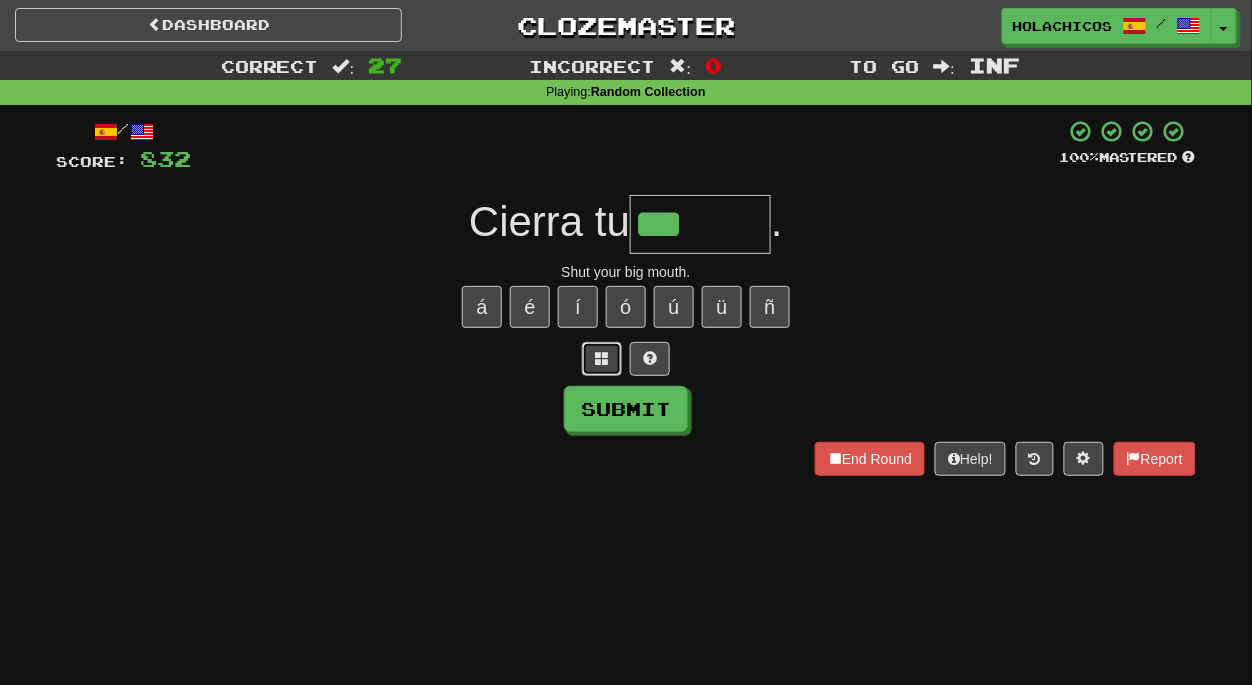 click at bounding box center [602, 358] 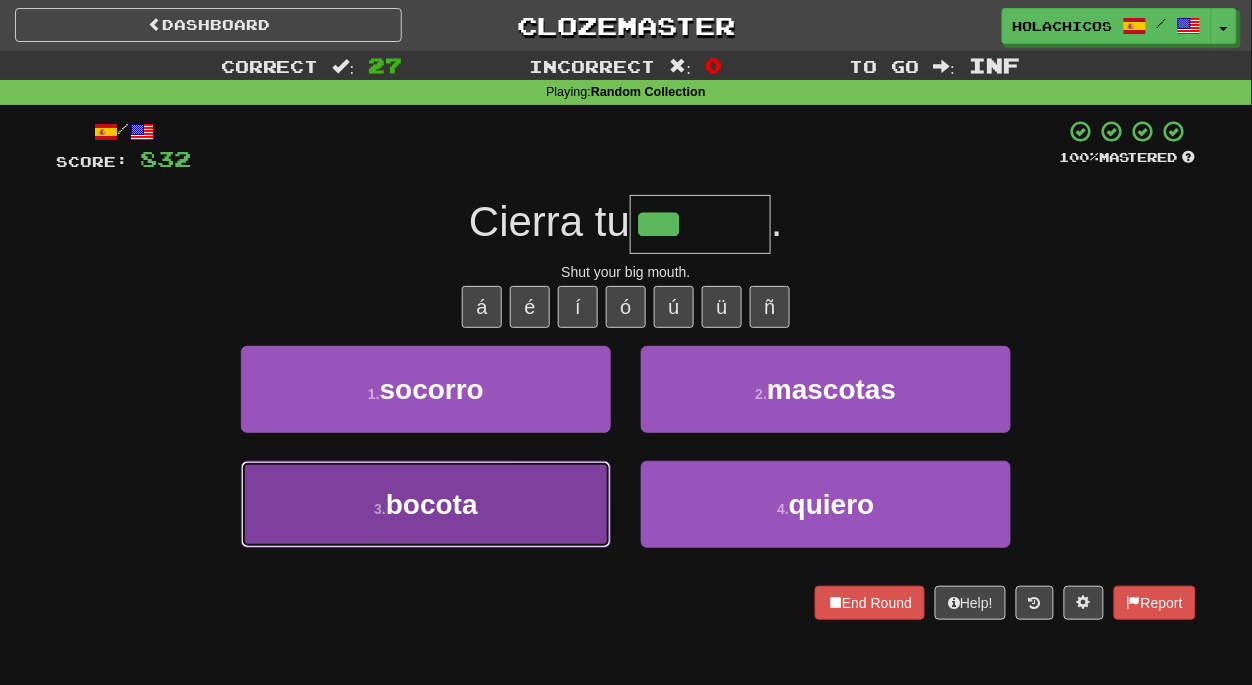 click on "3 .  bocota" at bounding box center (426, 504) 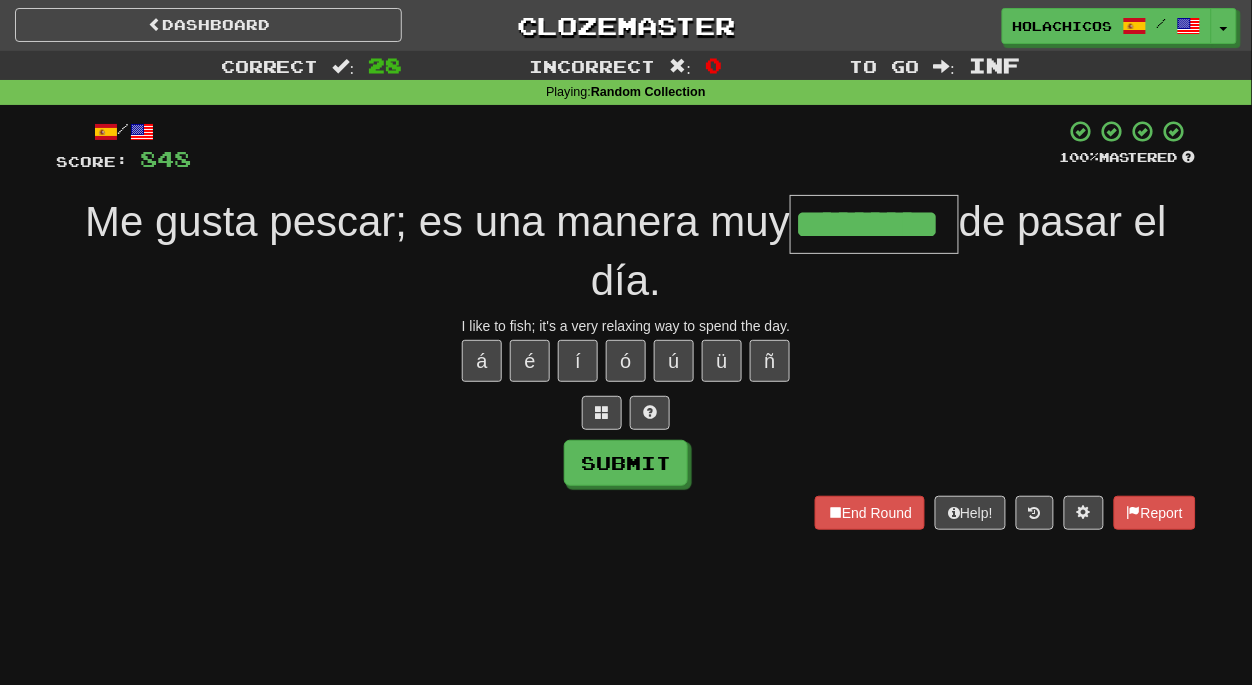type on "*********" 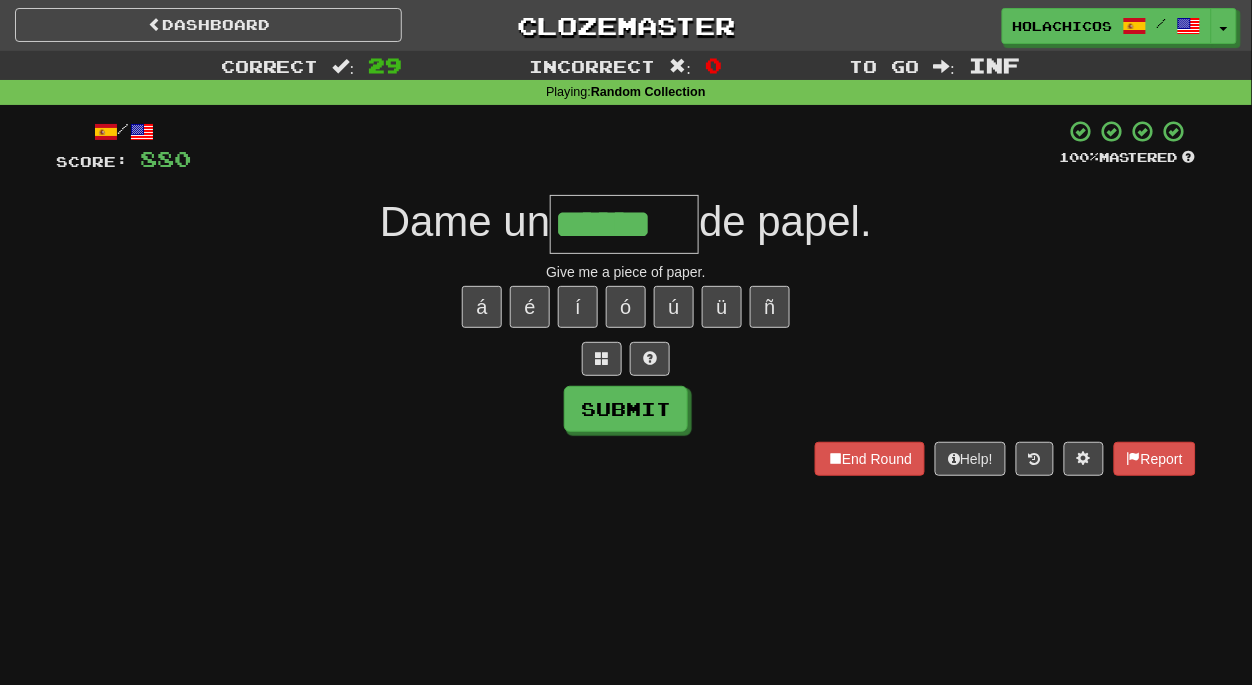 type on "******" 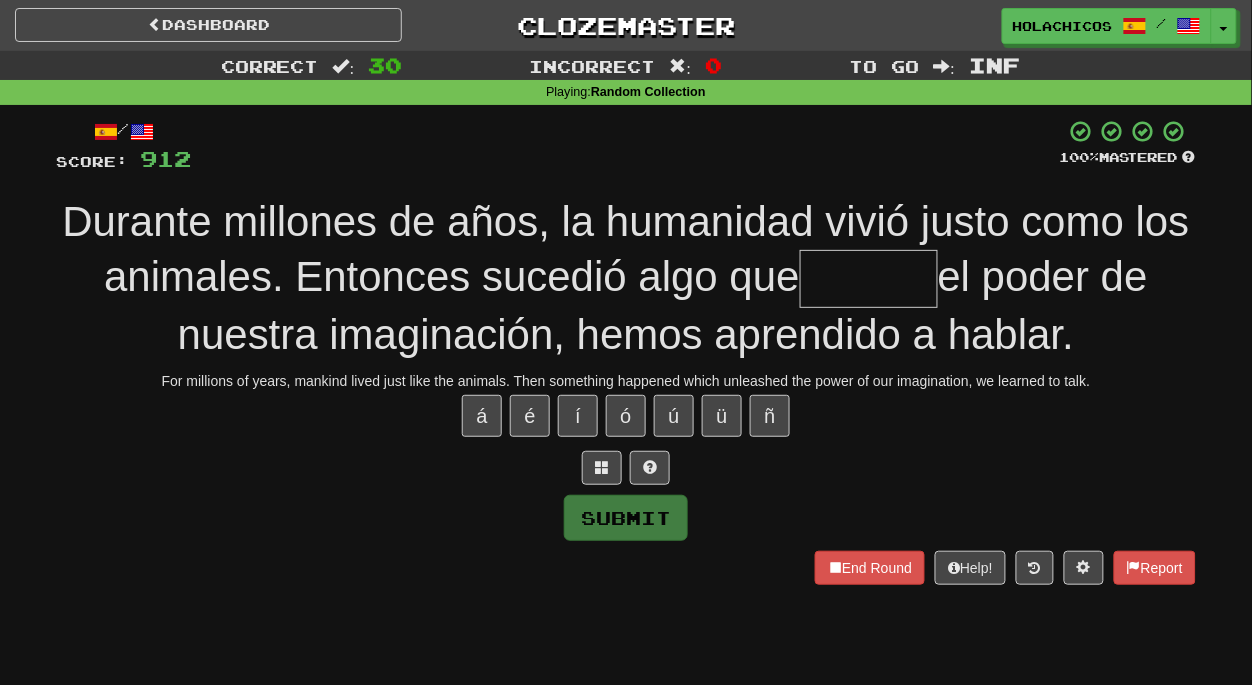 type on "*" 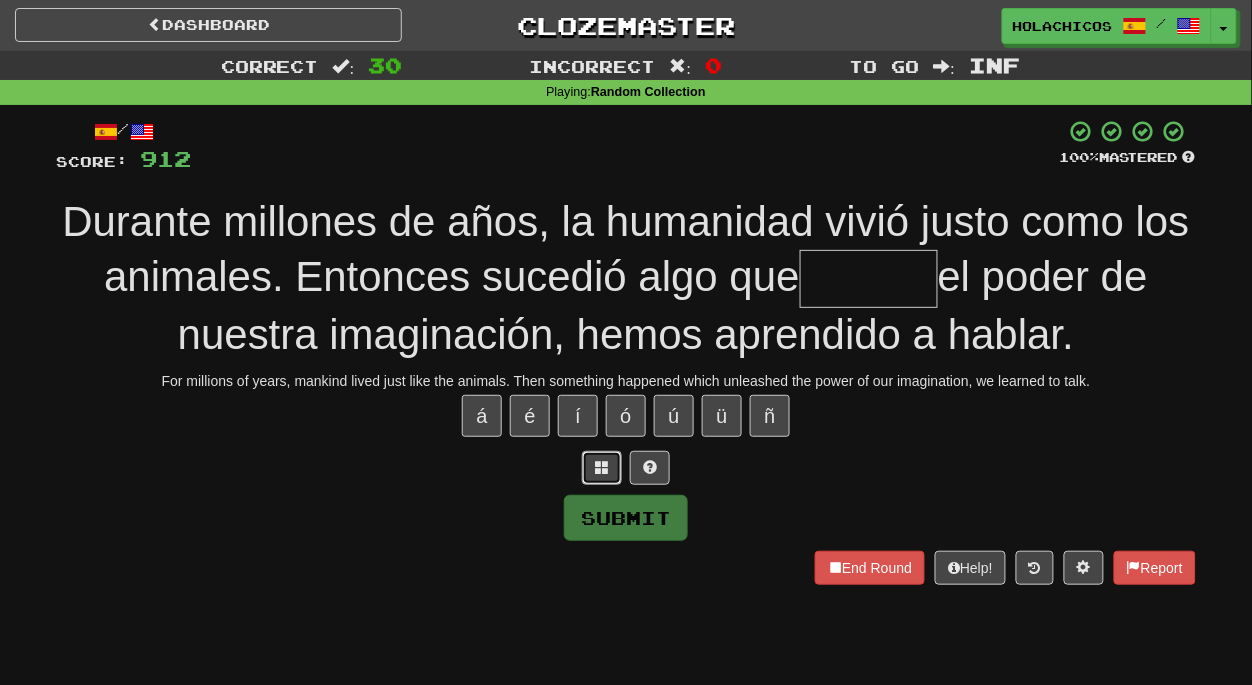 click at bounding box center [602, 468] 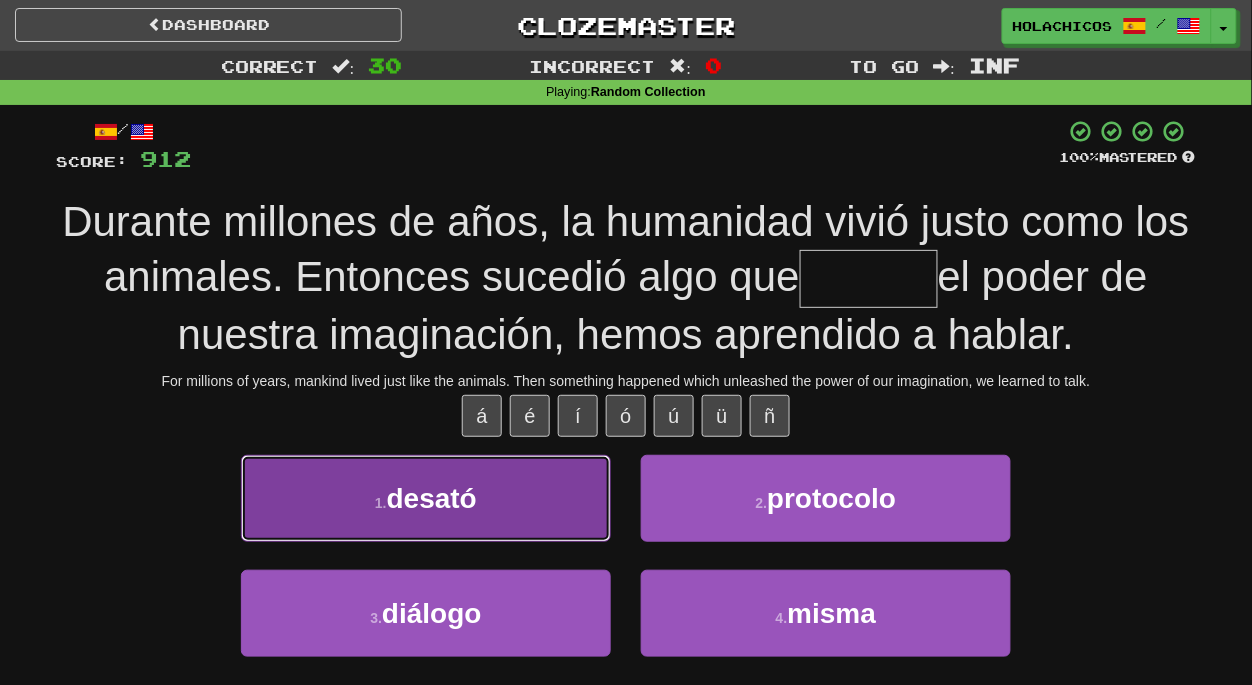click on "1 .  desató" at bounding box center (426, 498) 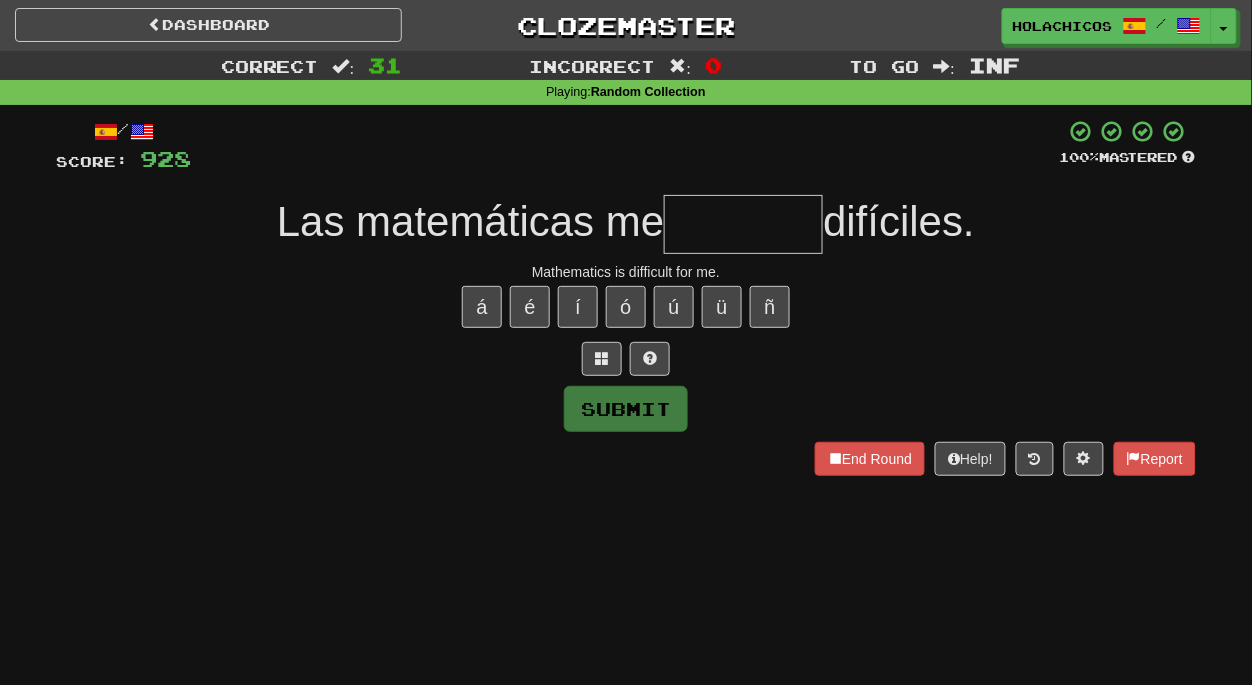 type on "*" 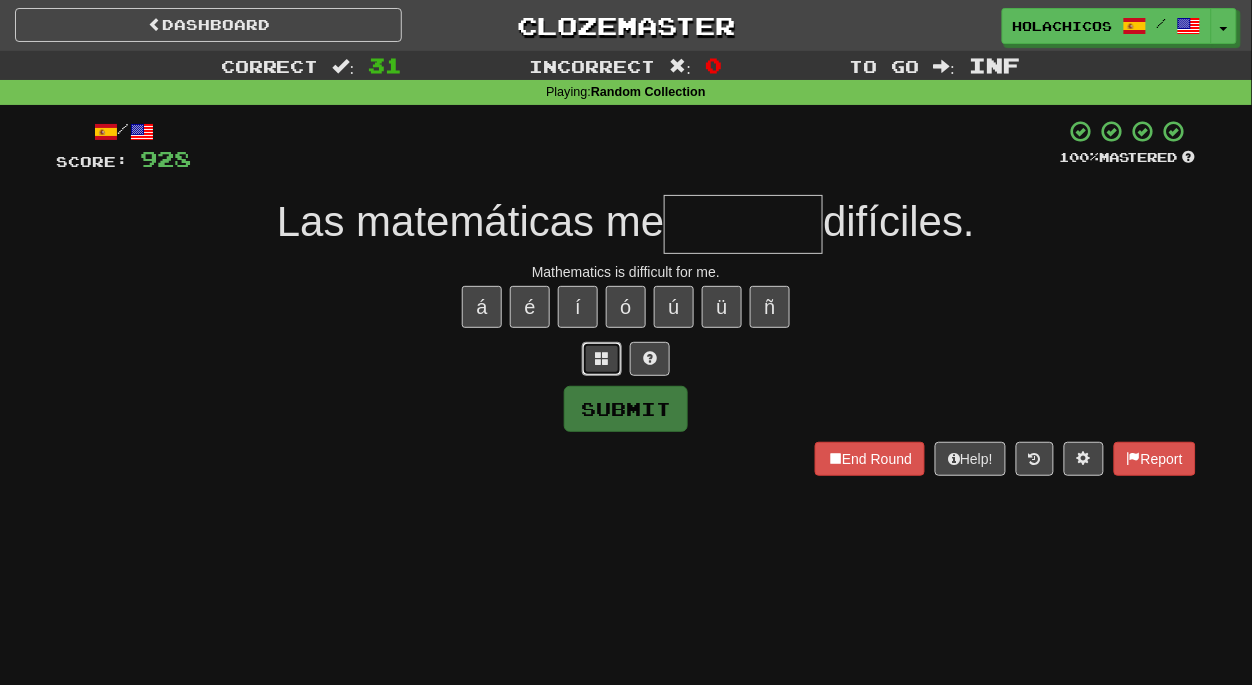 click at bounding box center [602, 358] 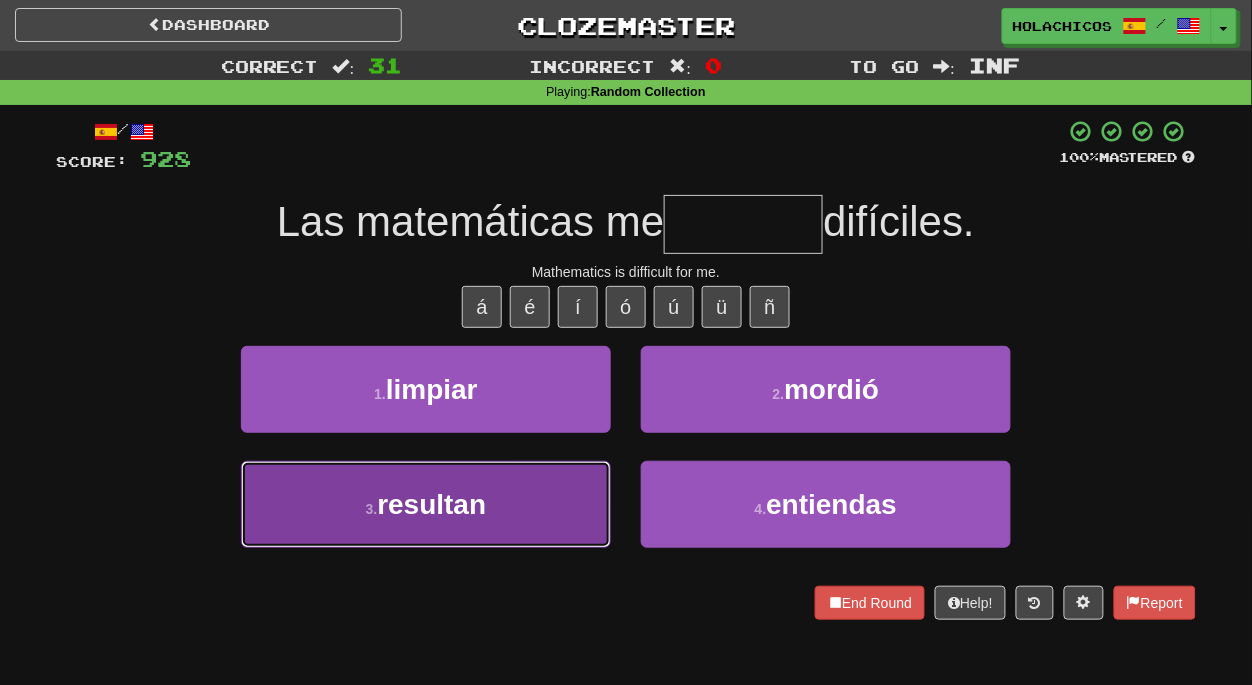 click on "3 .  resultan" at bounding box center [426, 504] 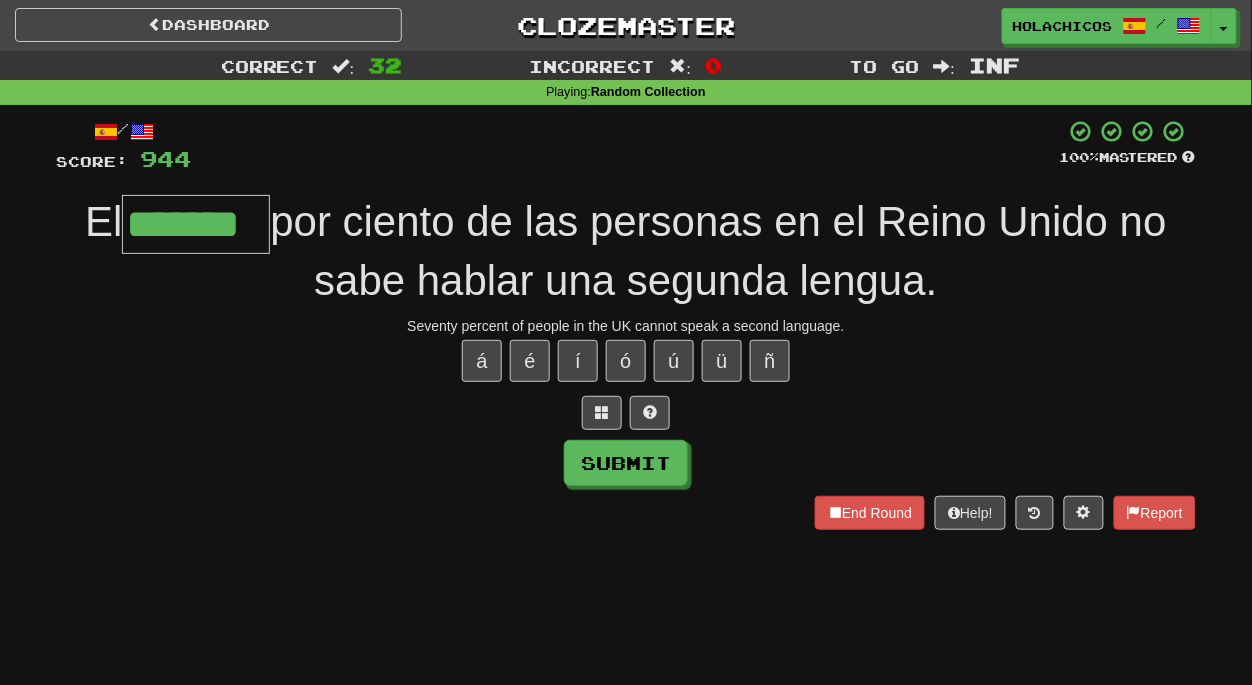 type on "*******" 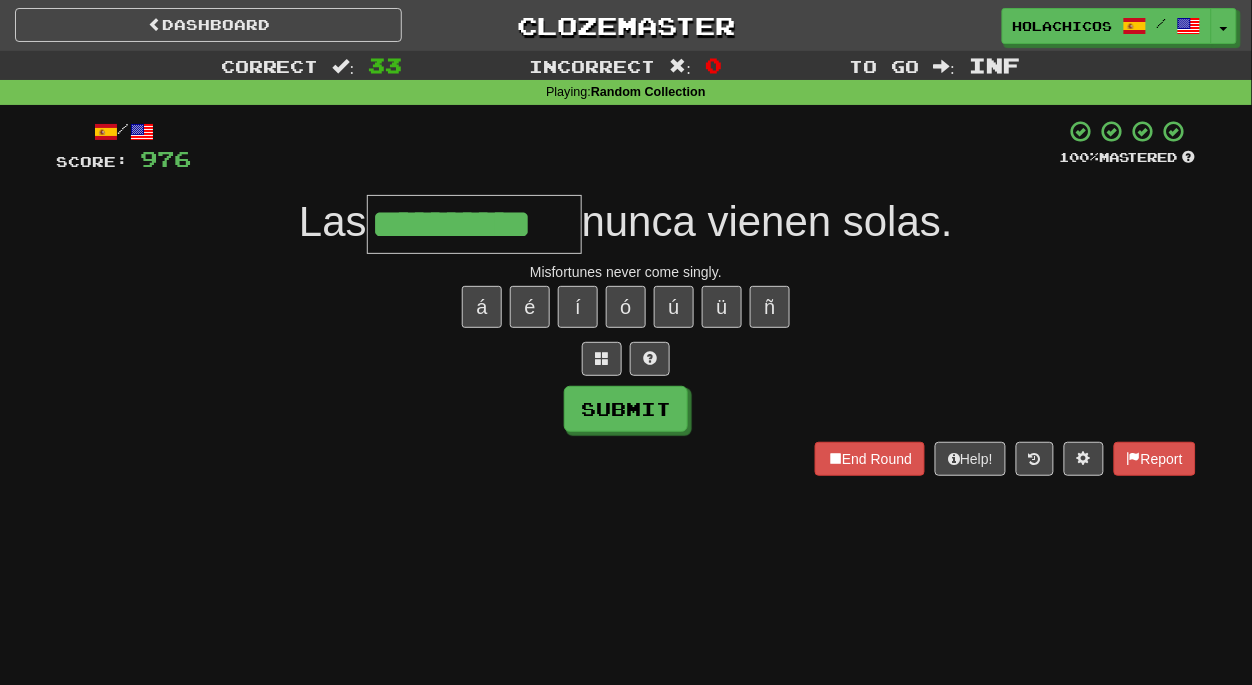 type on "**********" 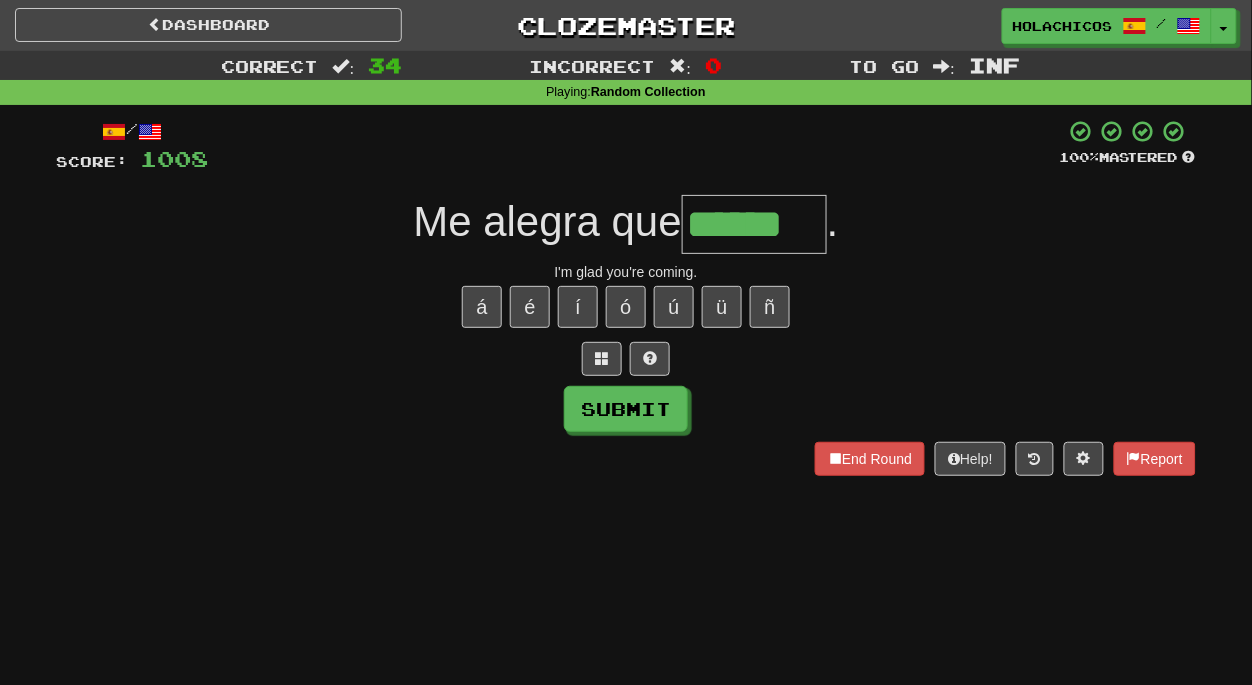 type on "******" 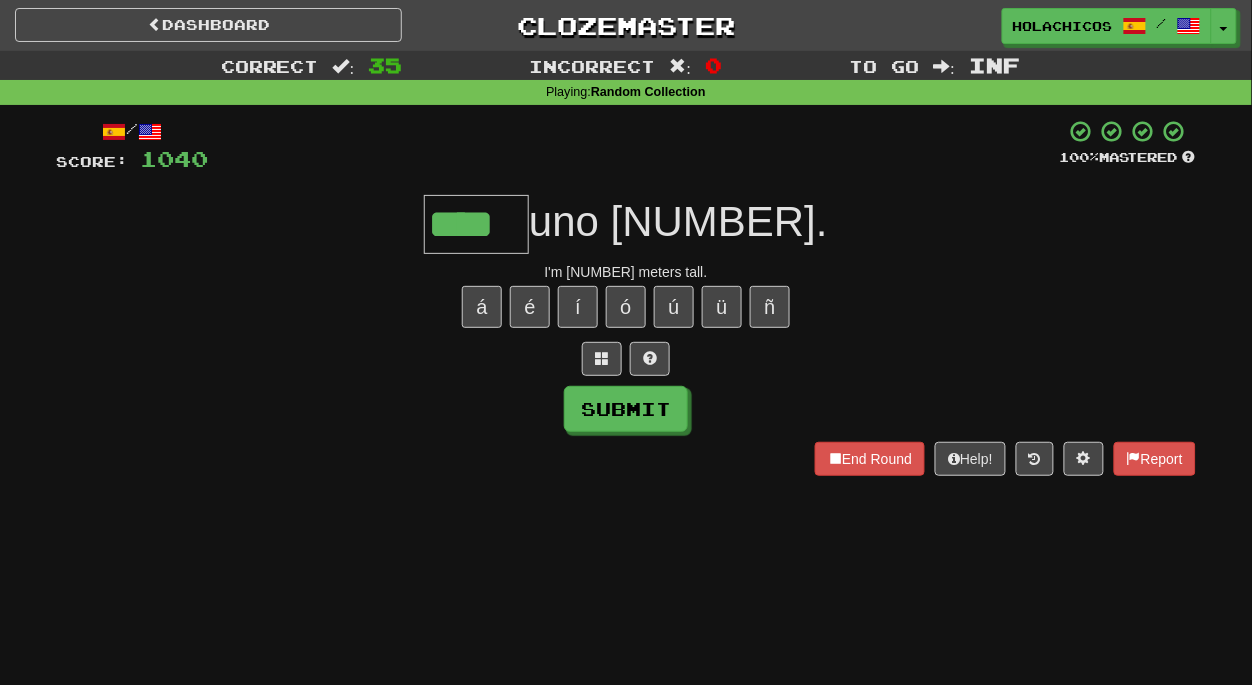 type on "****" 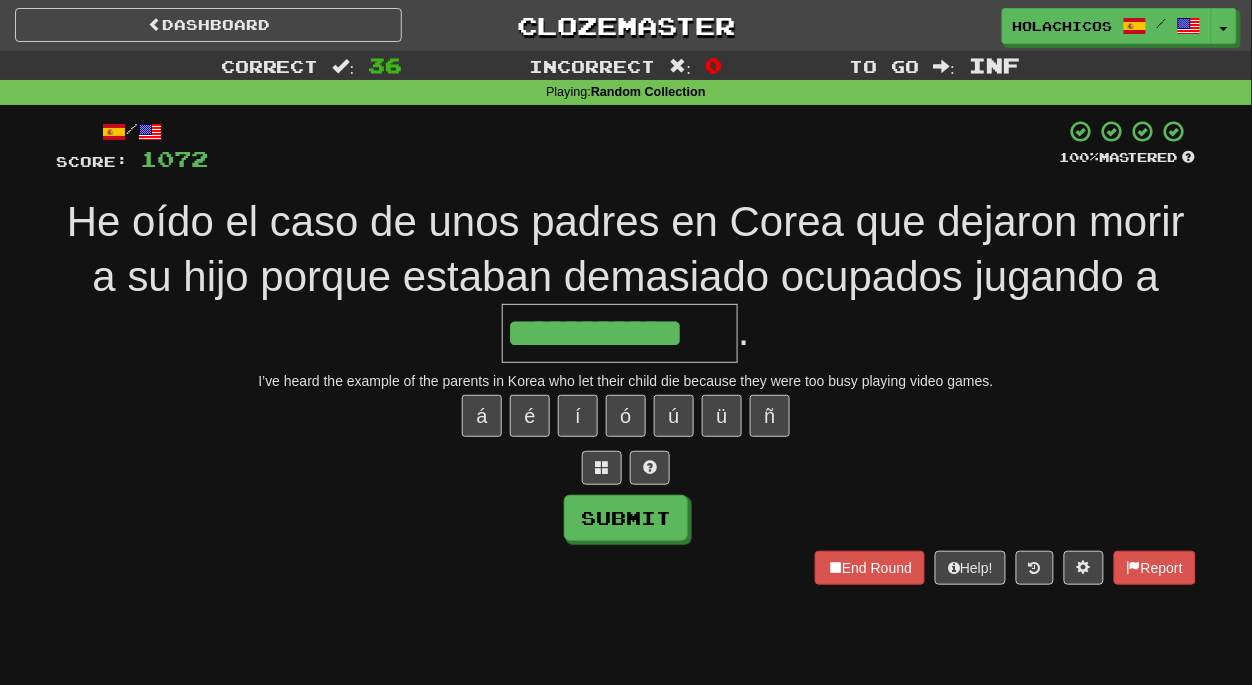 type on "**********" 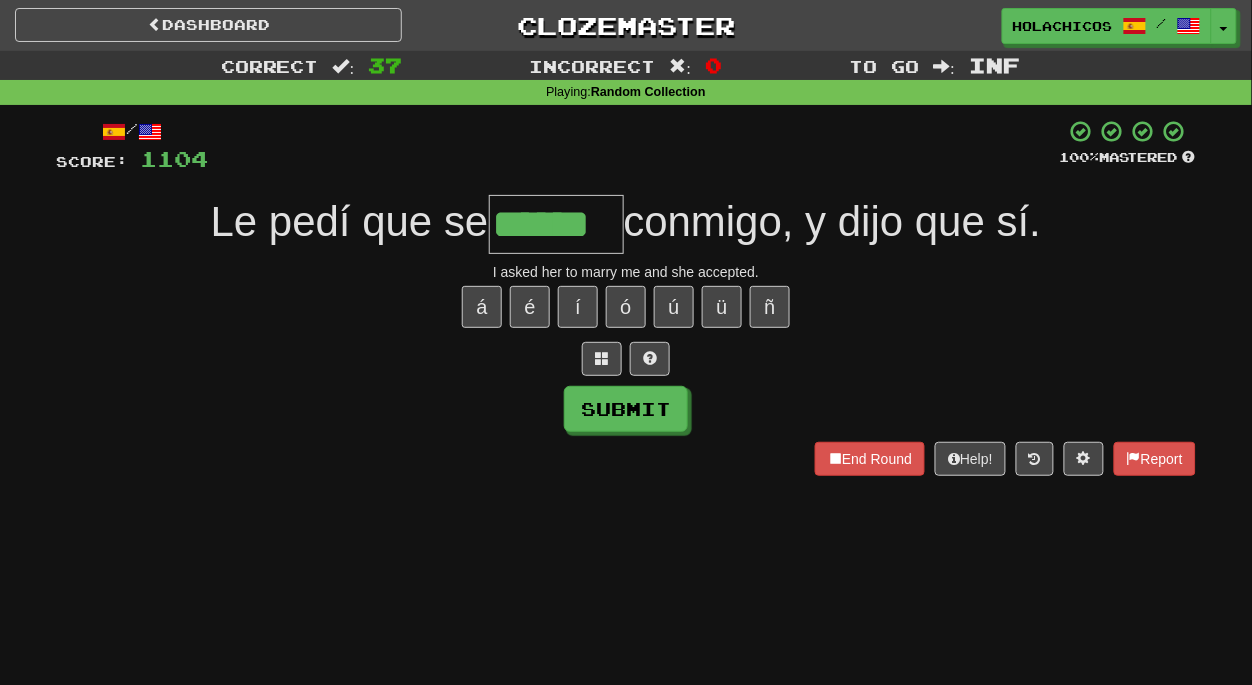 type on "******" 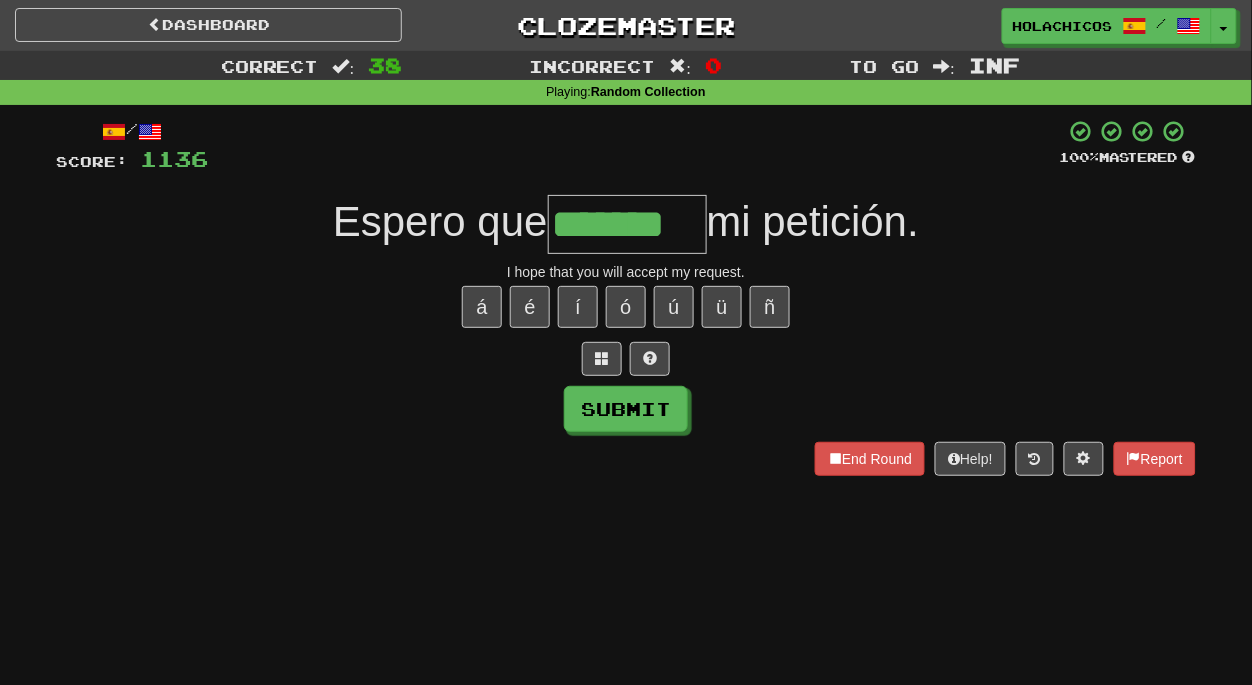 type on "*******" 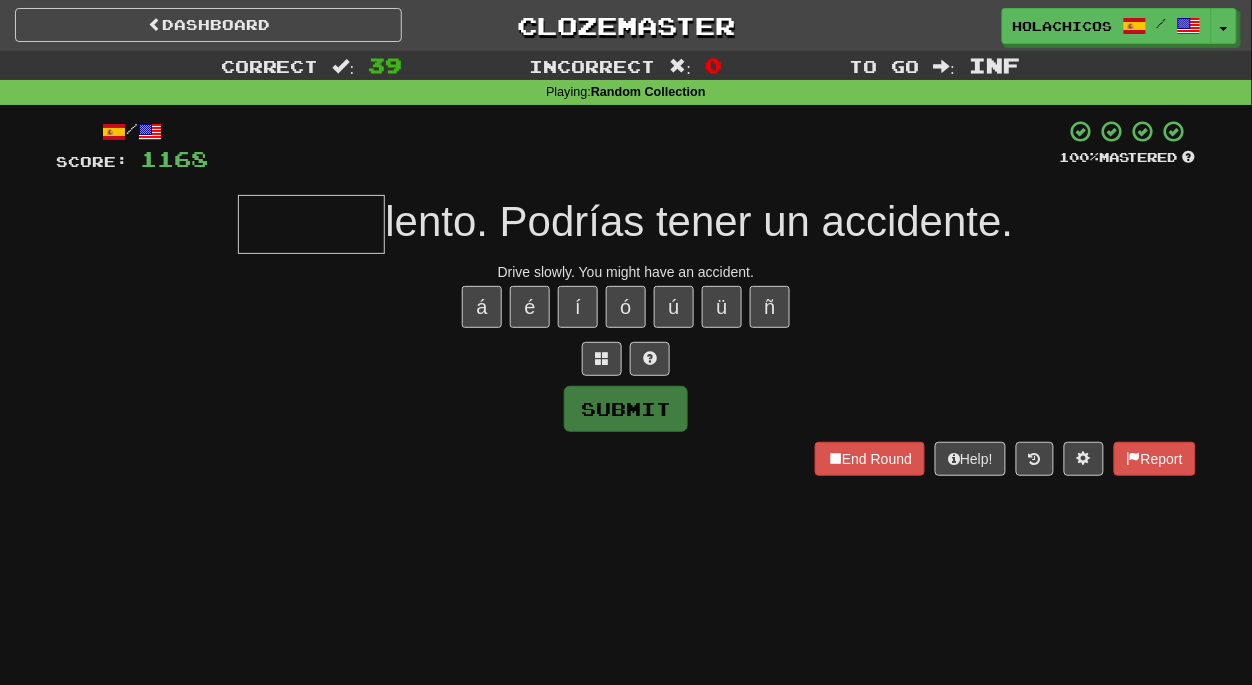 type on "*" 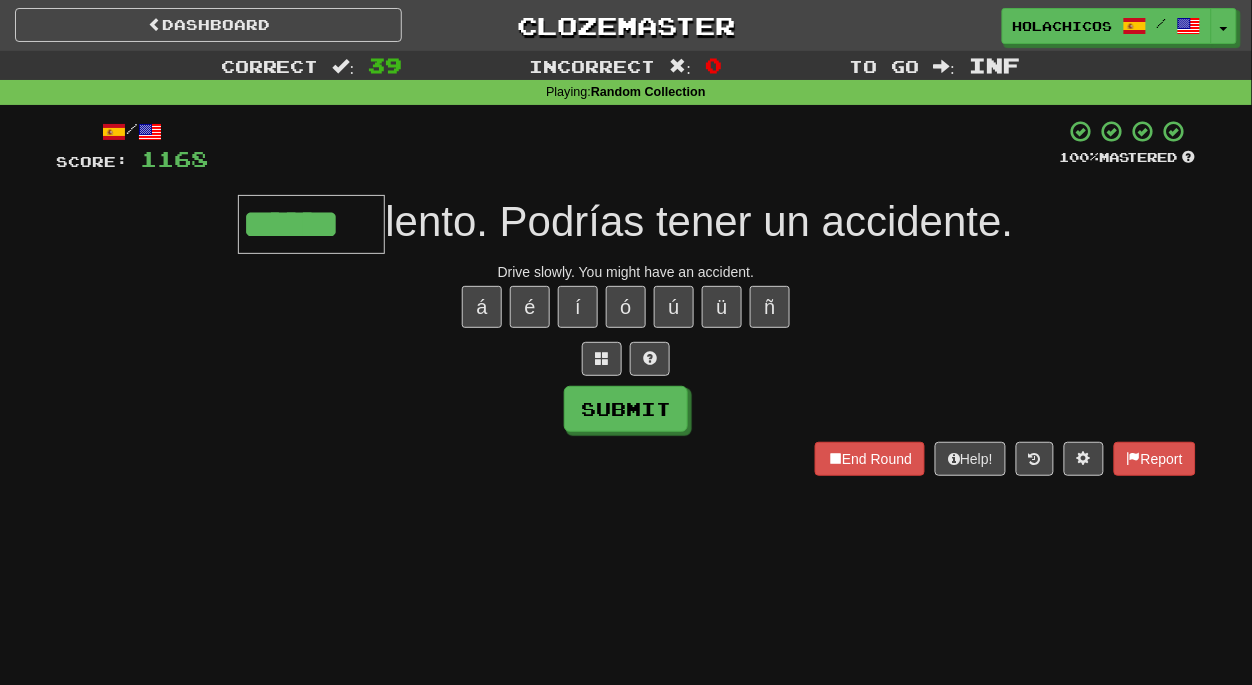 type on "******" 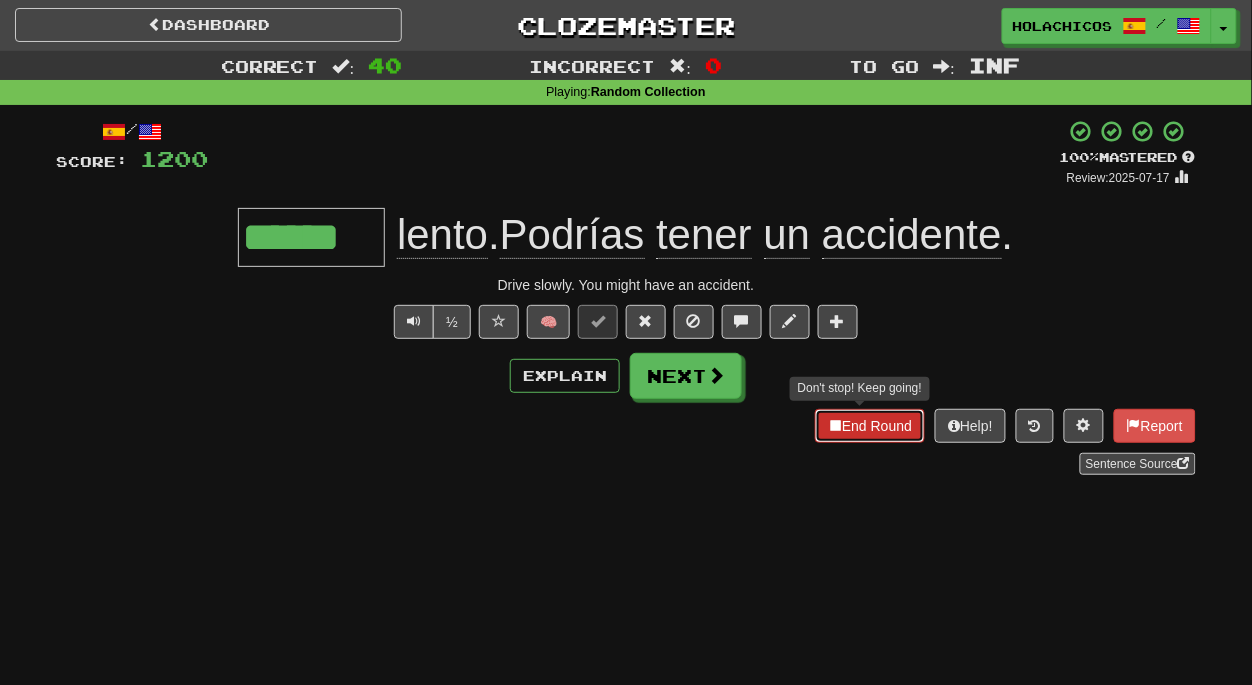 click on "End Round" at bounding box center [870, 426] 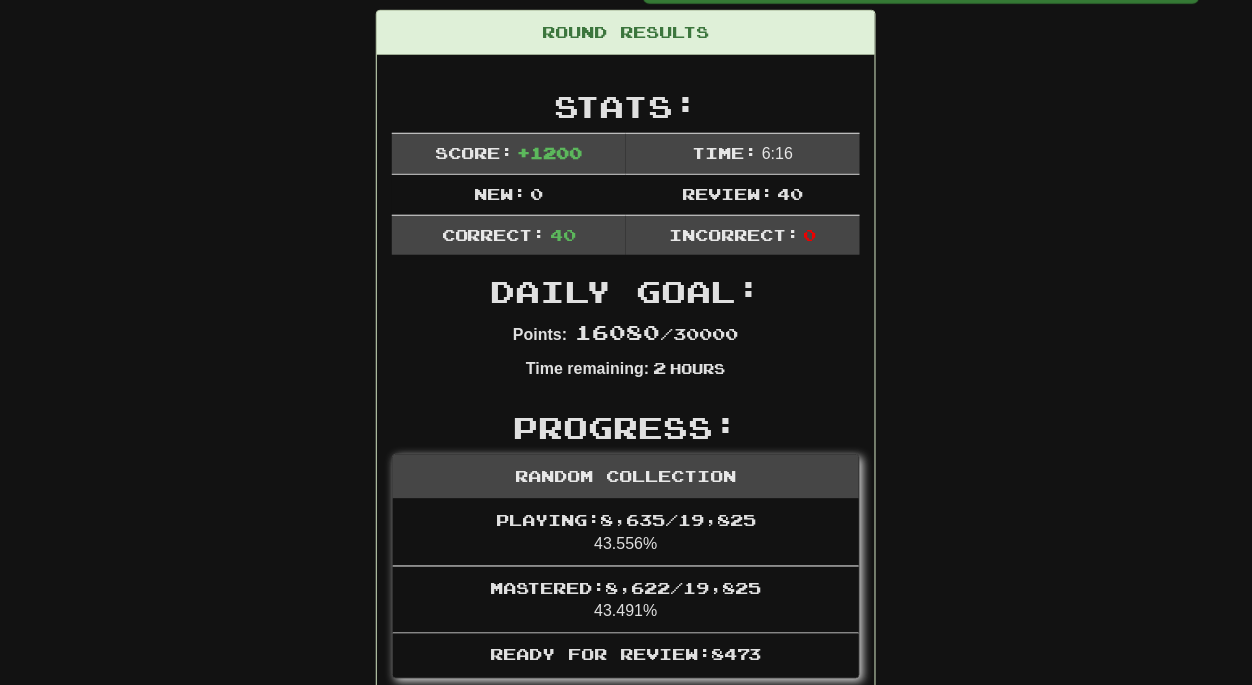 scroll, scrollTop: 0, scrollLeft: 0, axis: both 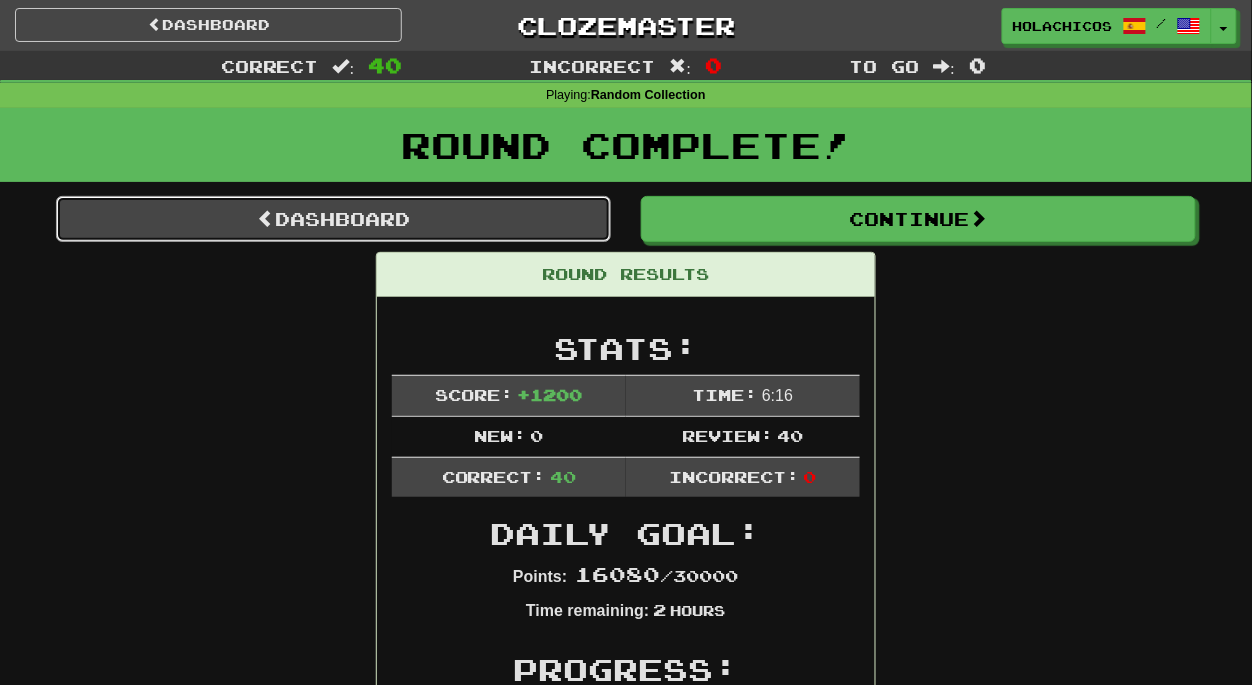 click on "Dashboard" at bounding box center (333, 219) 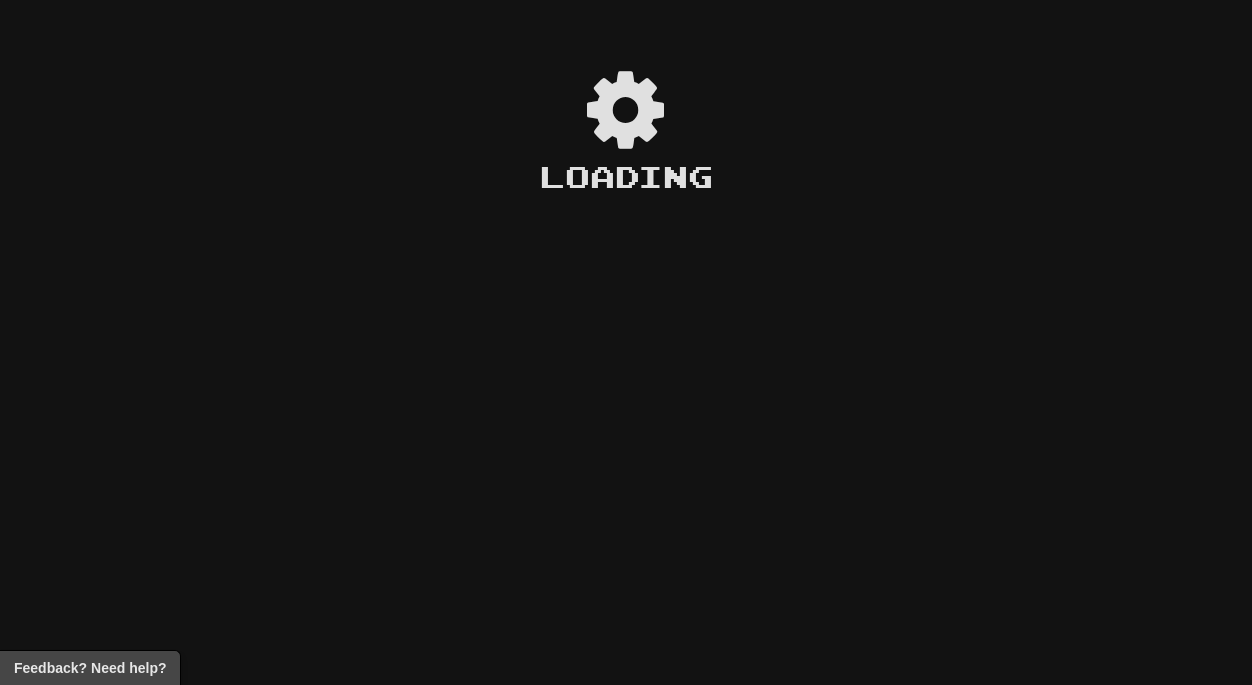 scroll, scrollTop: 0, scrollLeft: 0, axis: both 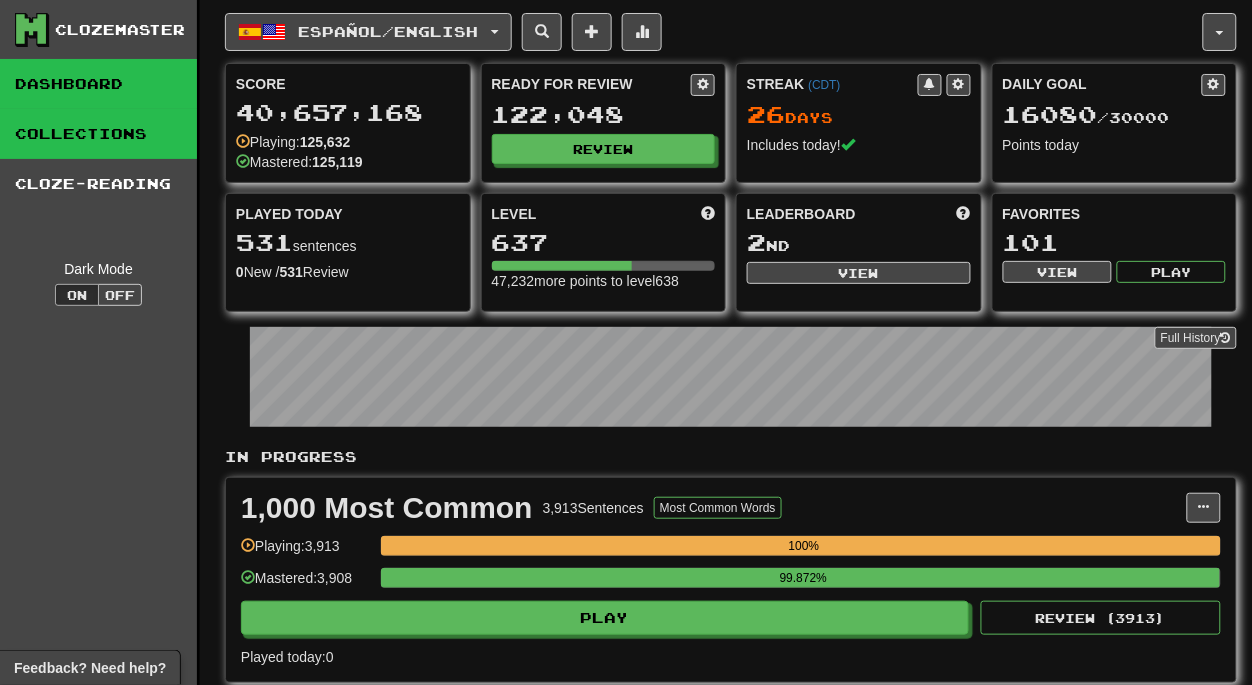 click on "Collections" at bounding box center [98, 134] 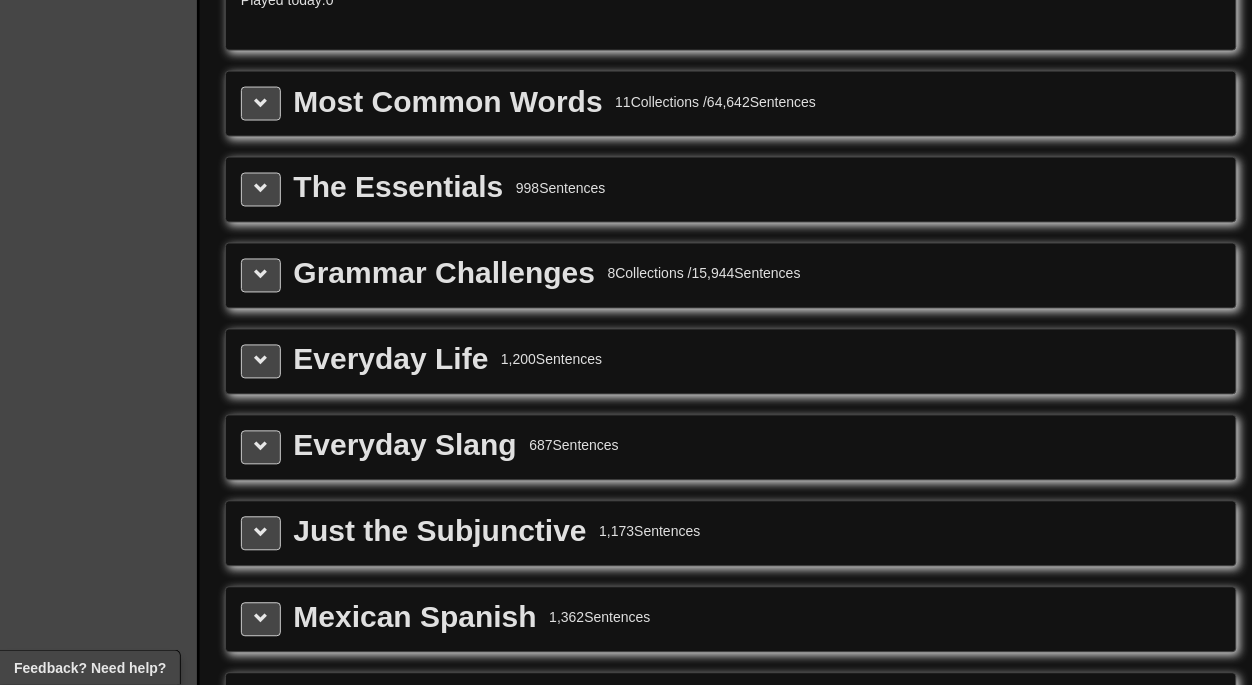 scroll, scrollTop: 2397, scrollLeft: 0, axis: vertical 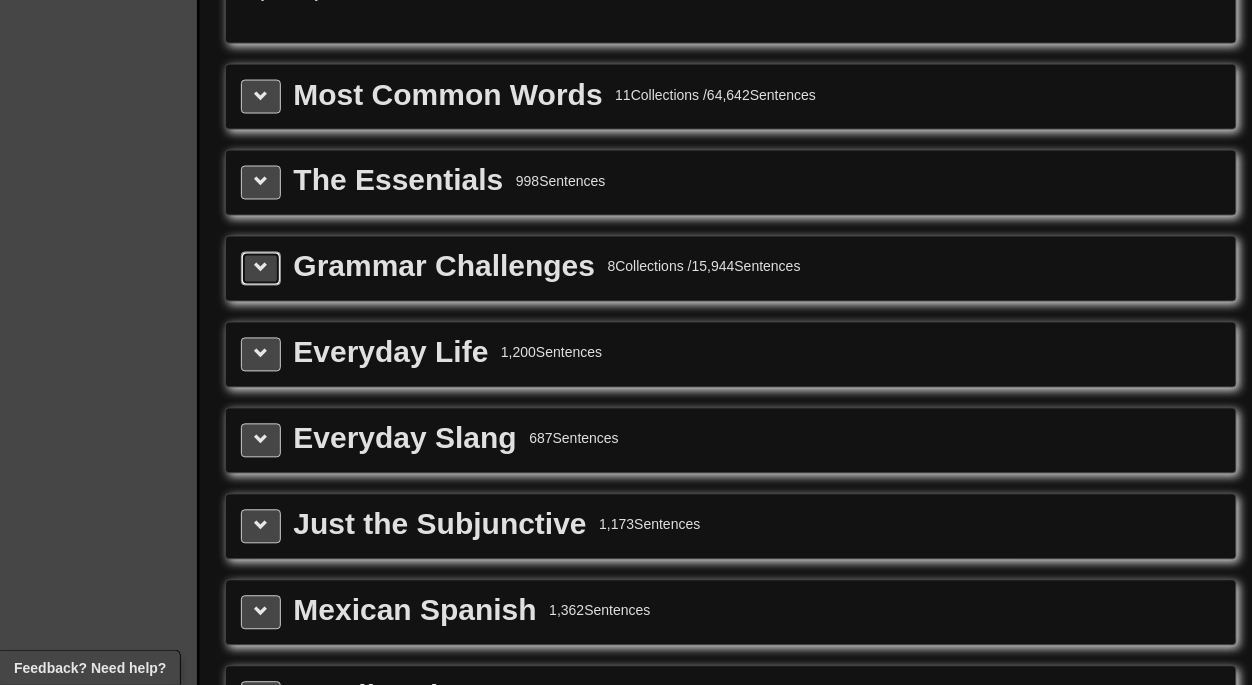 click at bounding box center (261, 269) 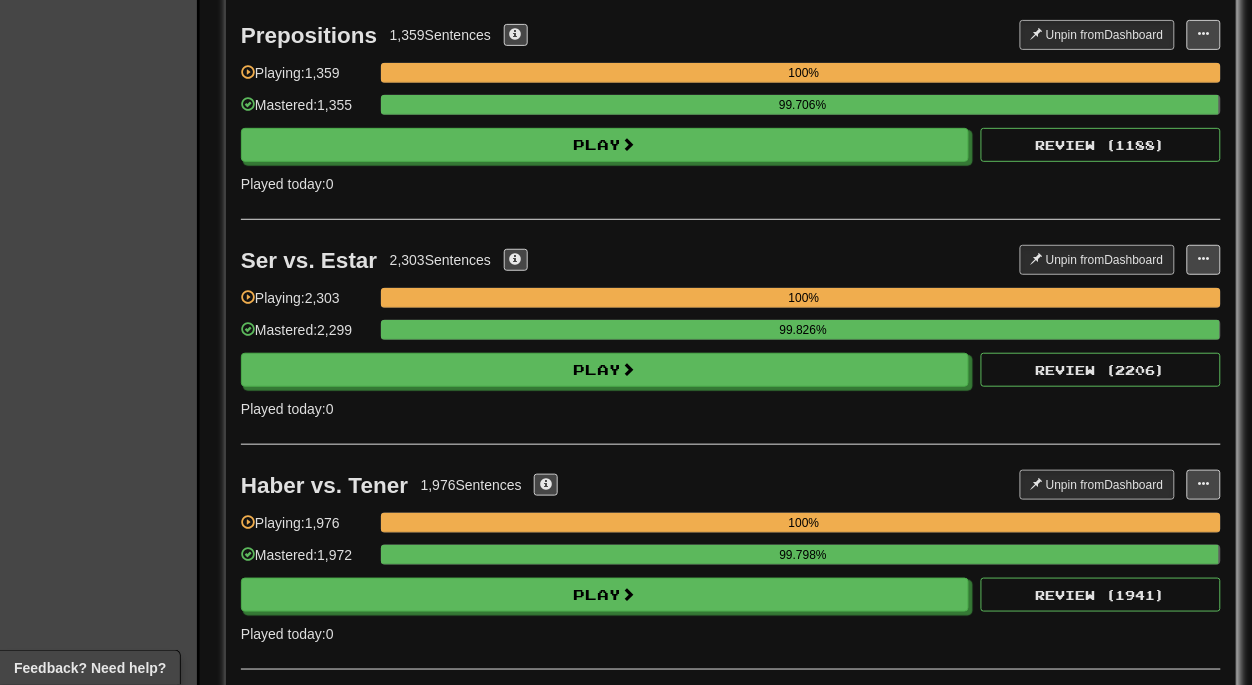 scroll, scrollTop: 3600, scrollLeft: 0, axis: vertical 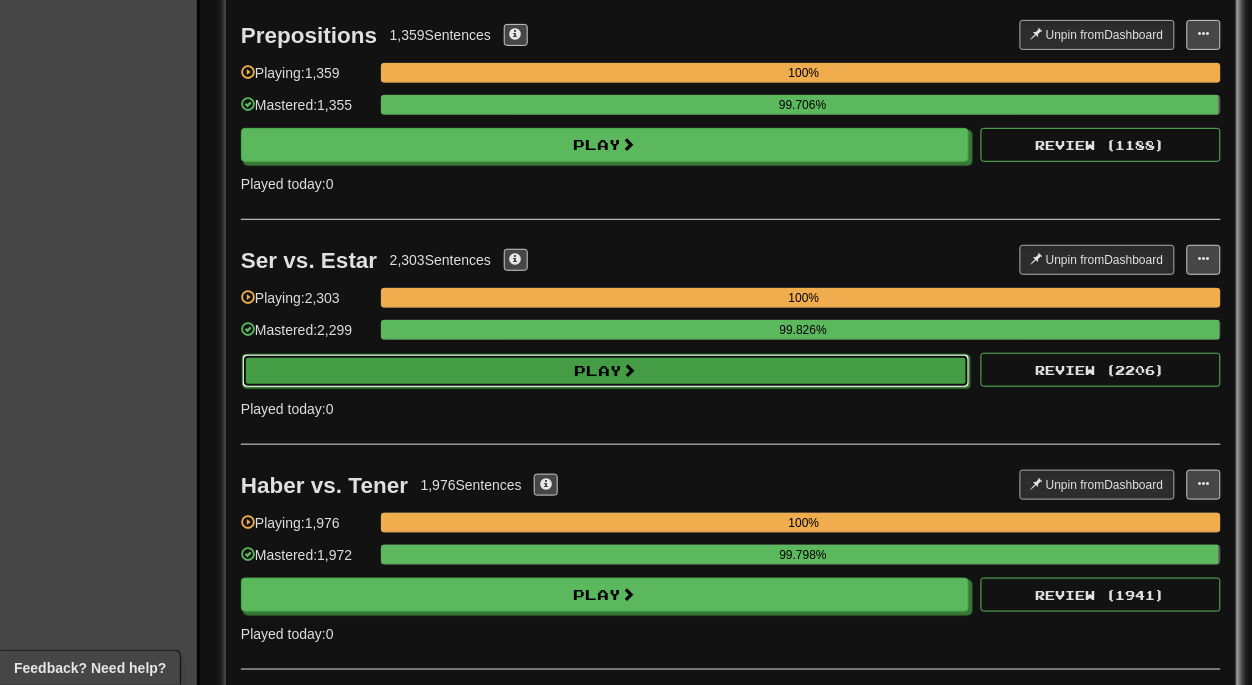 click on "Play" at bounding box center [606, 371] 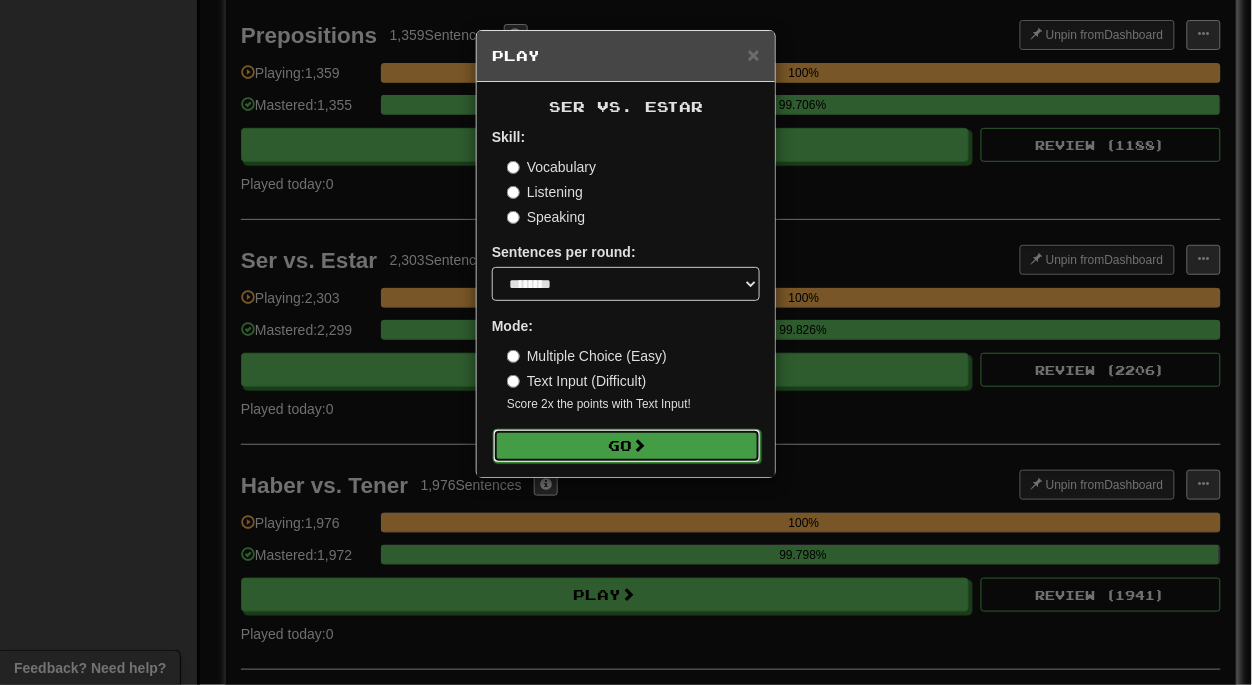 click on "Go" at bounding box center (627, 446) 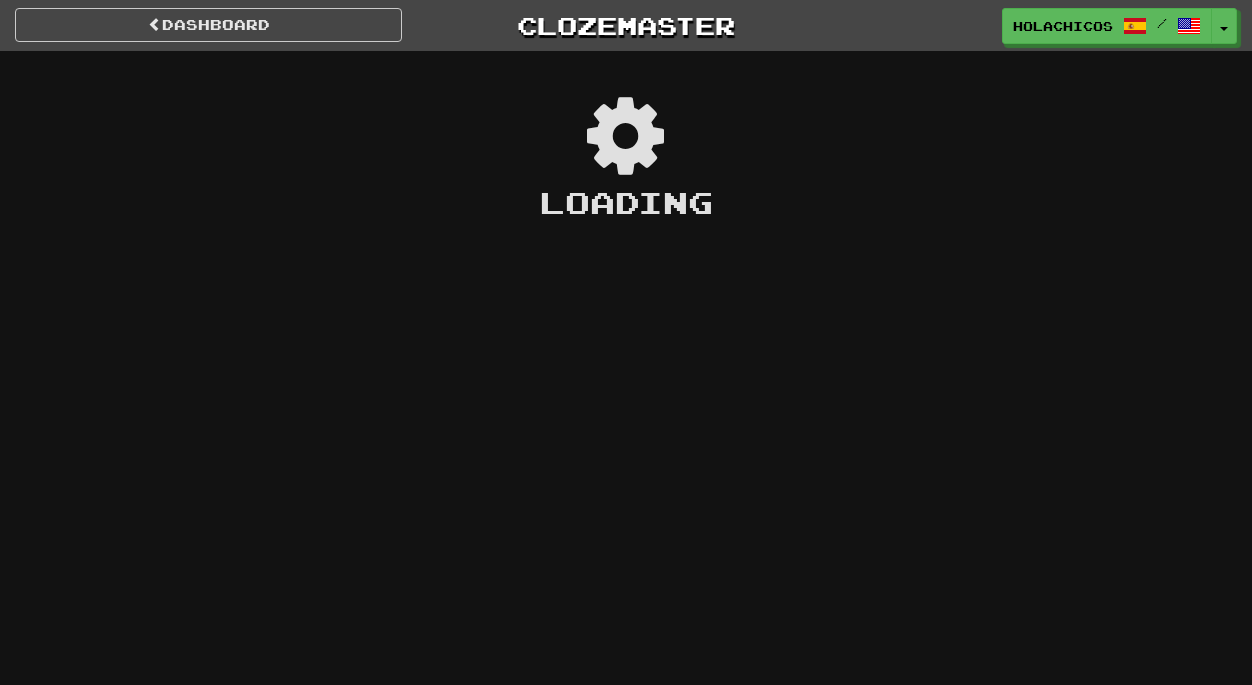 scroll, scrollTop: 0, scrollLeft: 0, axis: both 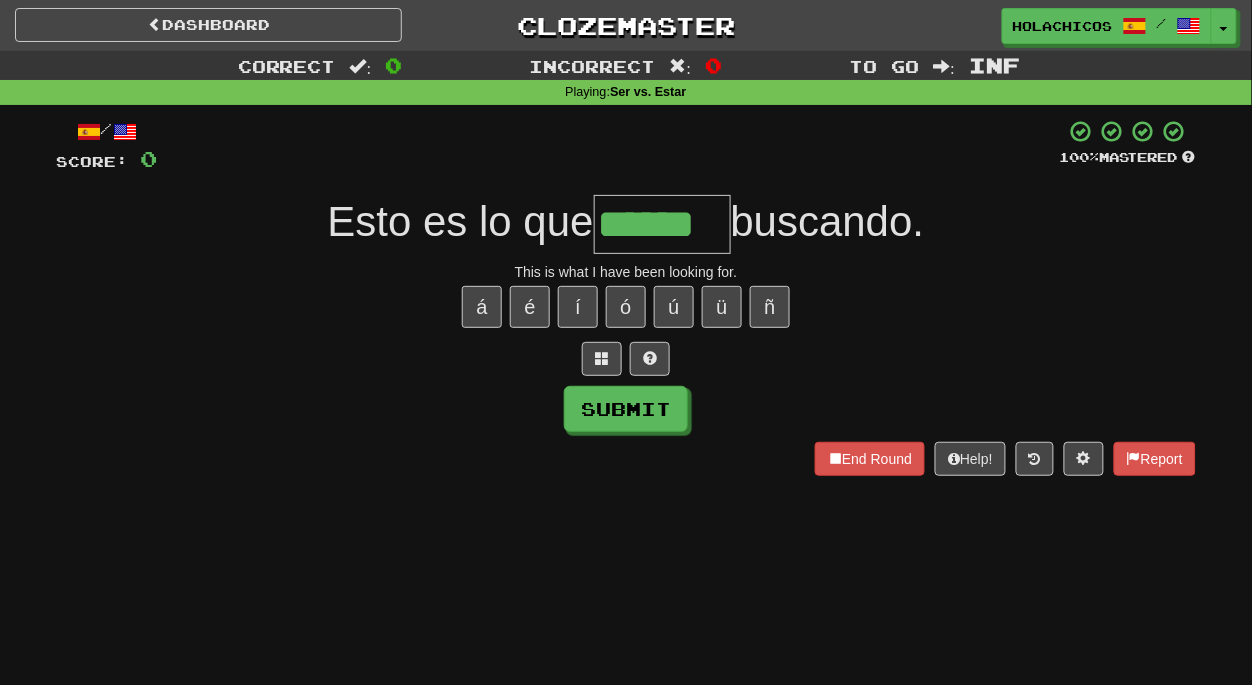type on "******" 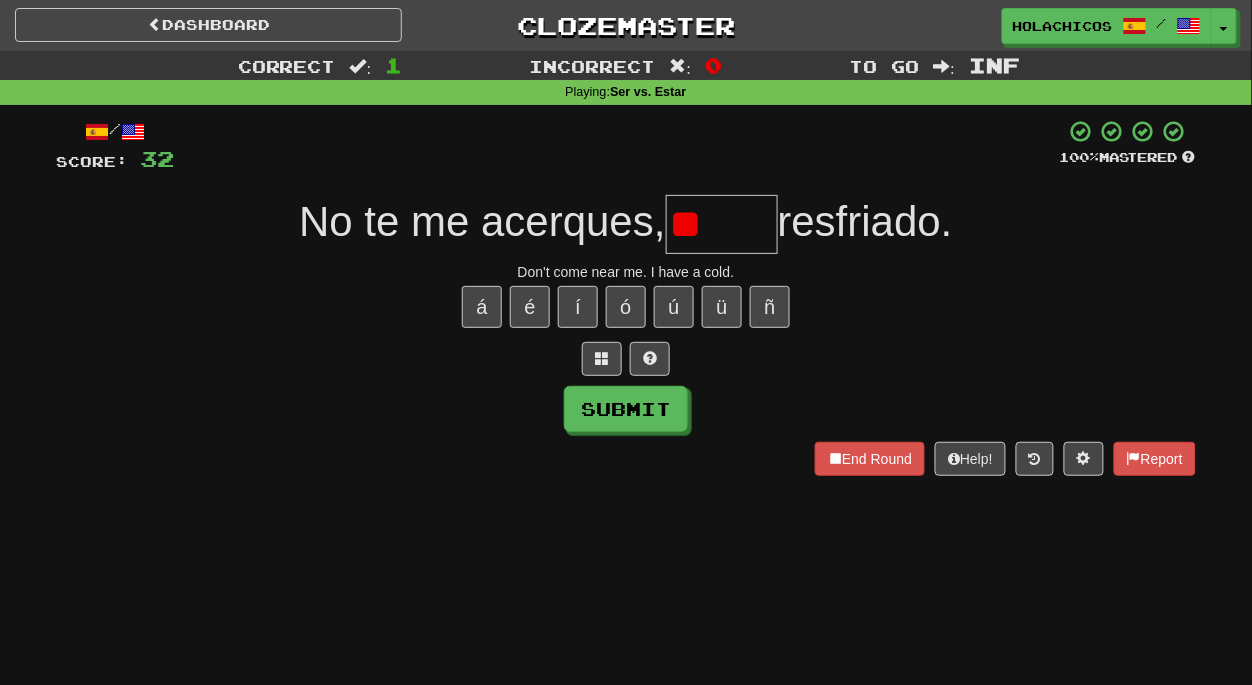type on "*" 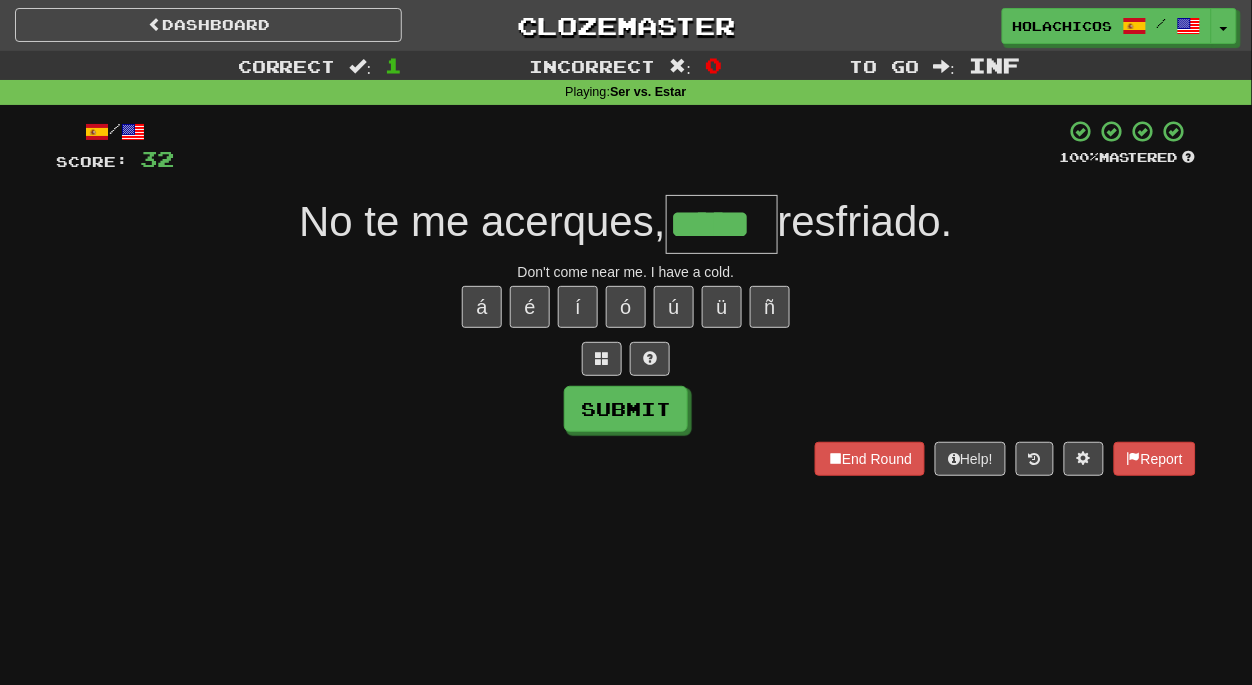 type on "*****" 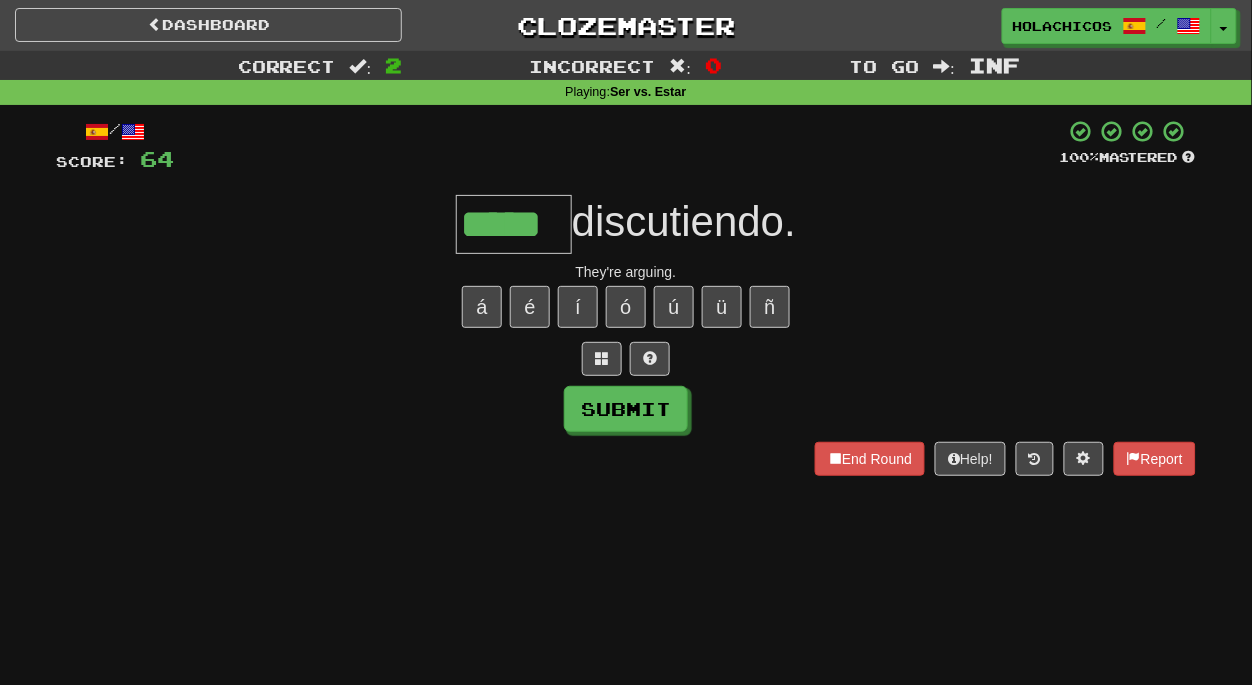 type on "*****" 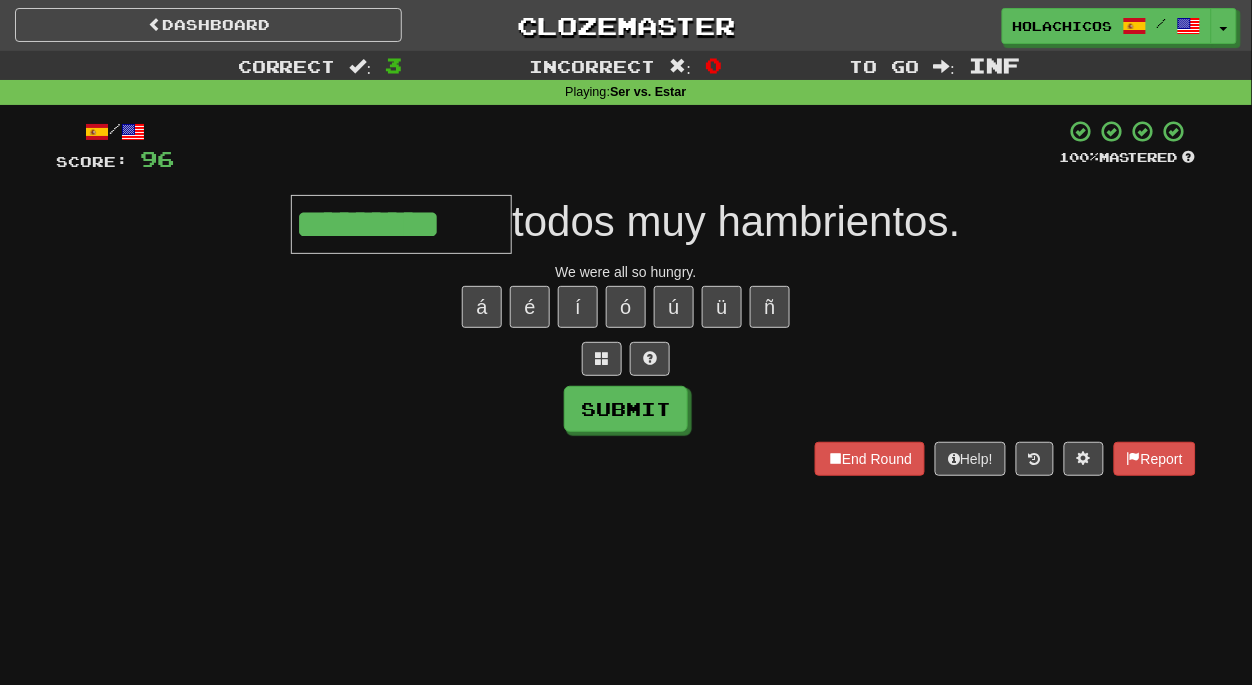 type on "*********" 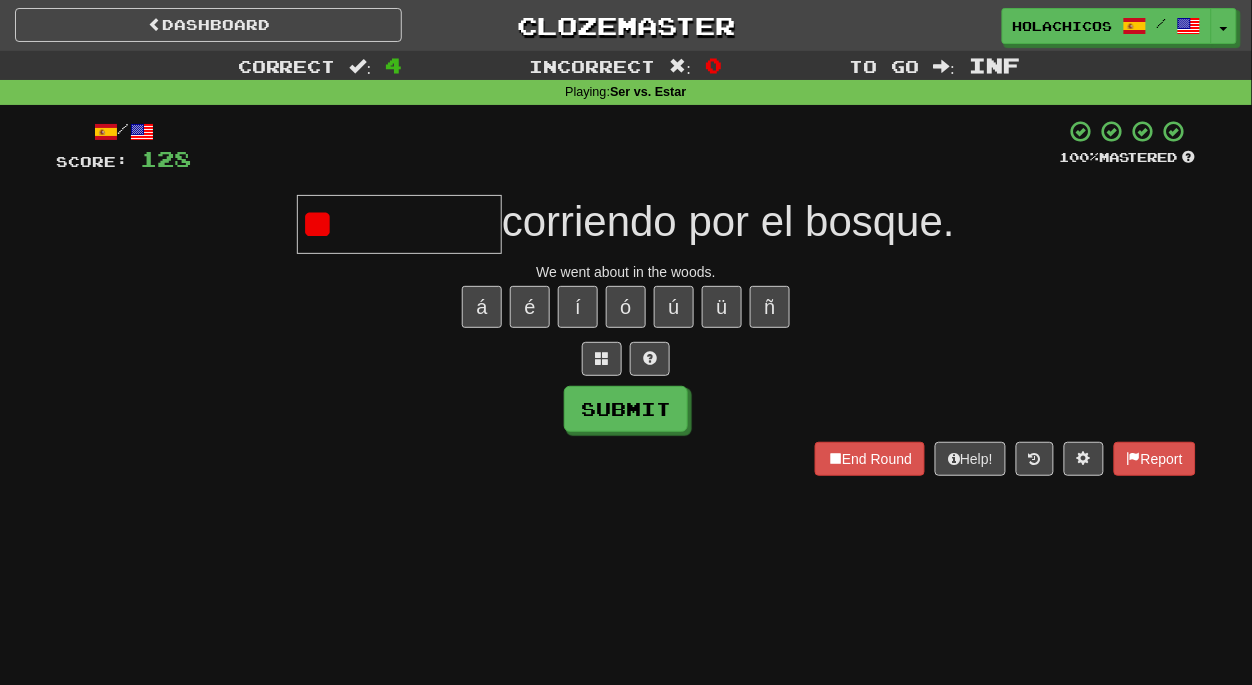 type on "*" 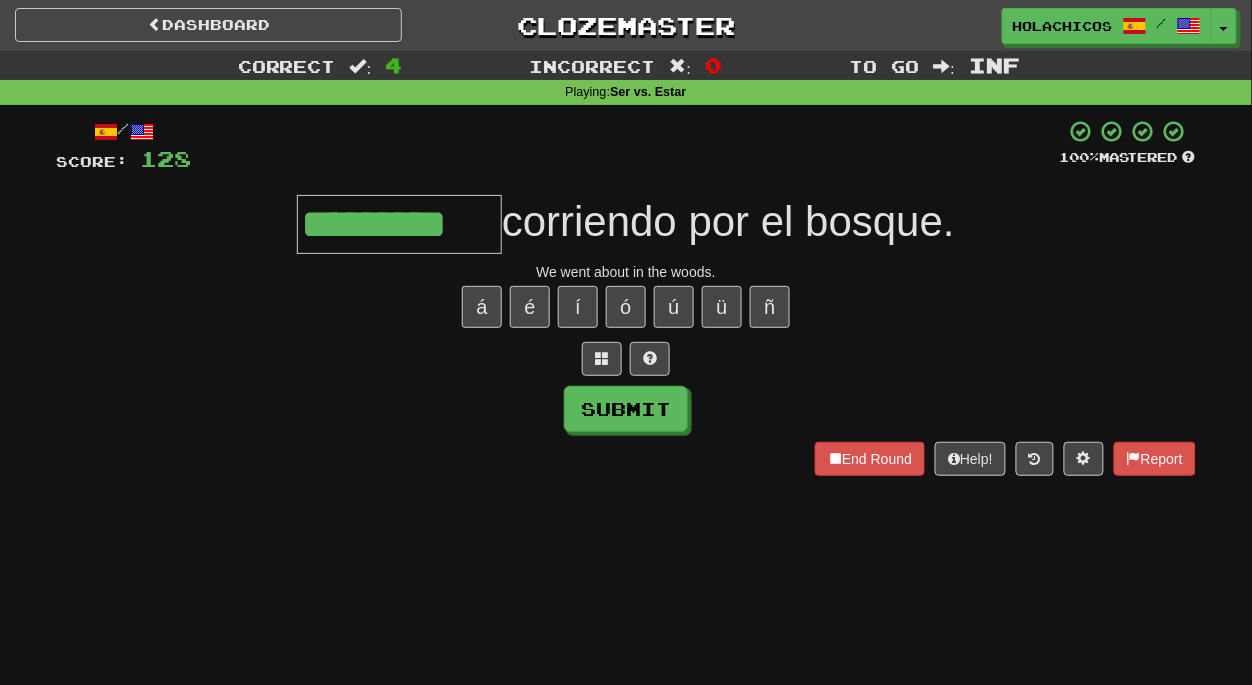 type on "*********" 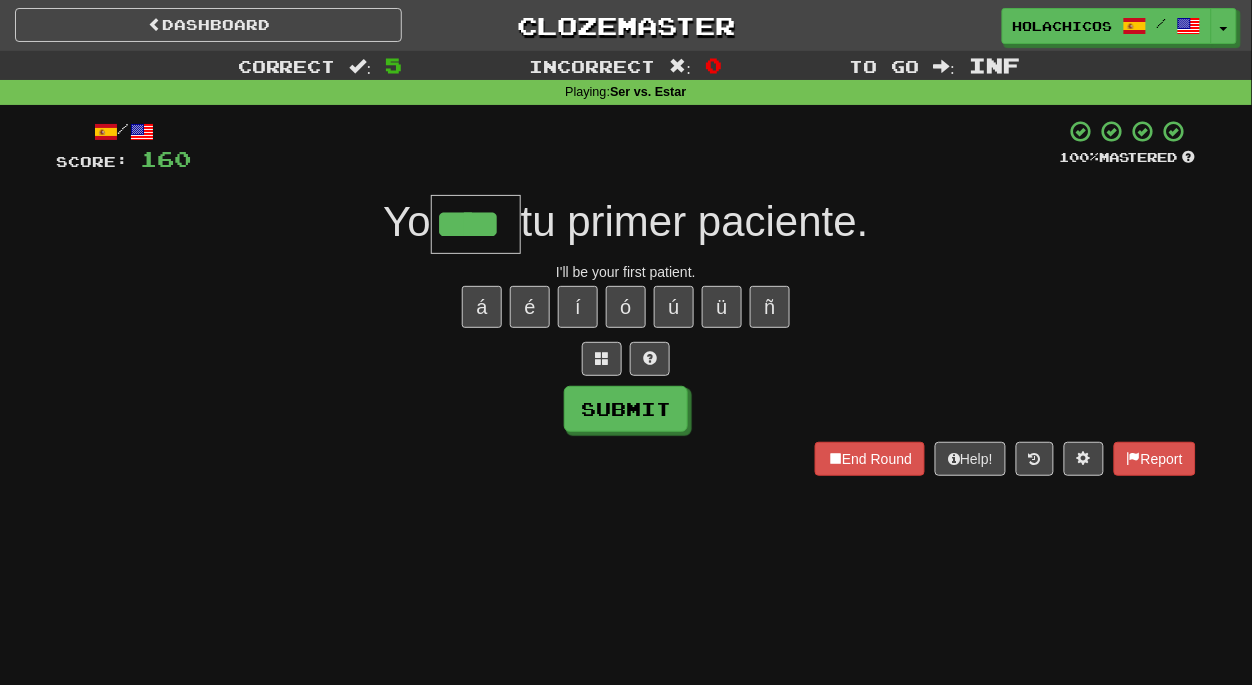 type on "****" 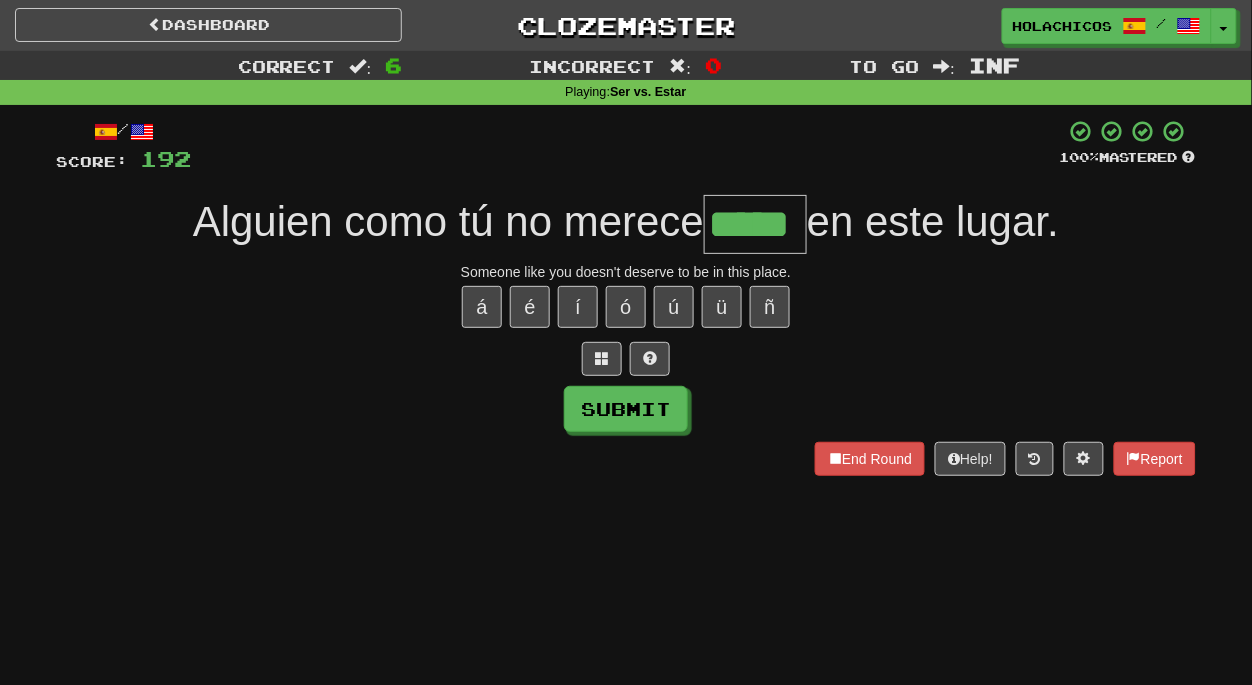 type on "*****" 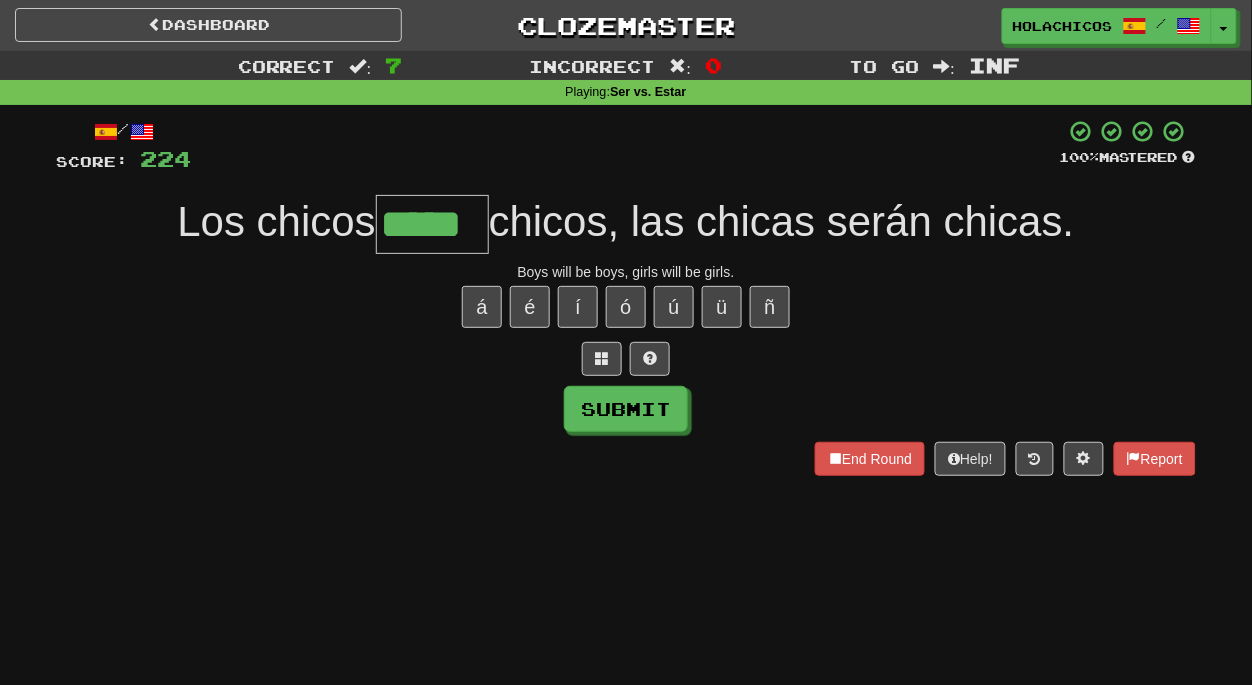 type on "*****" 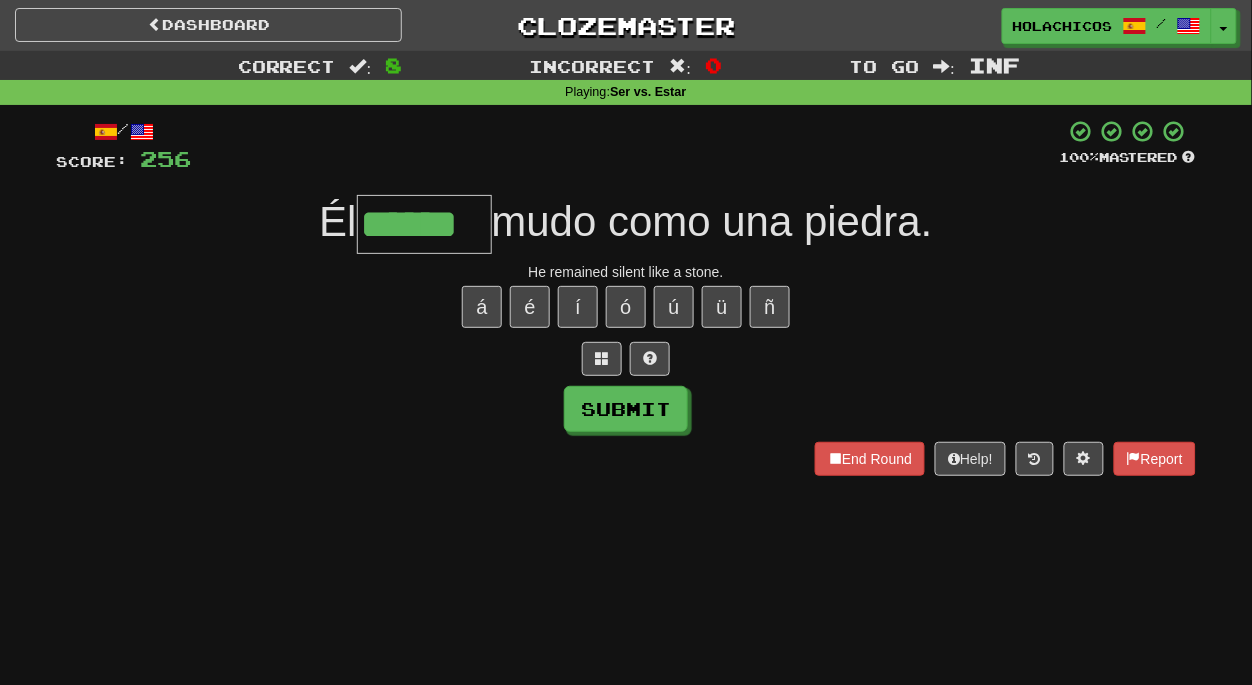 type on "******" 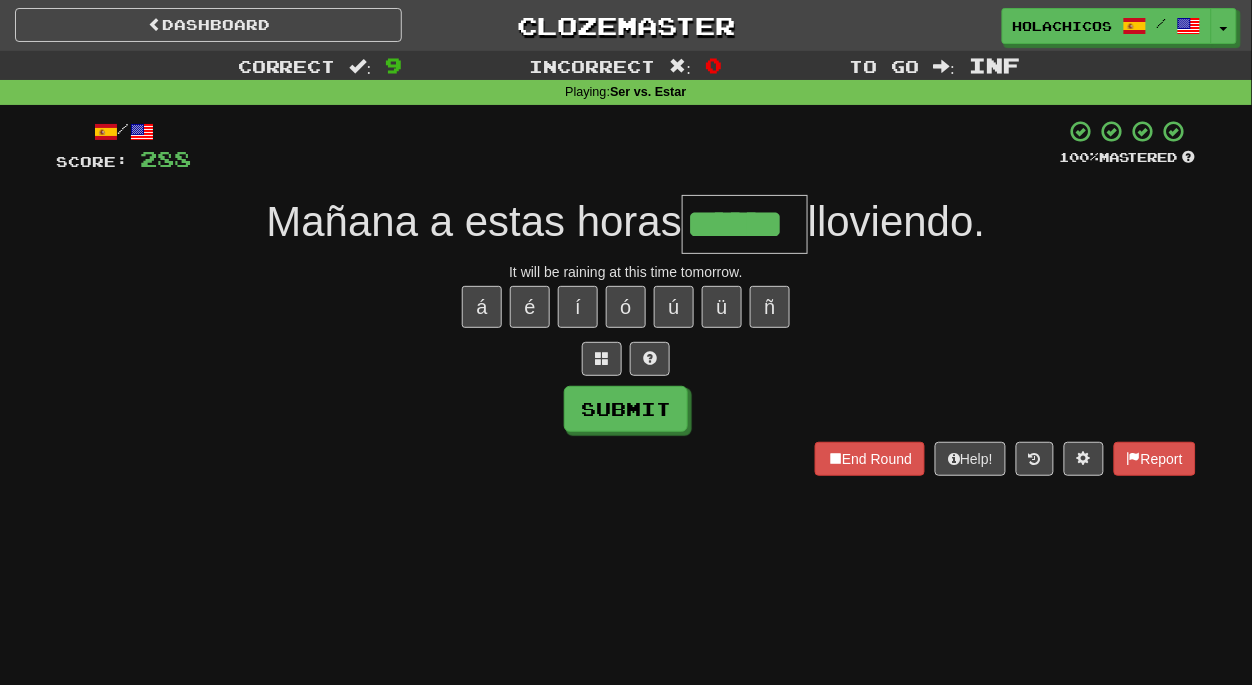 type on "******" 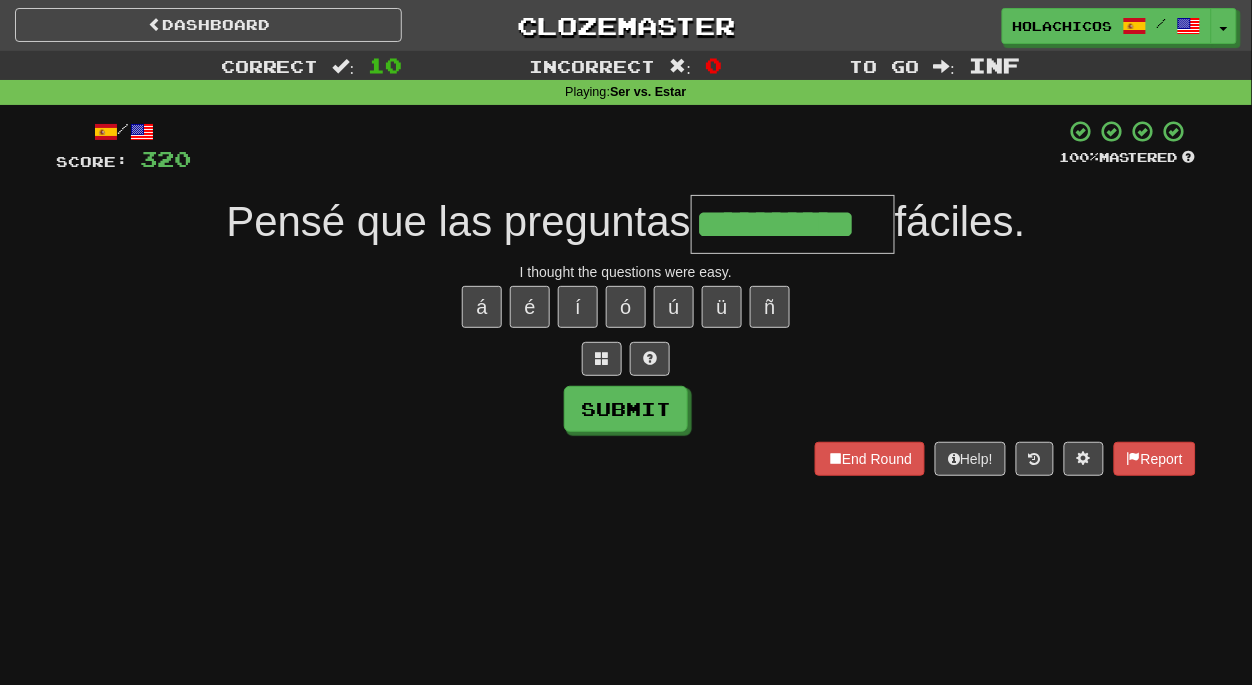 type on "**********" 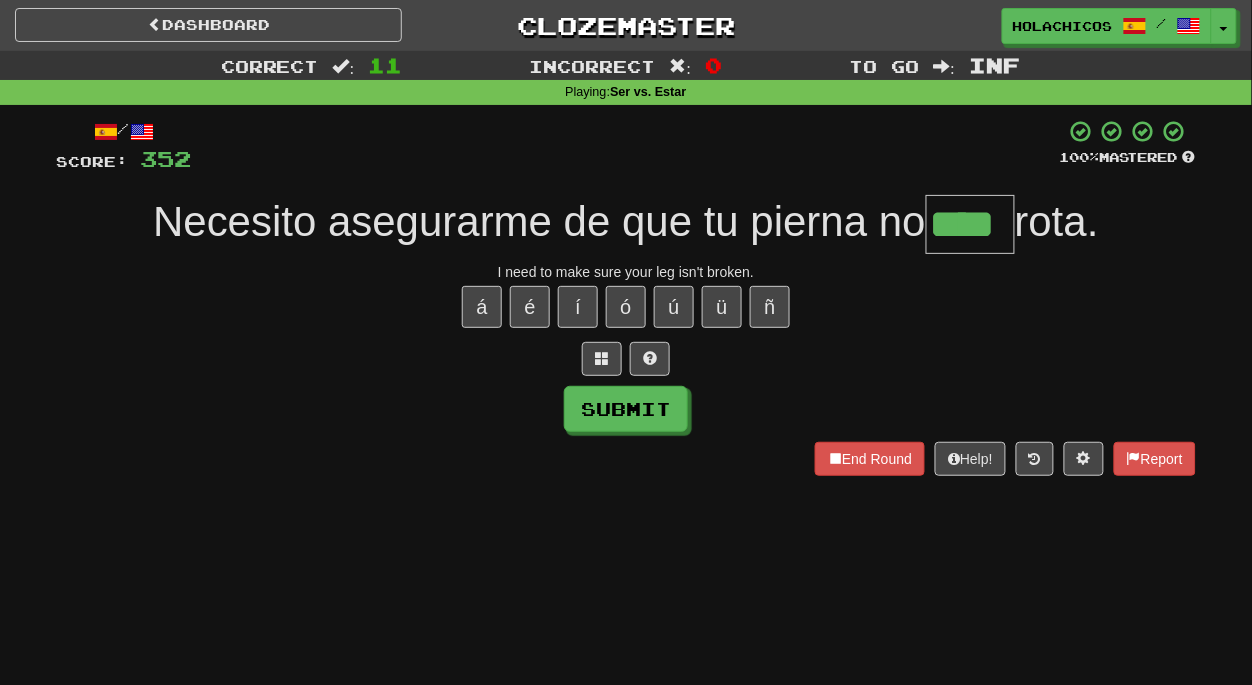 type on "****" 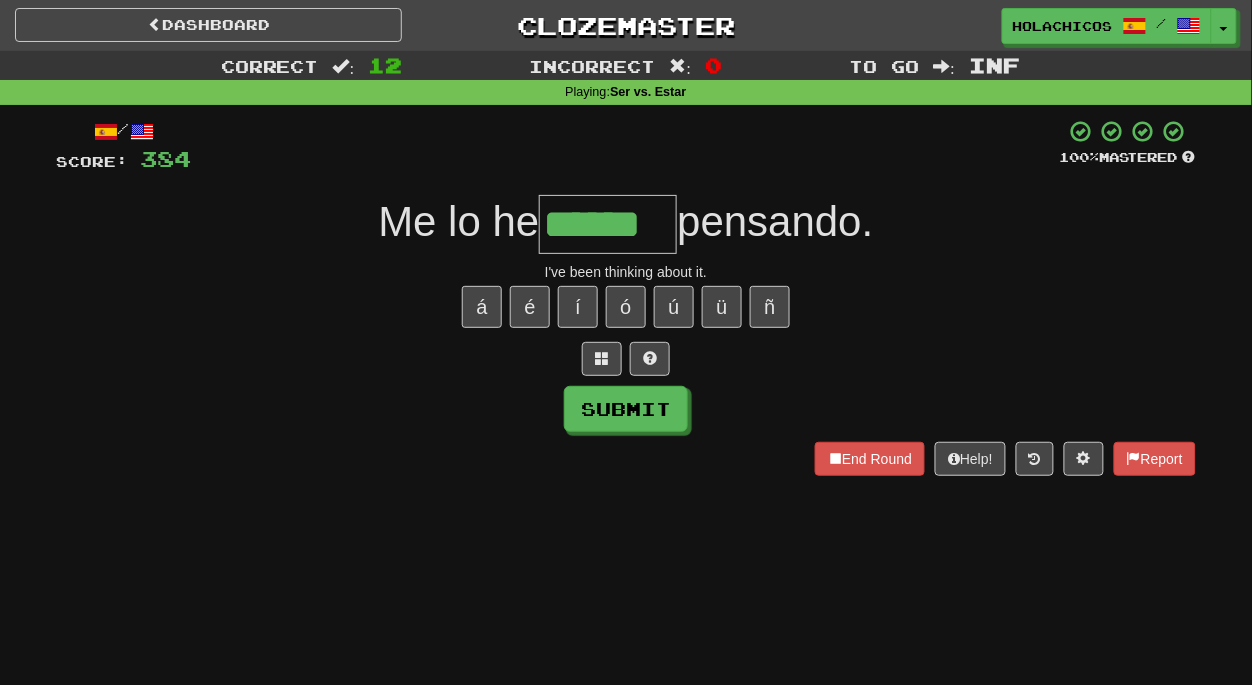 type on "******" 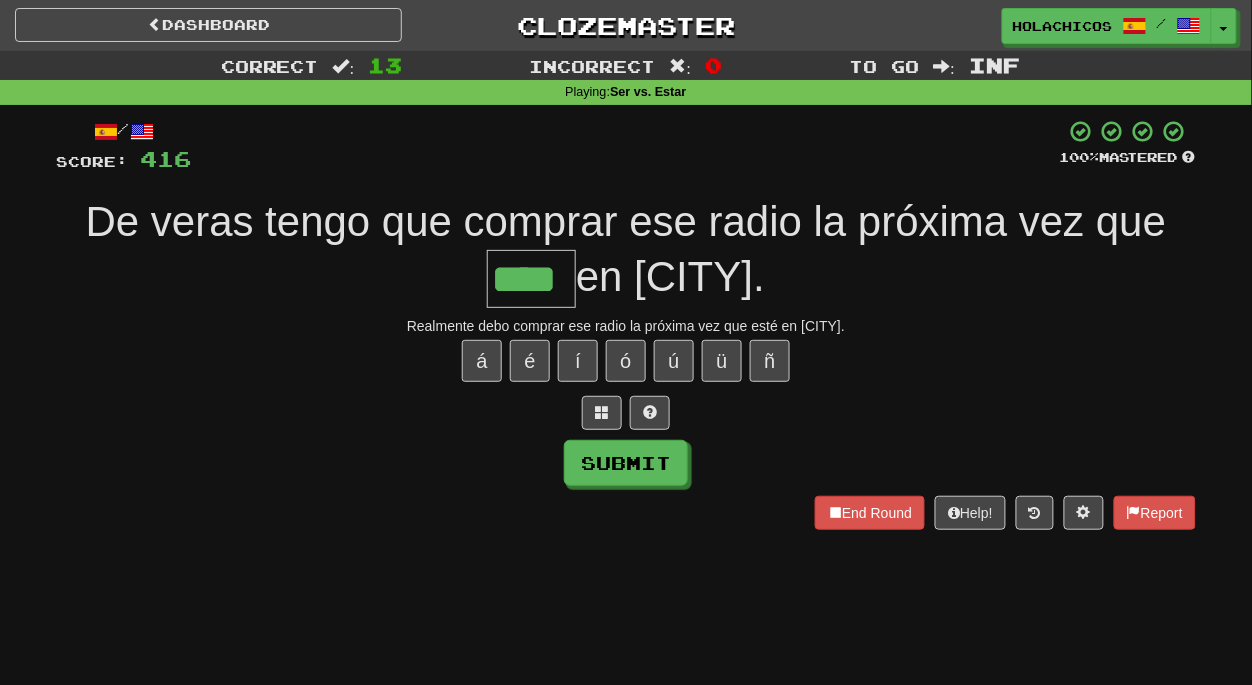 type on "****" 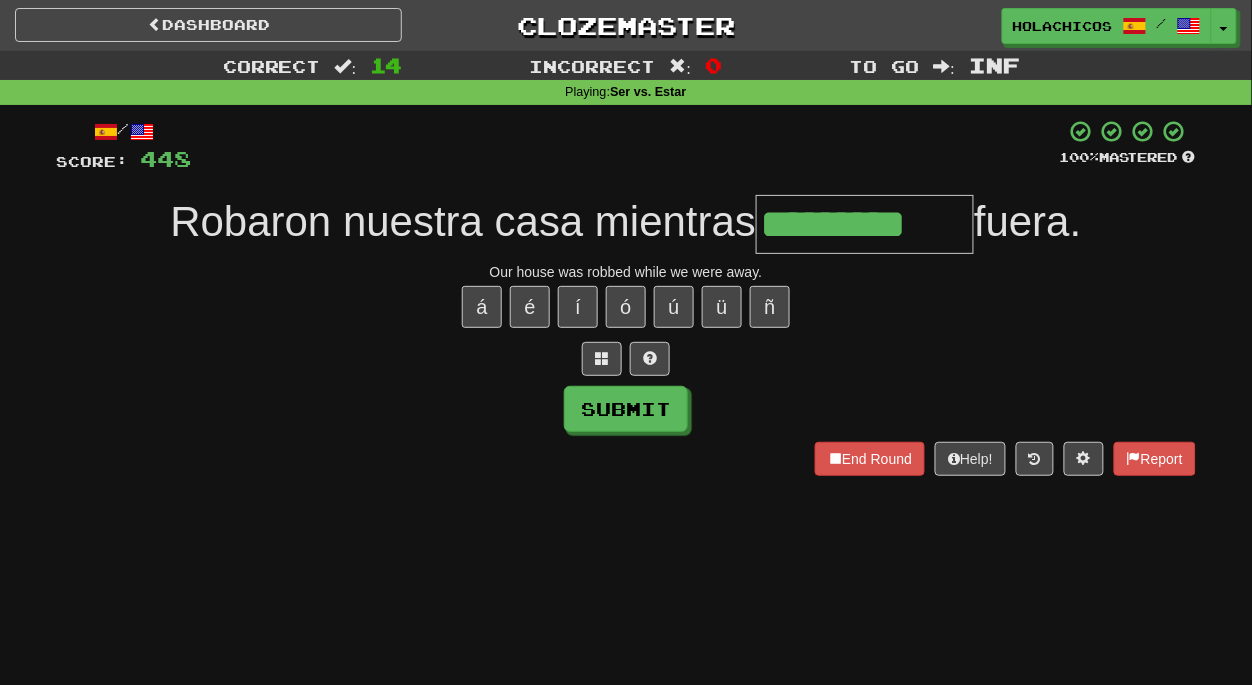 type on "*********" 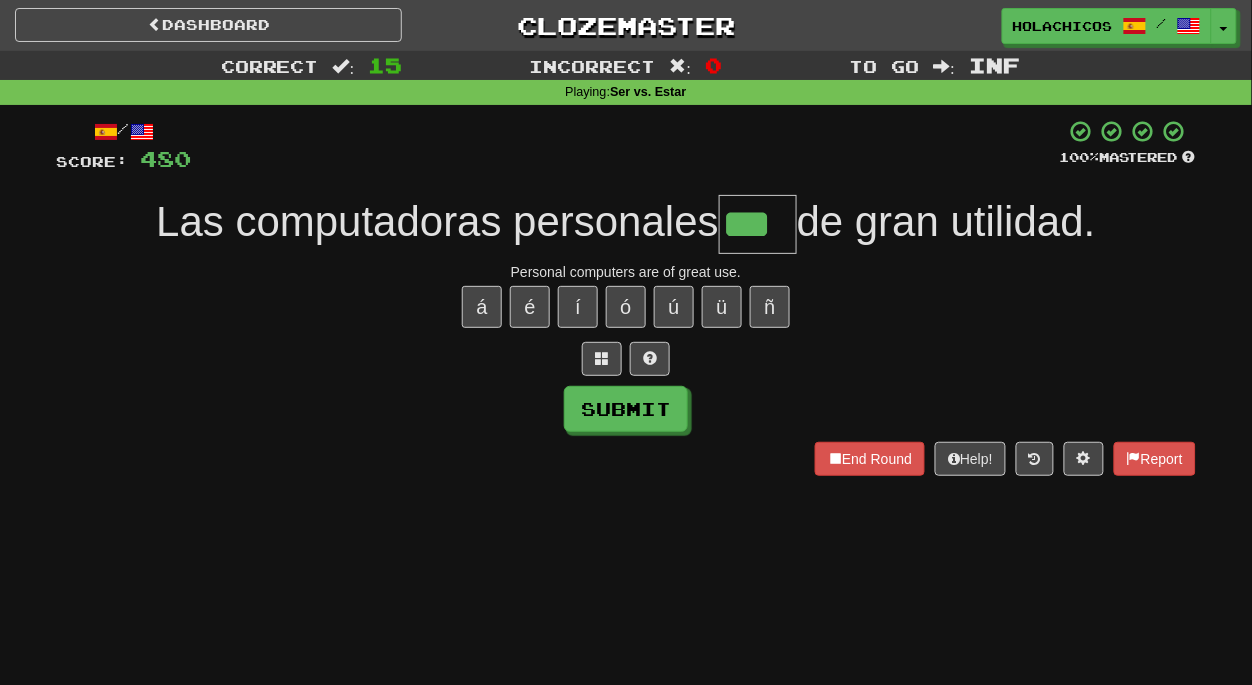 type on "***" 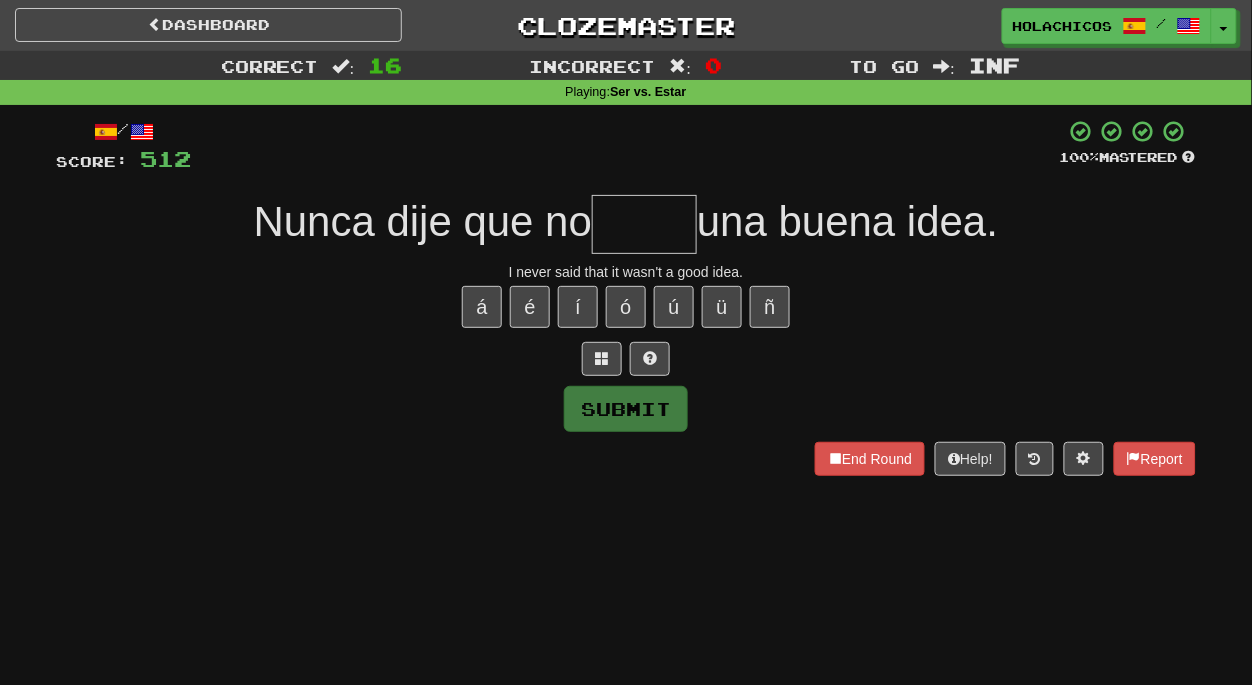 type on "*" 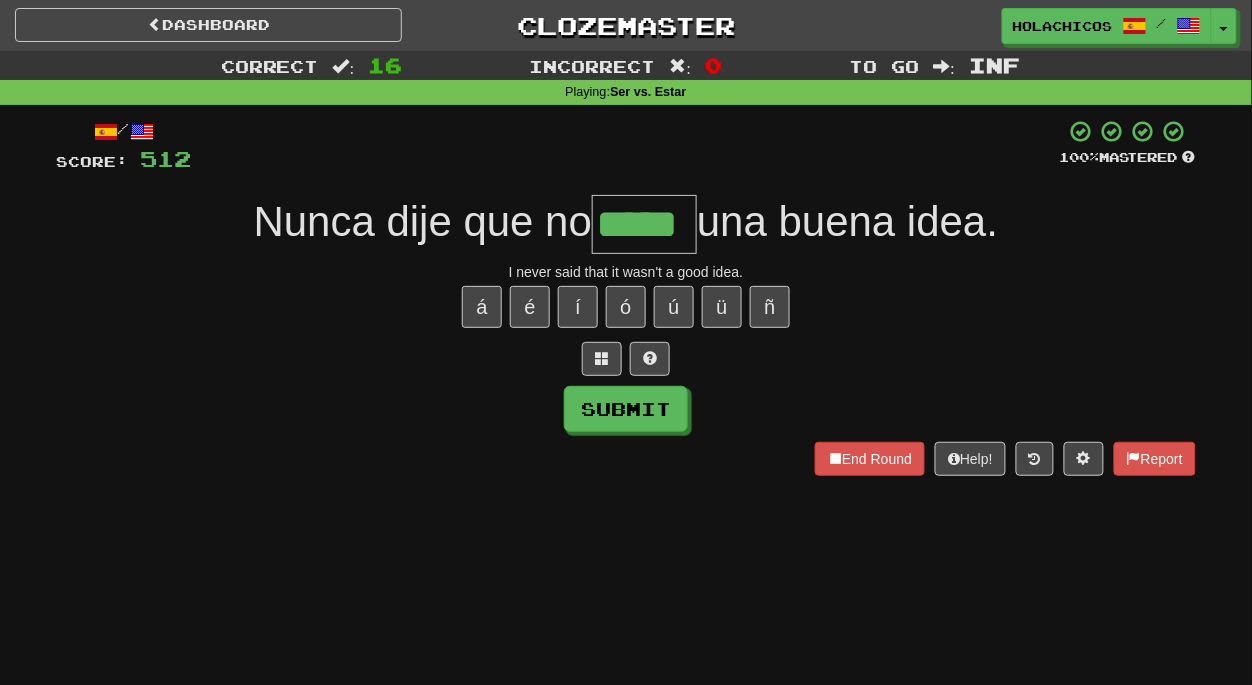 type on "*****" 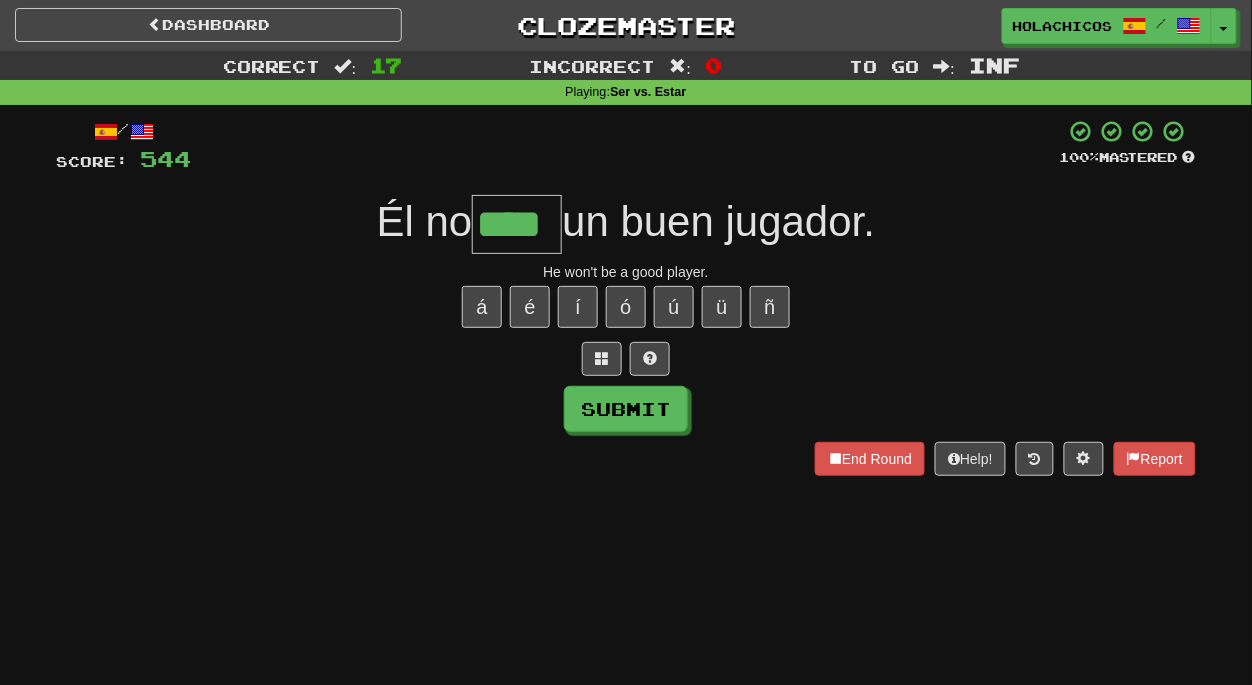 type on "****" 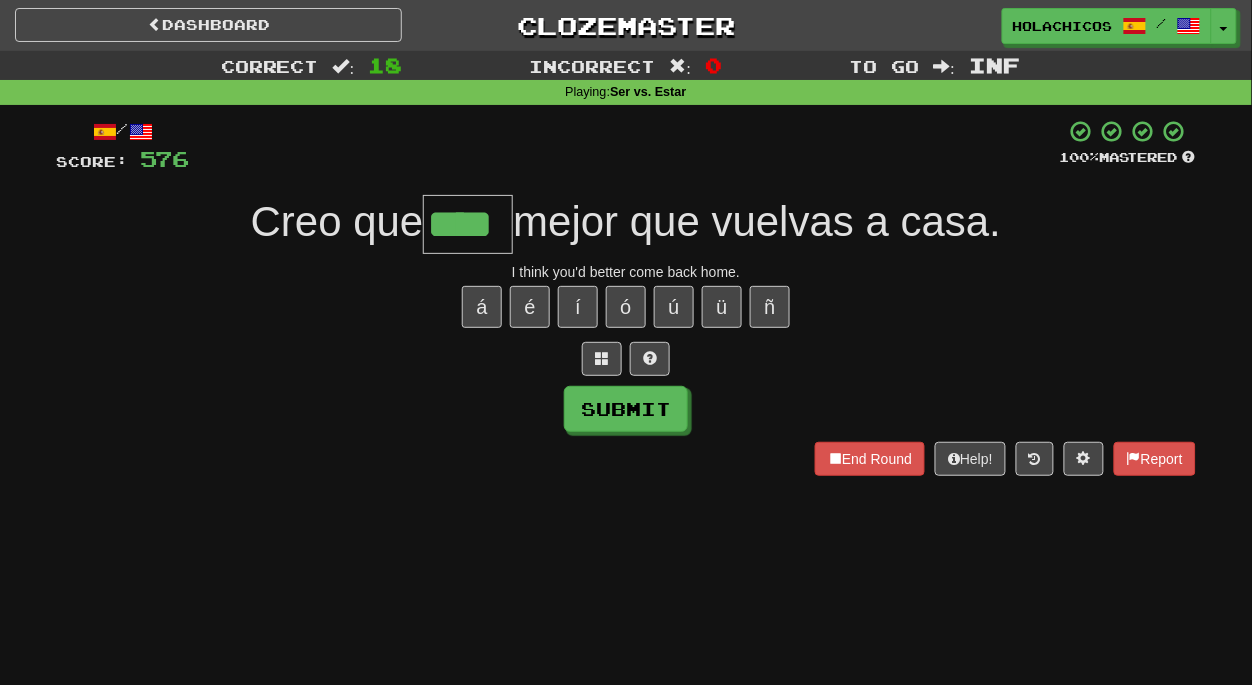type on "****" 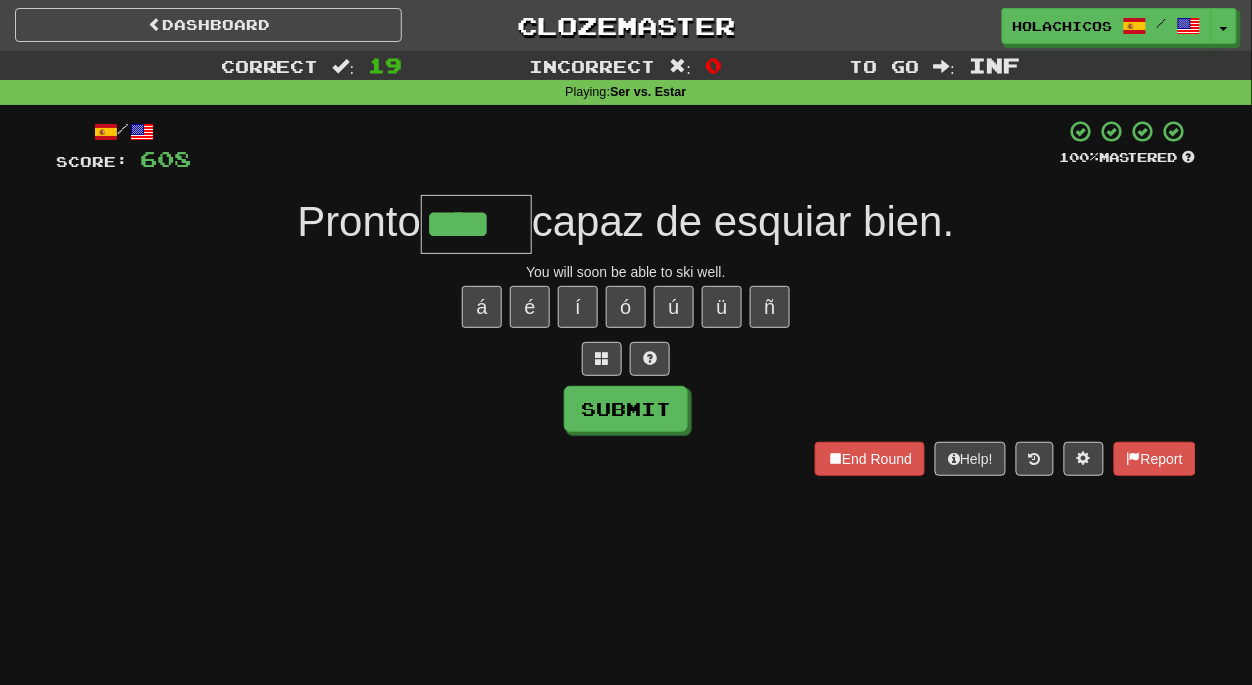 scroll, scrollTop: 0, scrollLeft: 0, axis: both 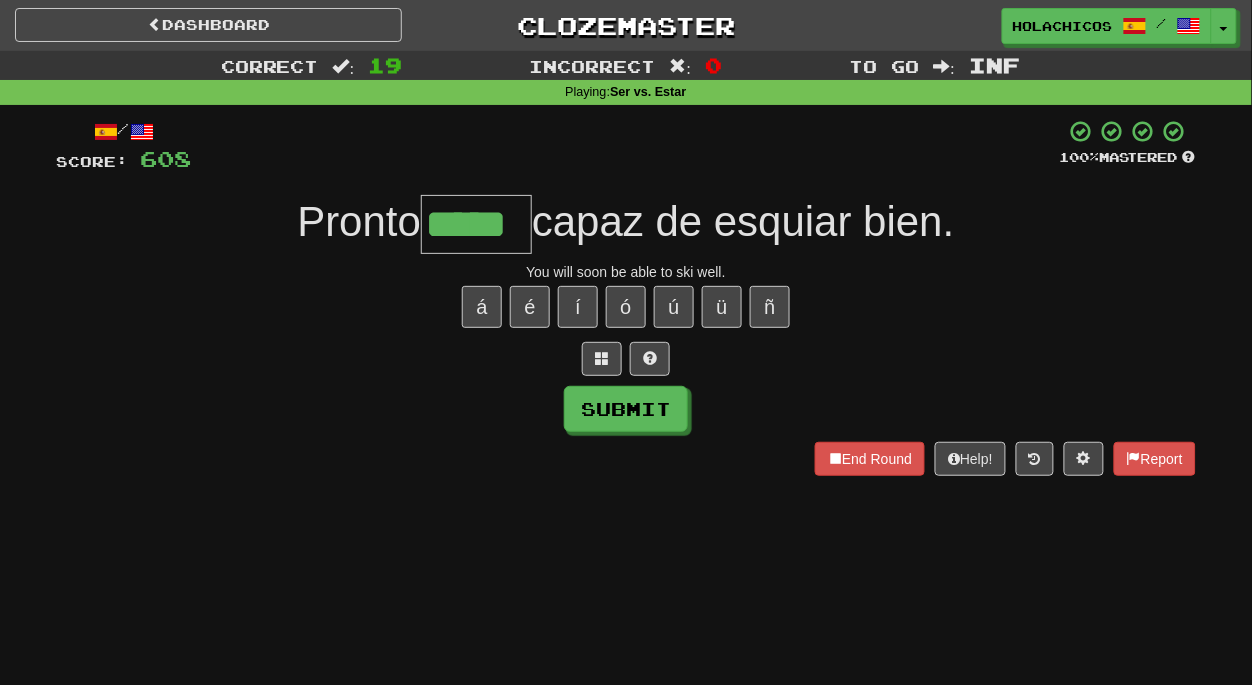 type on "*****" 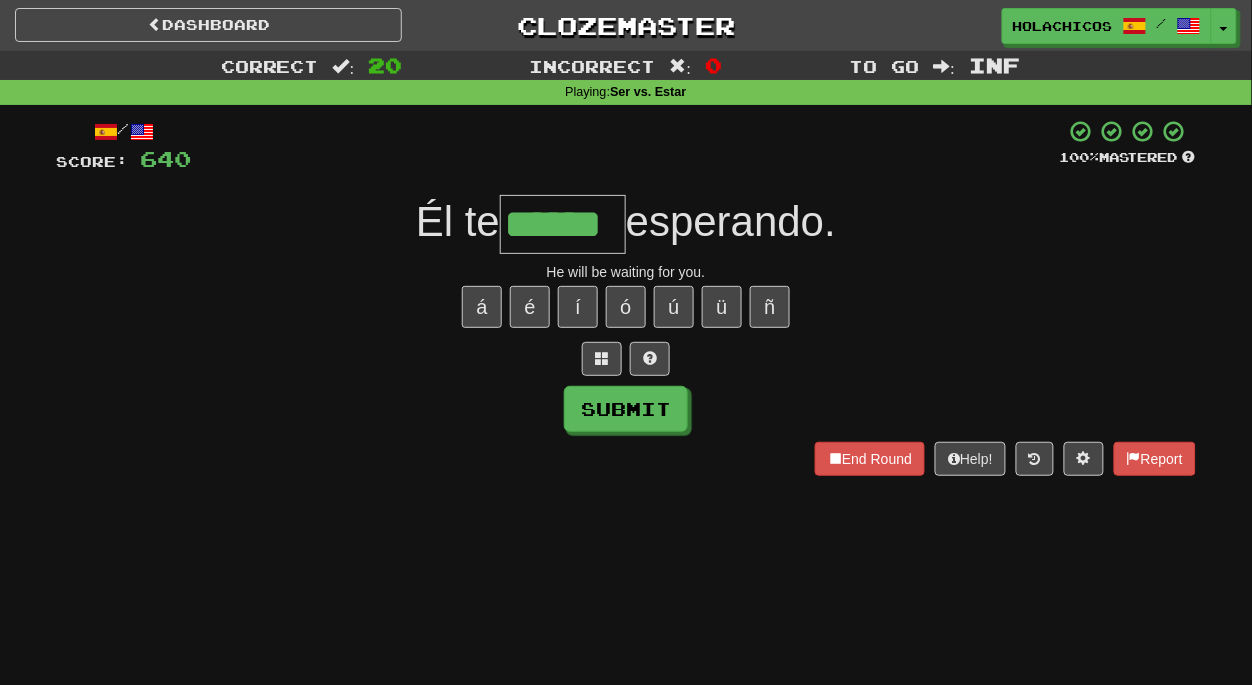type on "******" 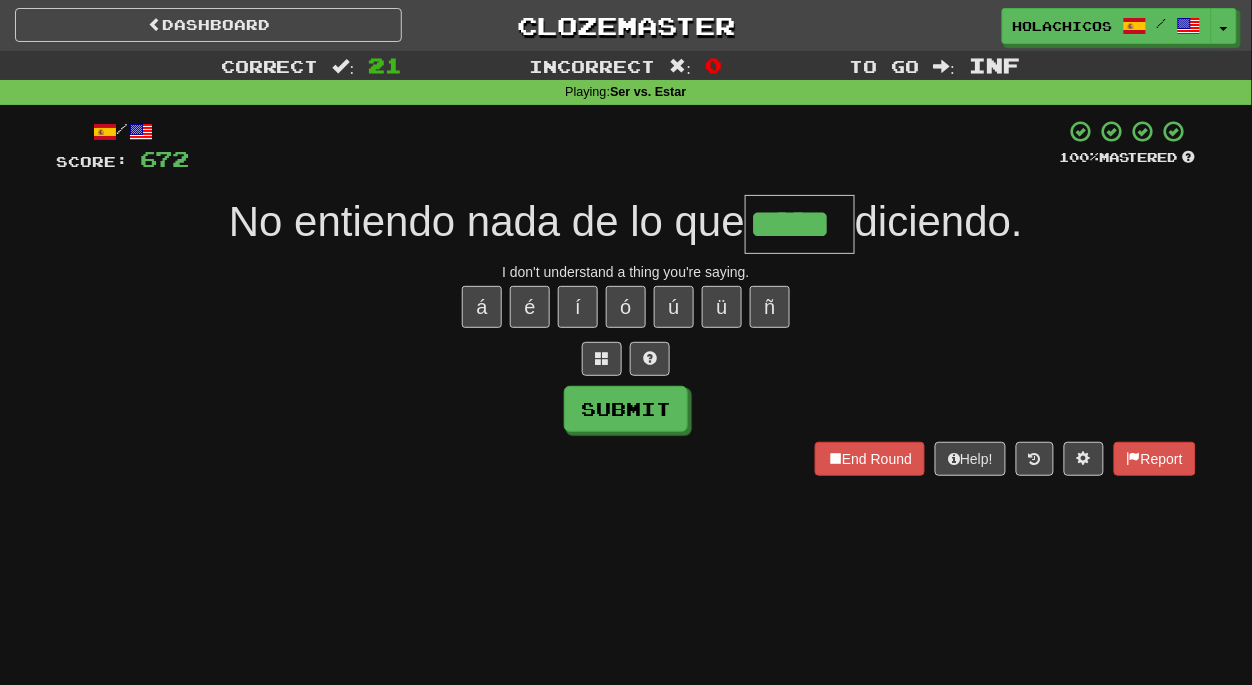 type on "*****" 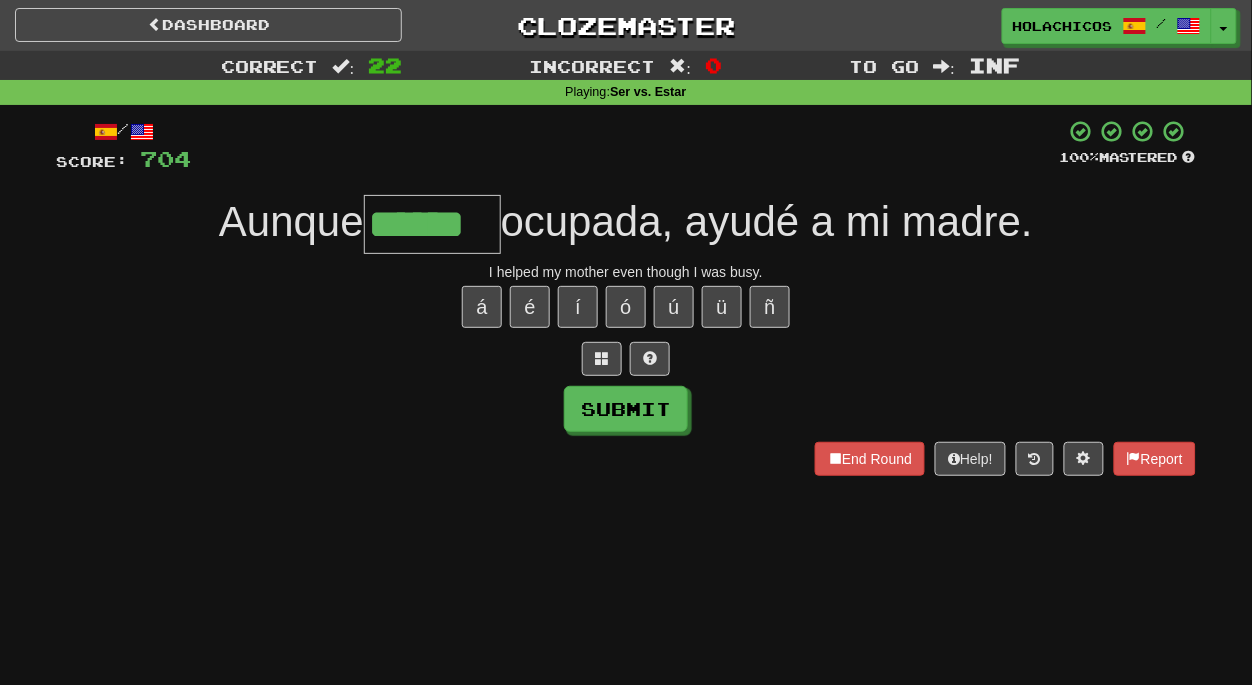 type on "******" 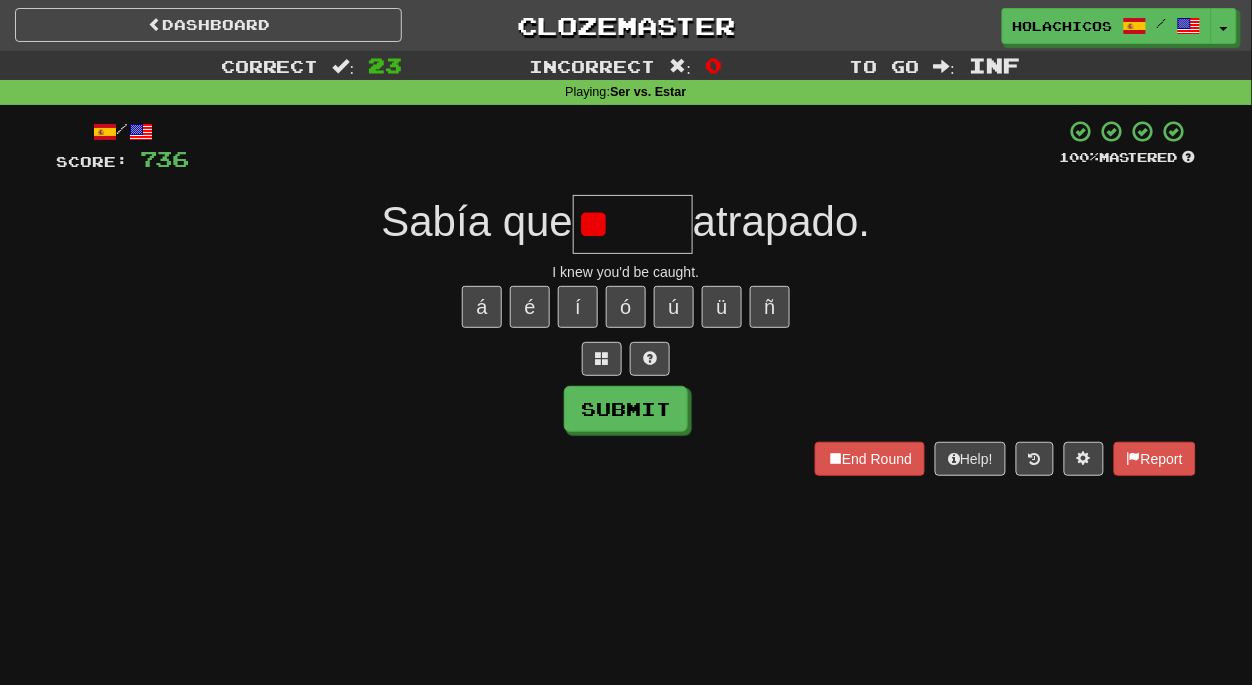 type on "*" 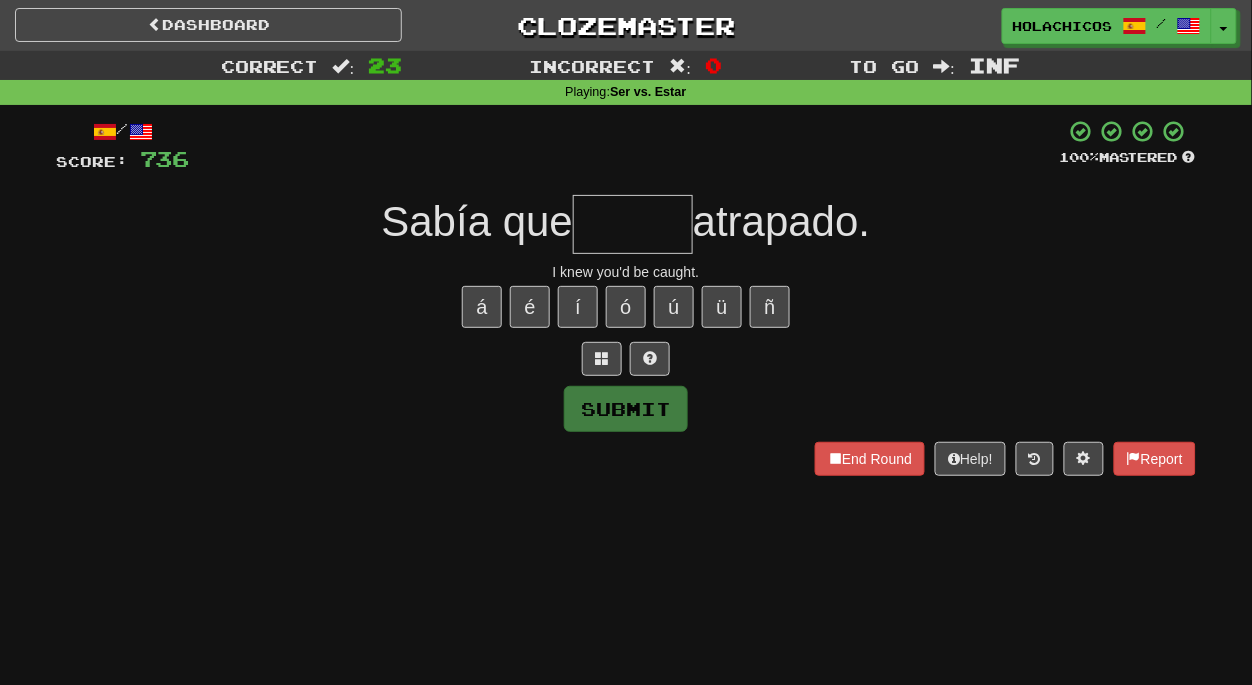 type on "*" 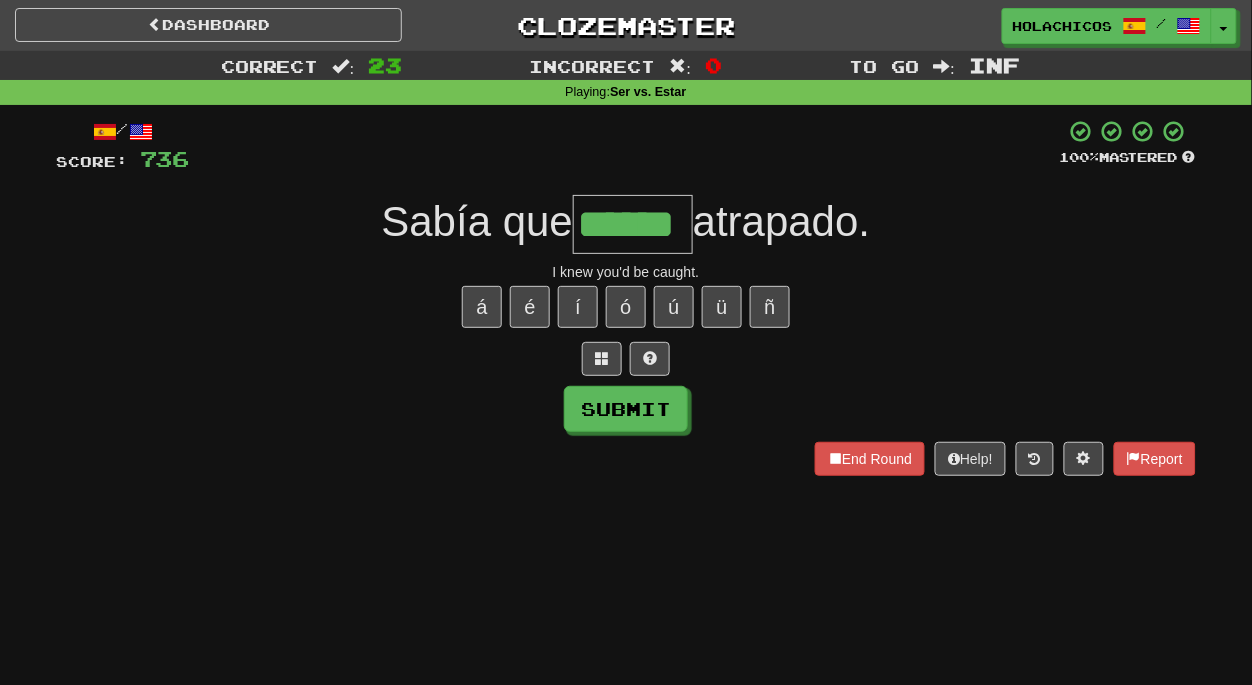 type on "******" 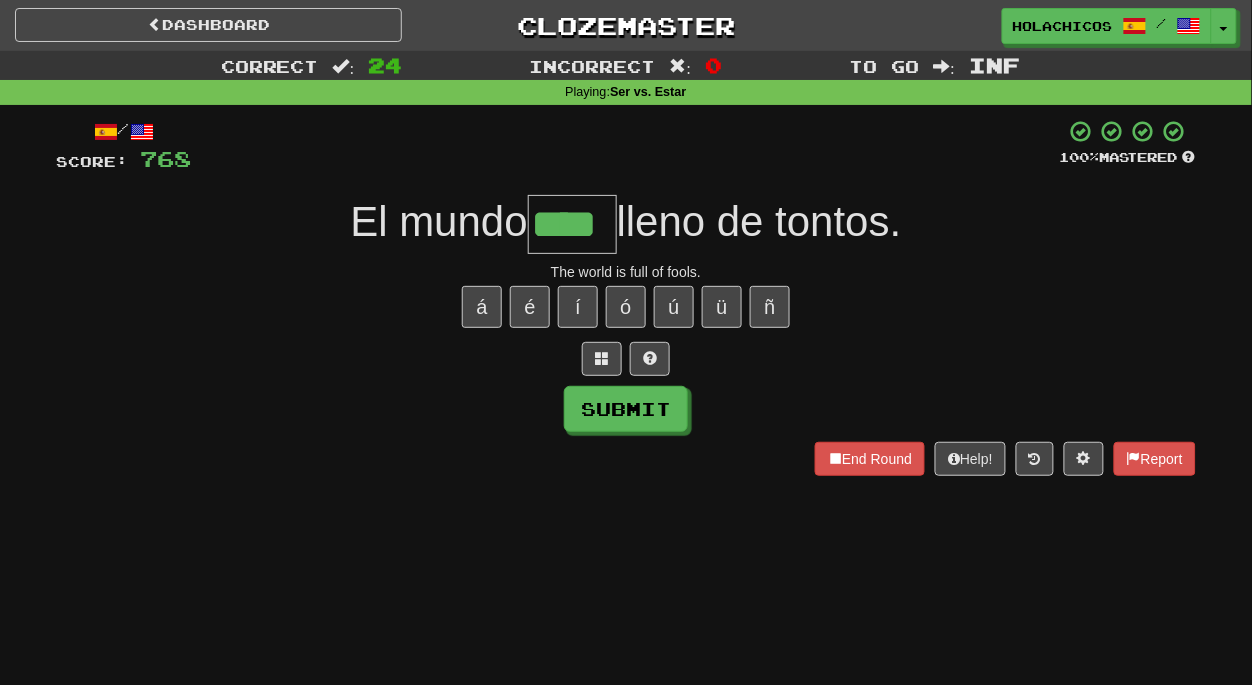 type on "****" 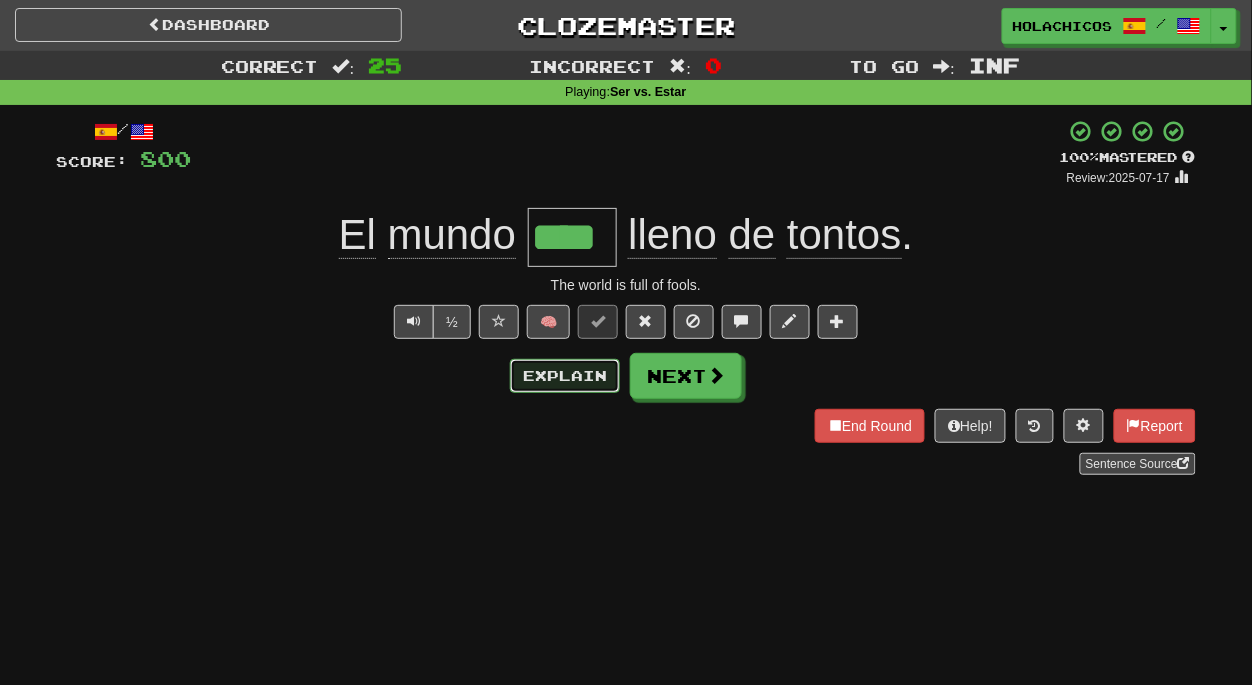 click on "Explain" at bounding box center [565, 376] 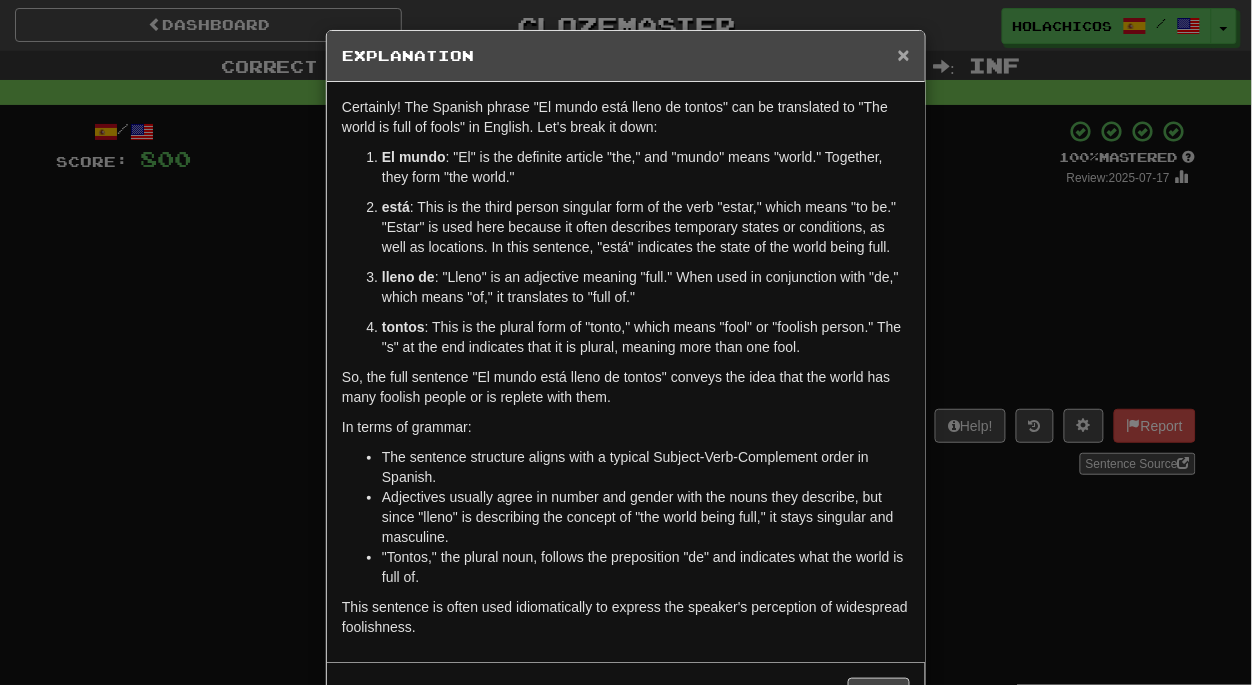 click on "×" at bounding box center (904, 54) 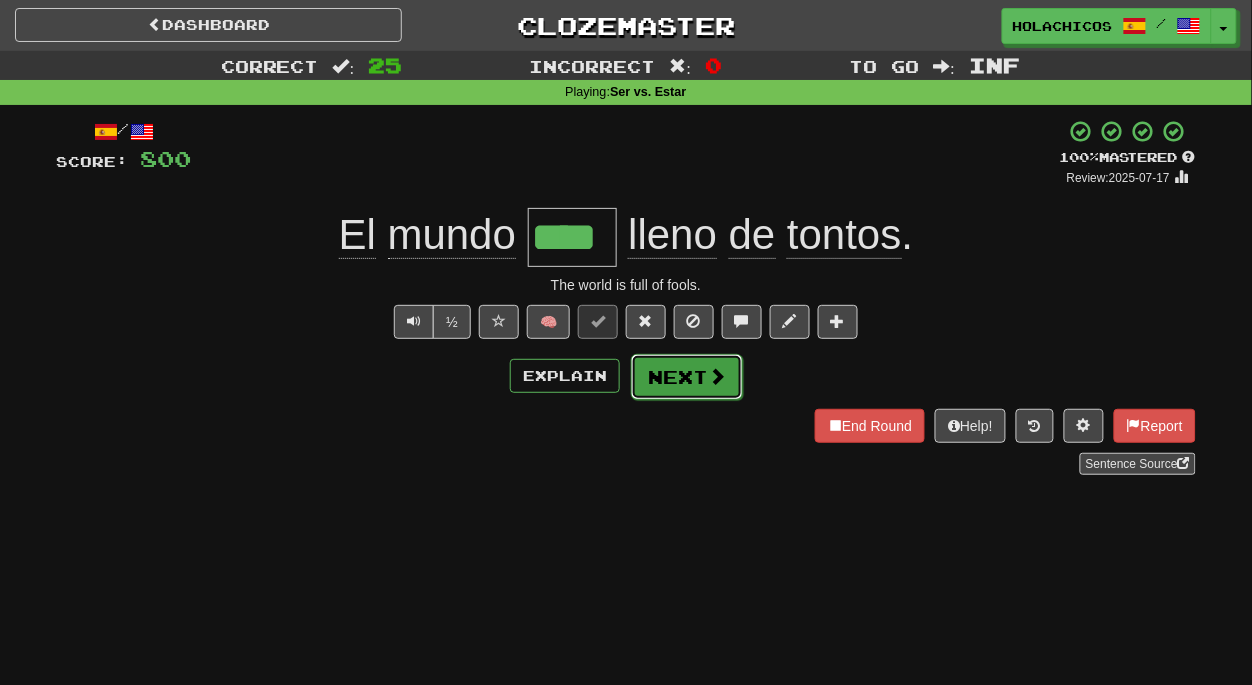 click on "Next" at bounding box center [687, 377] 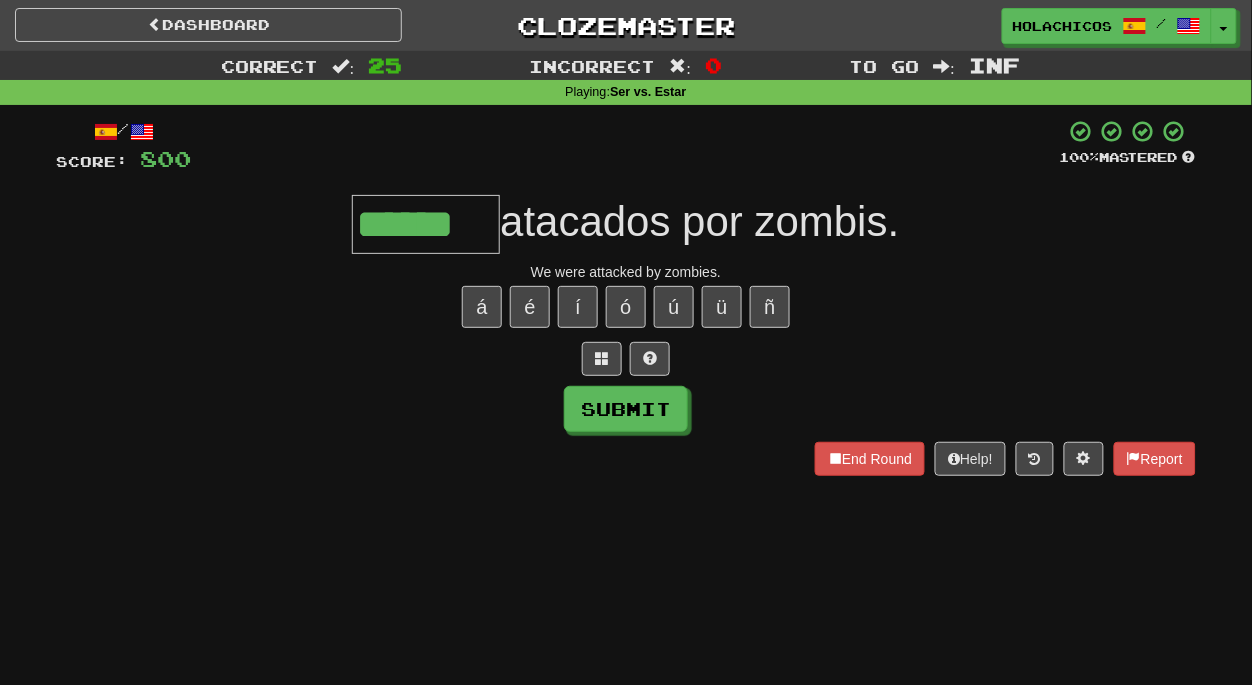 type on "******" 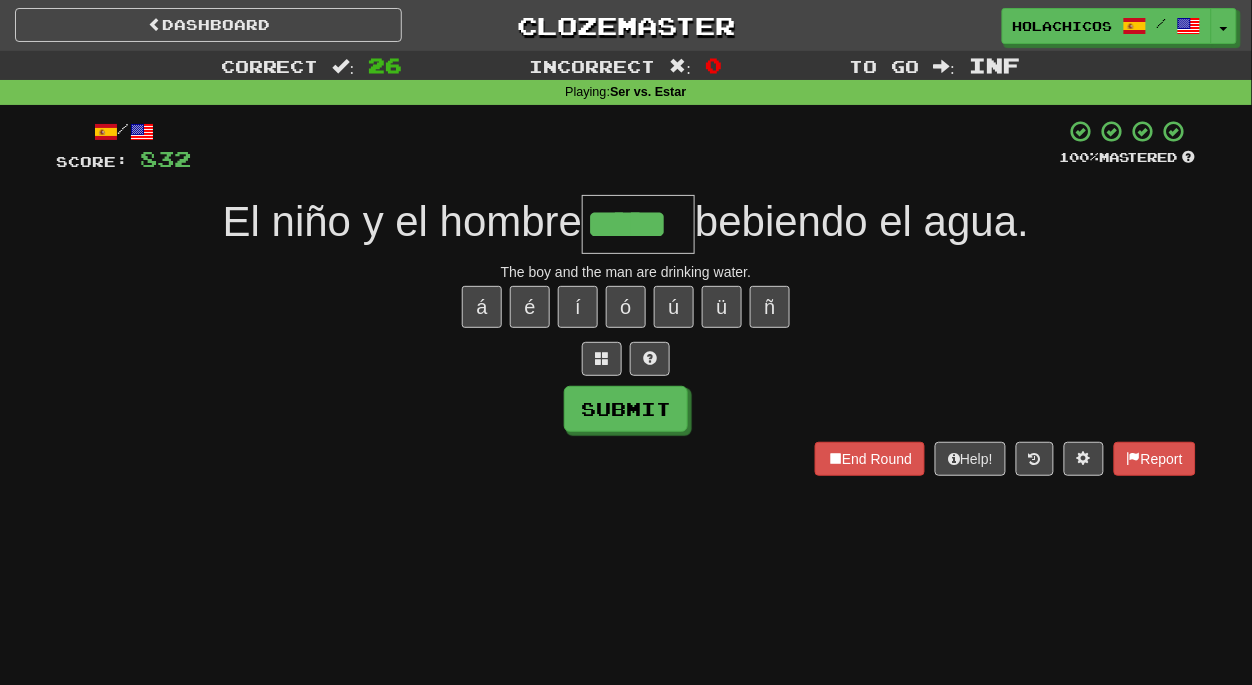 type on "*****" 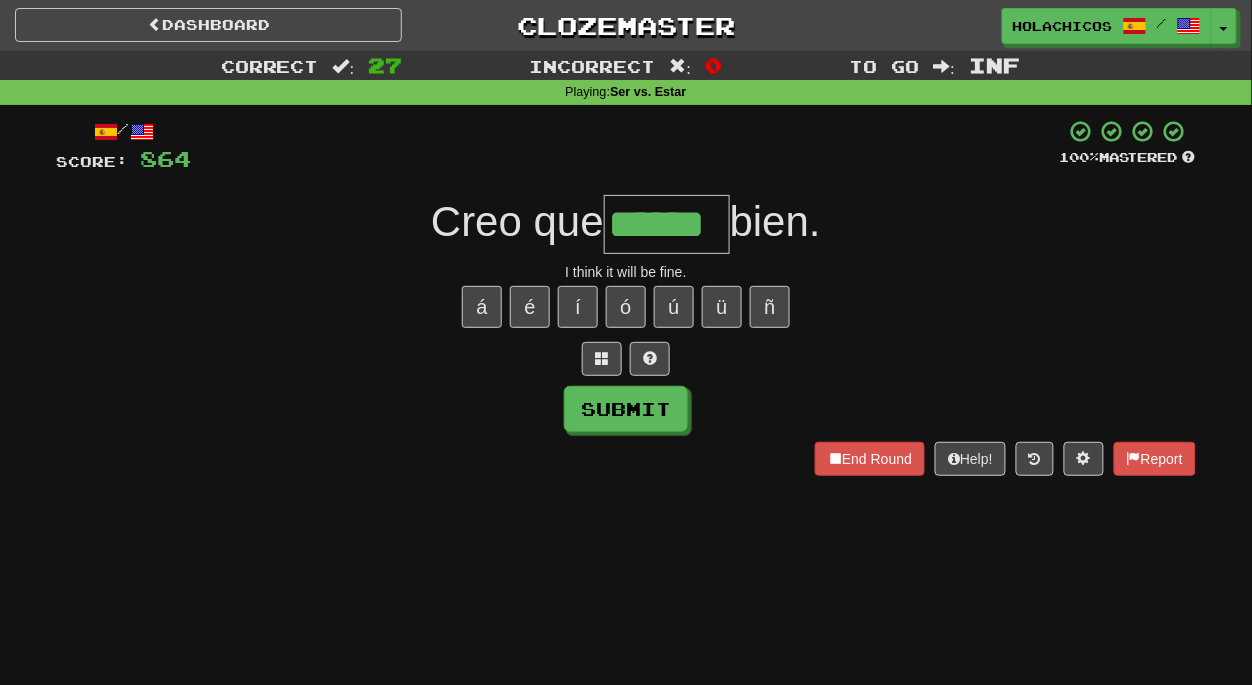 type on "******" 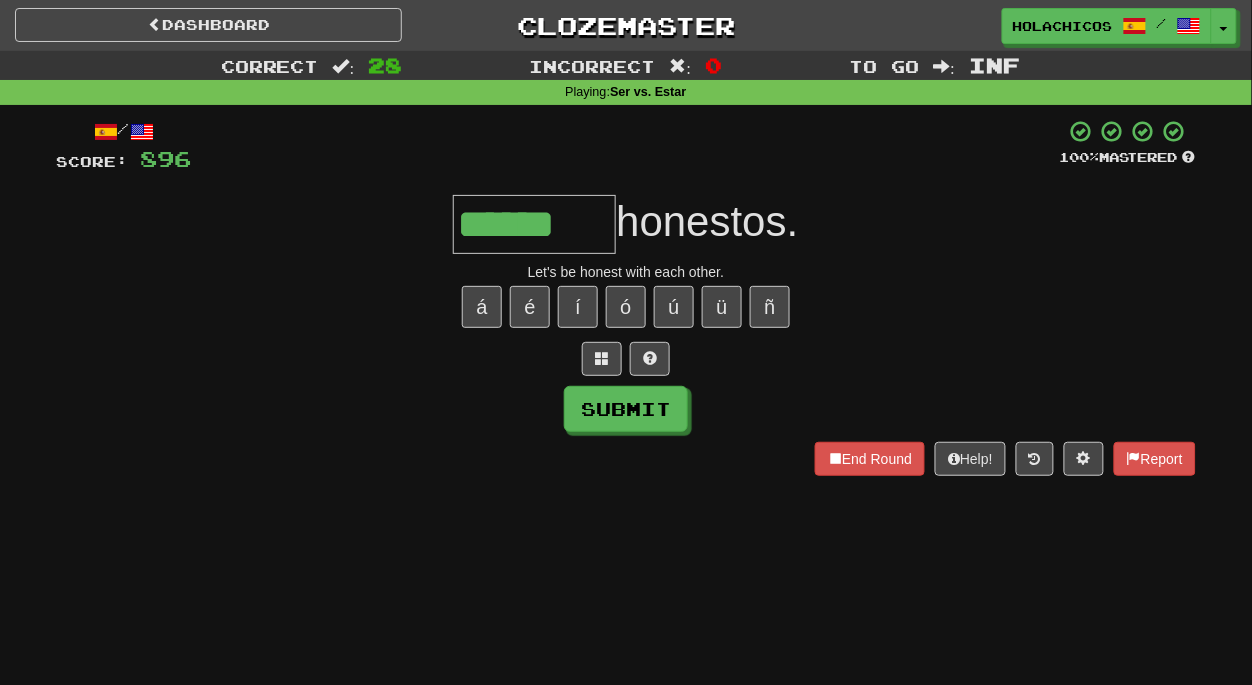 type on "******" 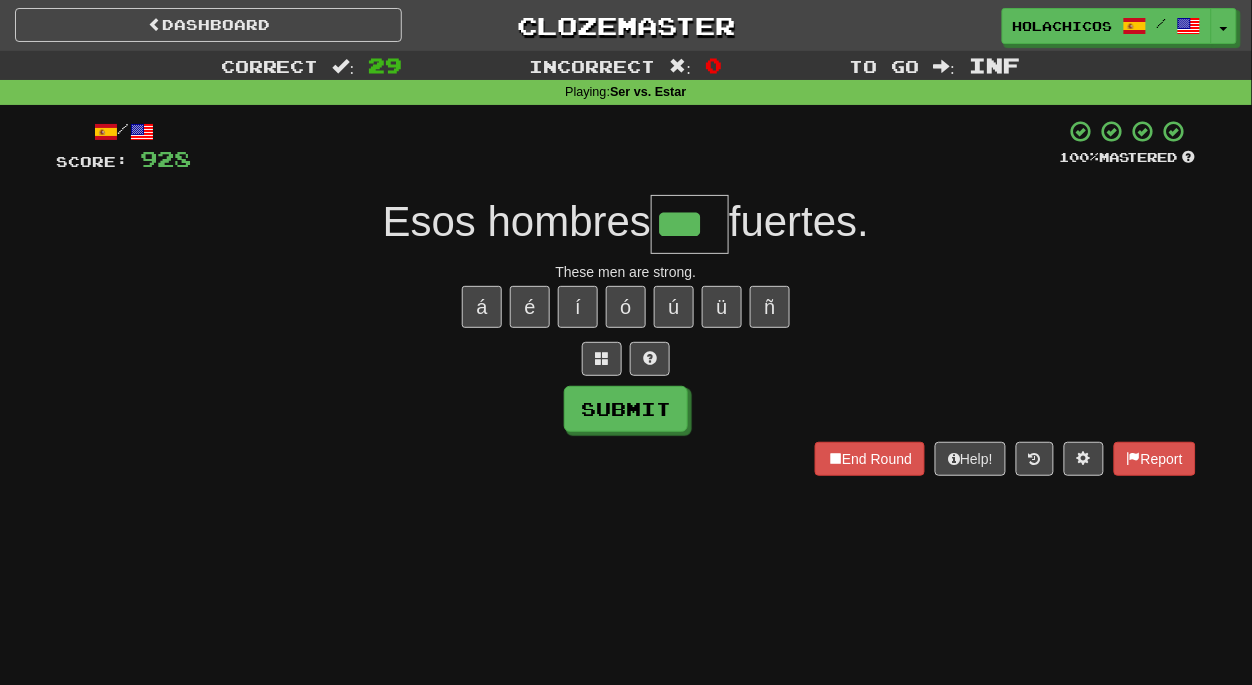 type on "***" 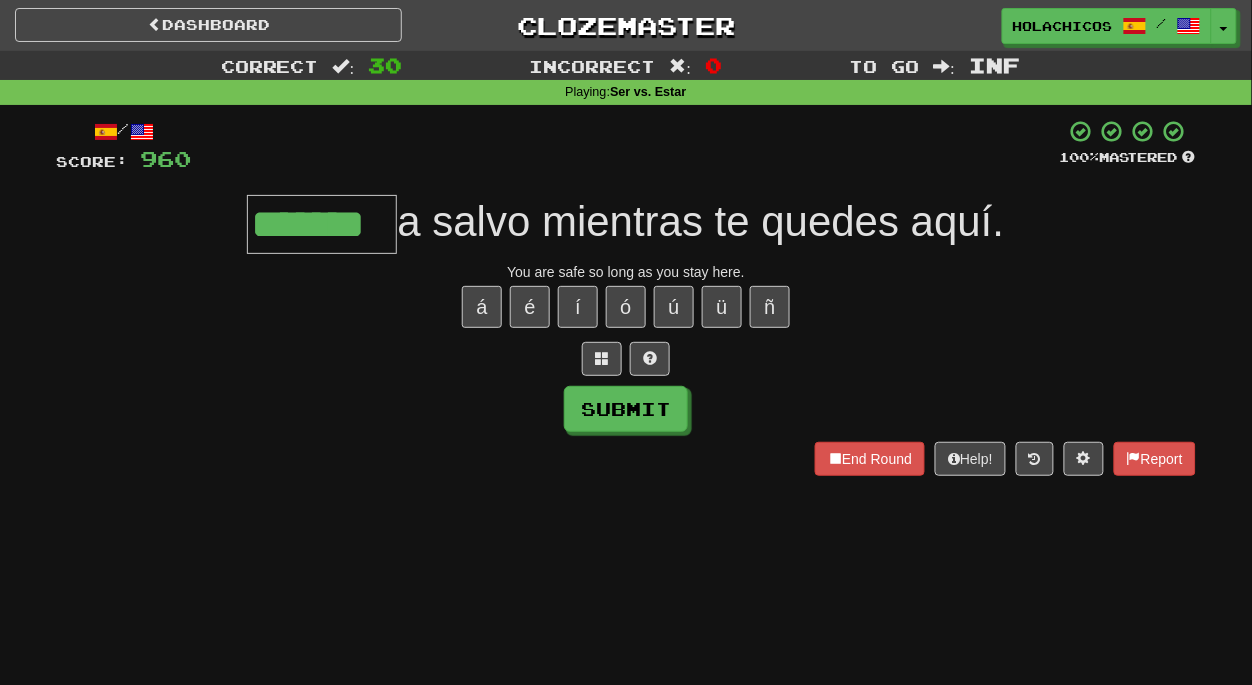 type on "*******" 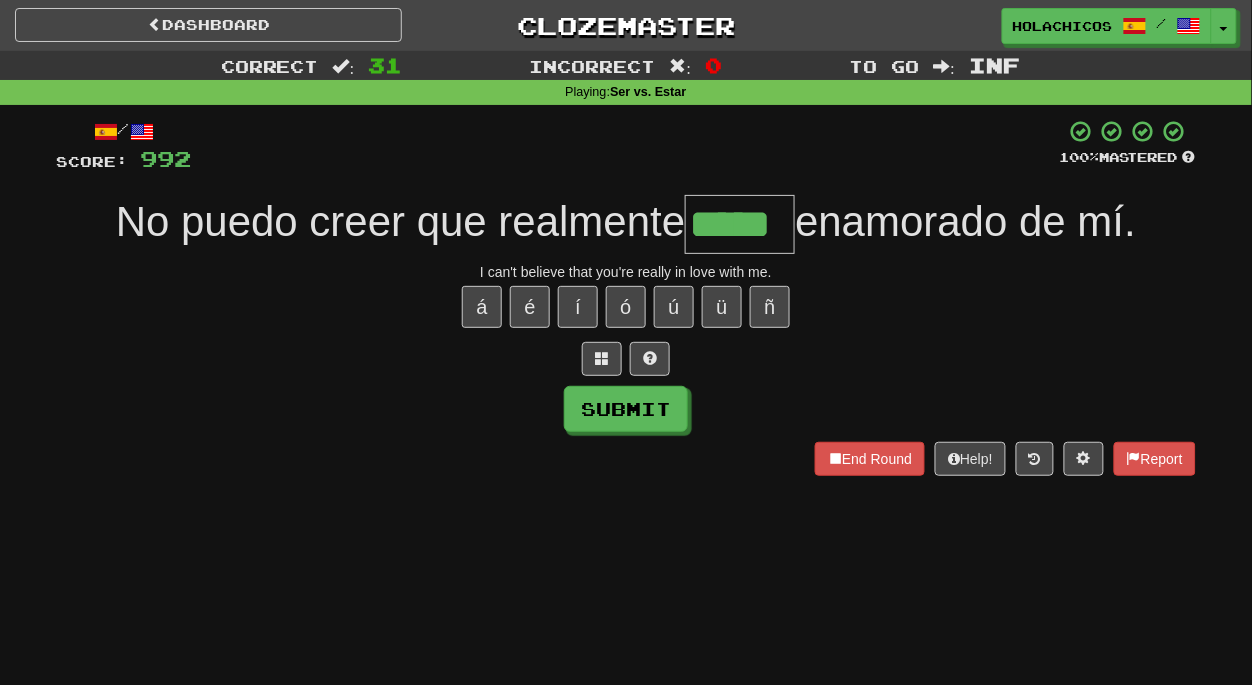 type on "*****" 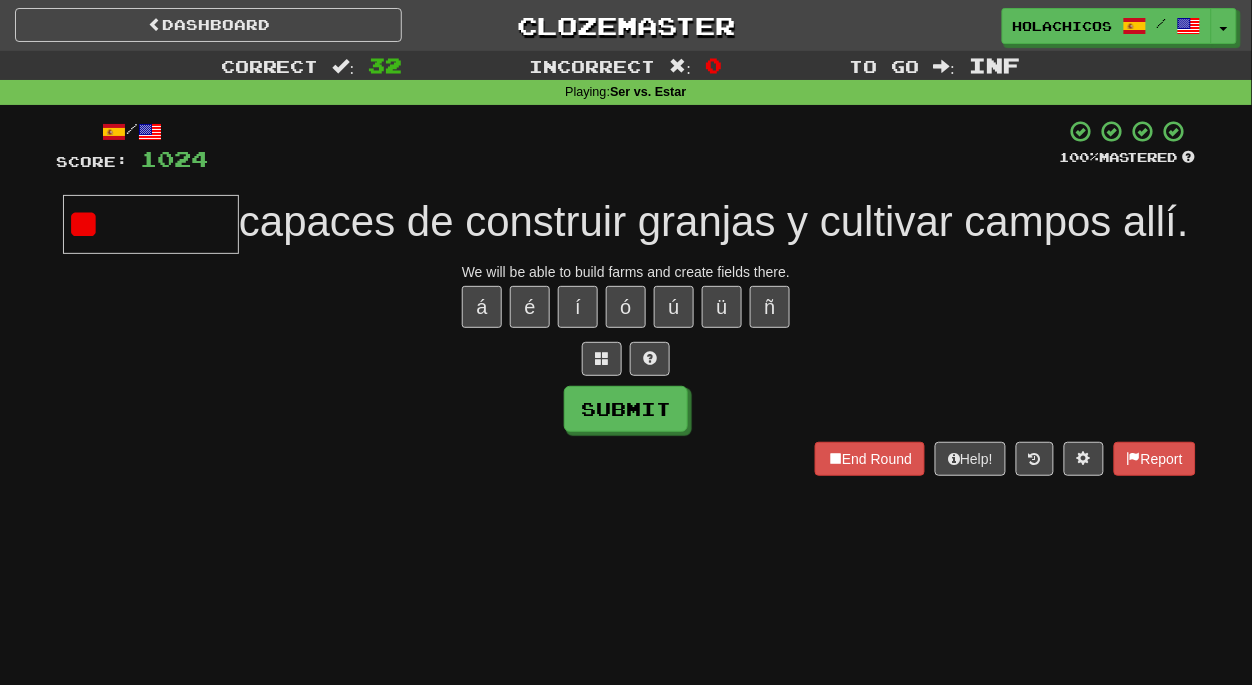 type on "*" 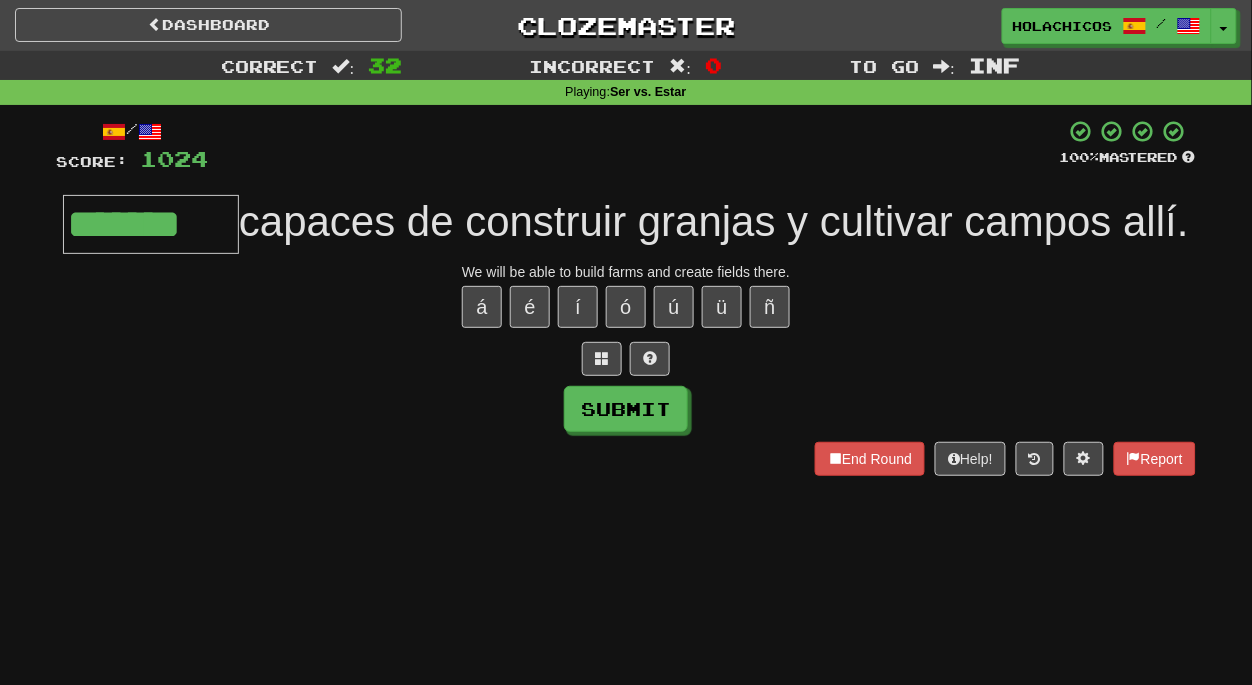 type on "*******" 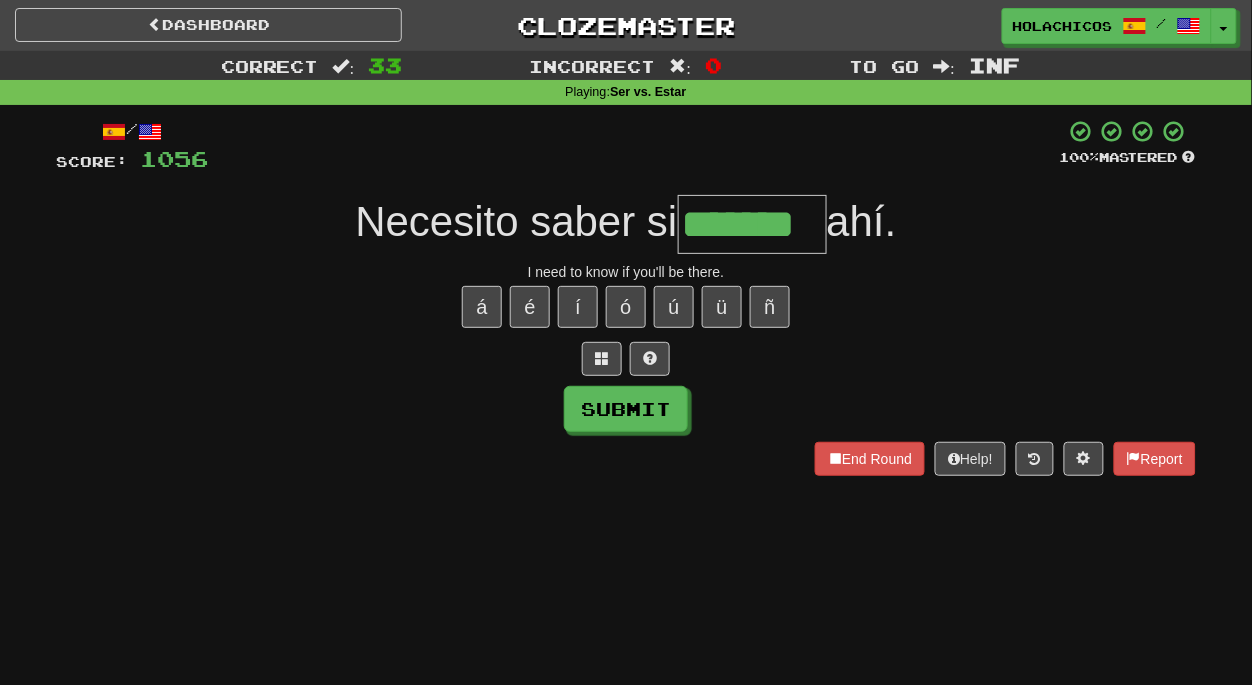 type on "*******" 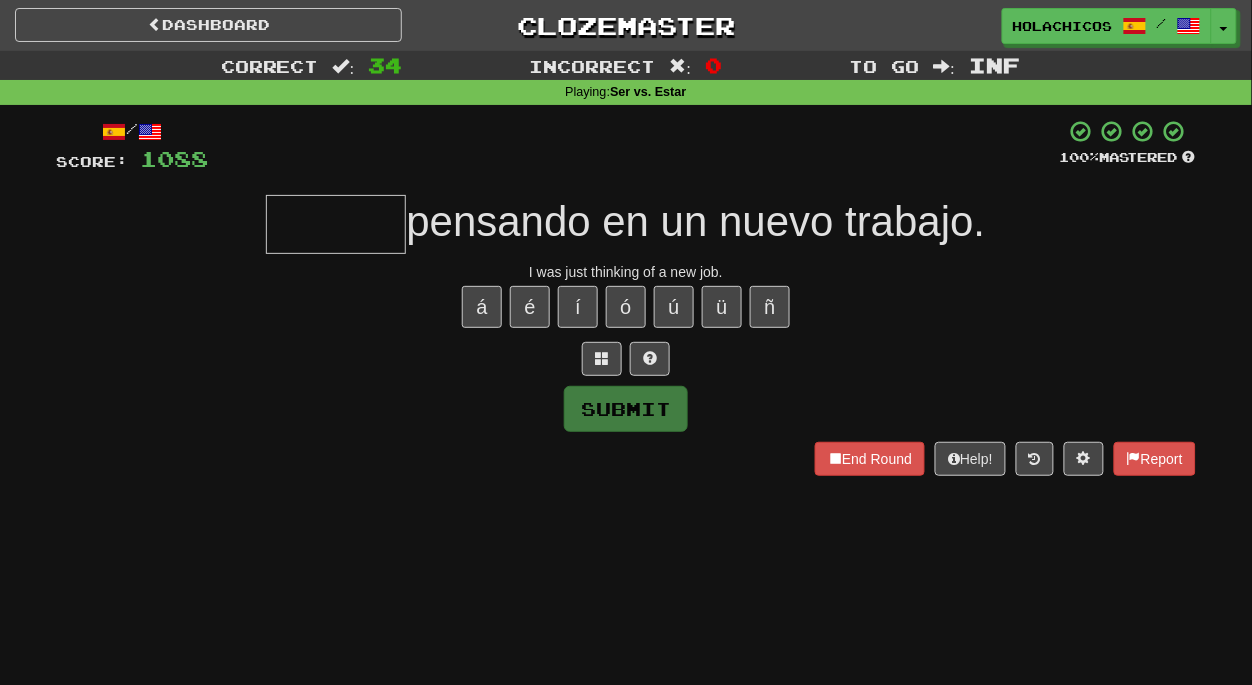 type on "*" 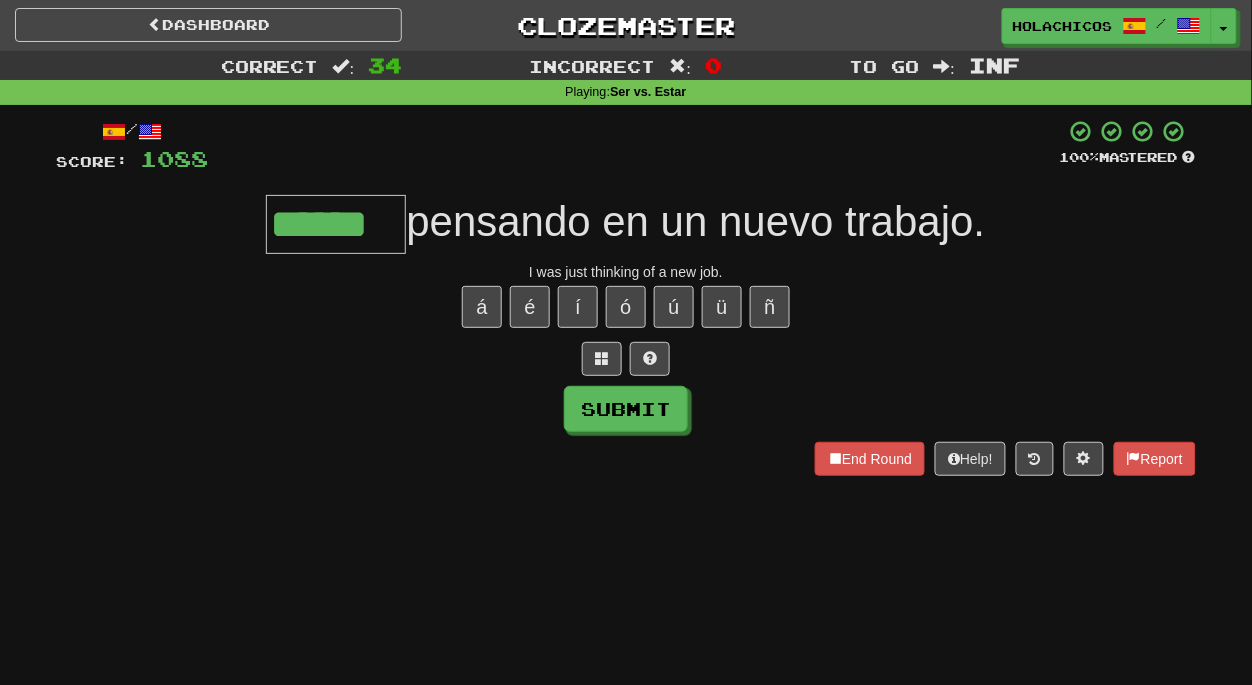 type on "******" 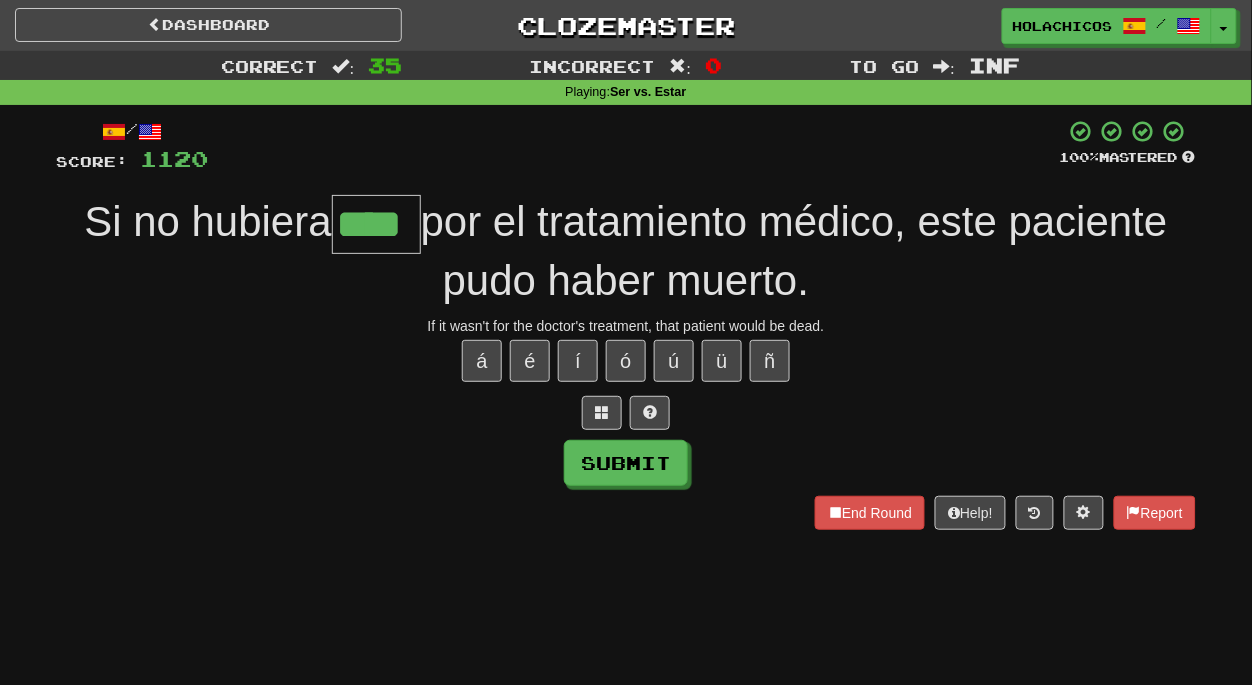 type on "****" 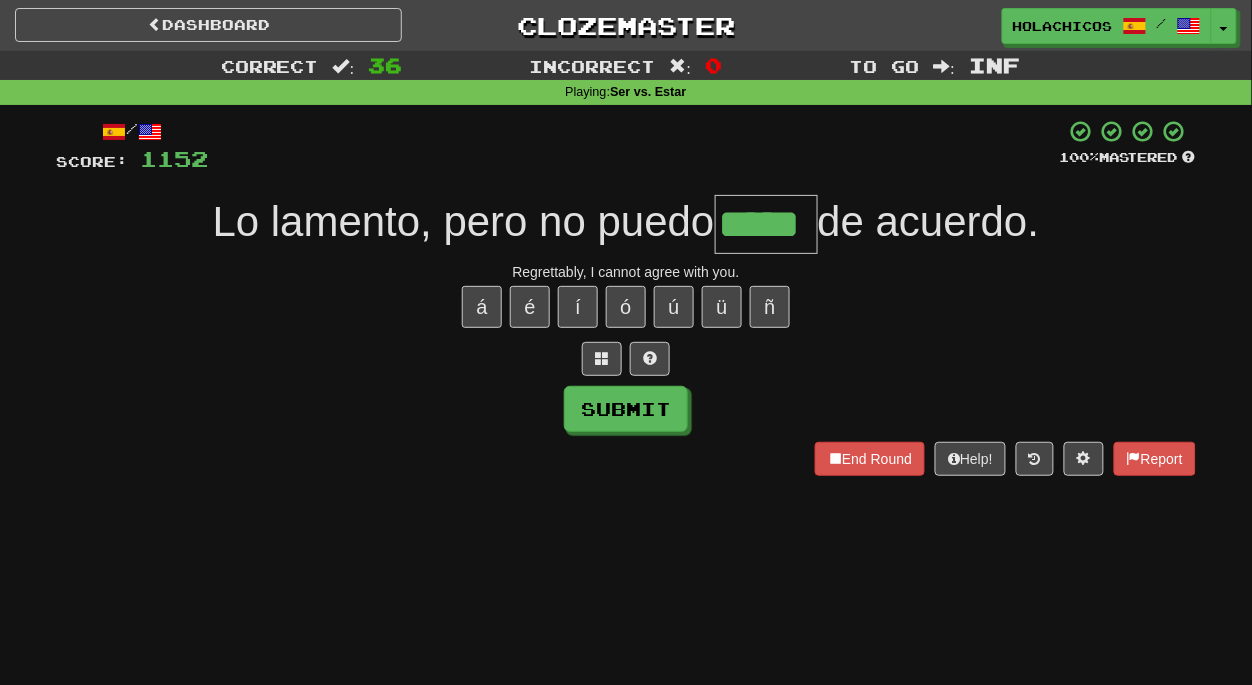 type on "*****" 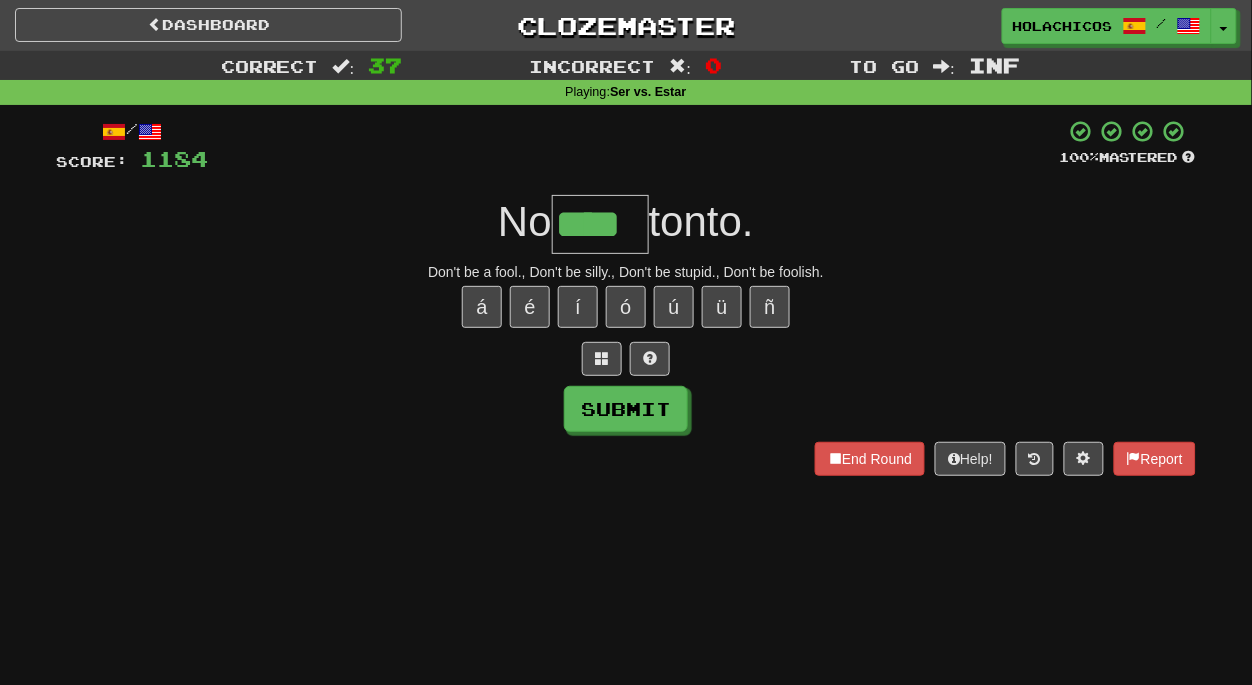 type on "****" 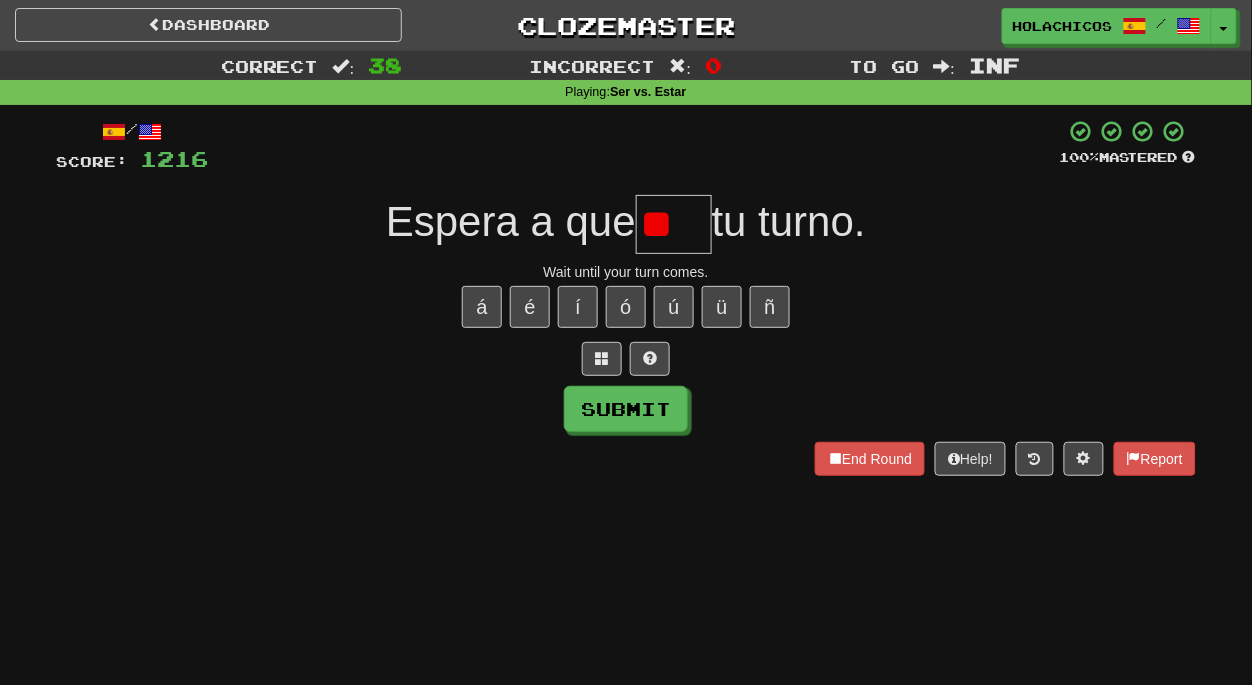 type on "*" 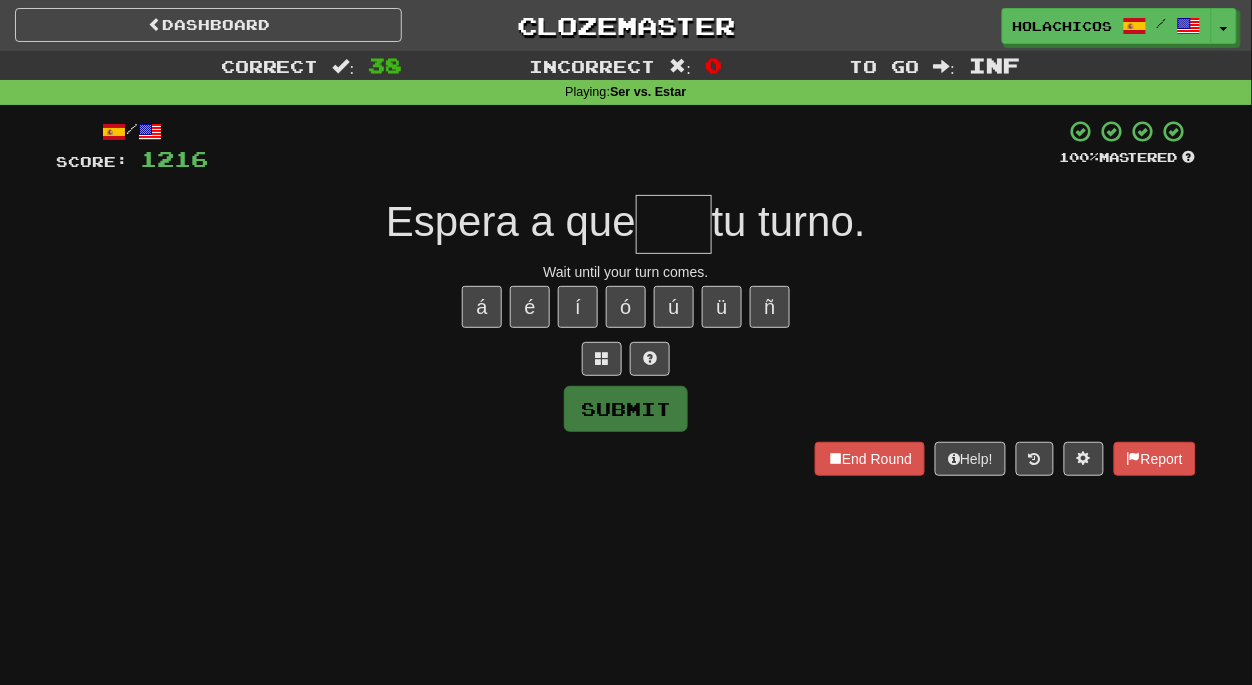 type on "*" 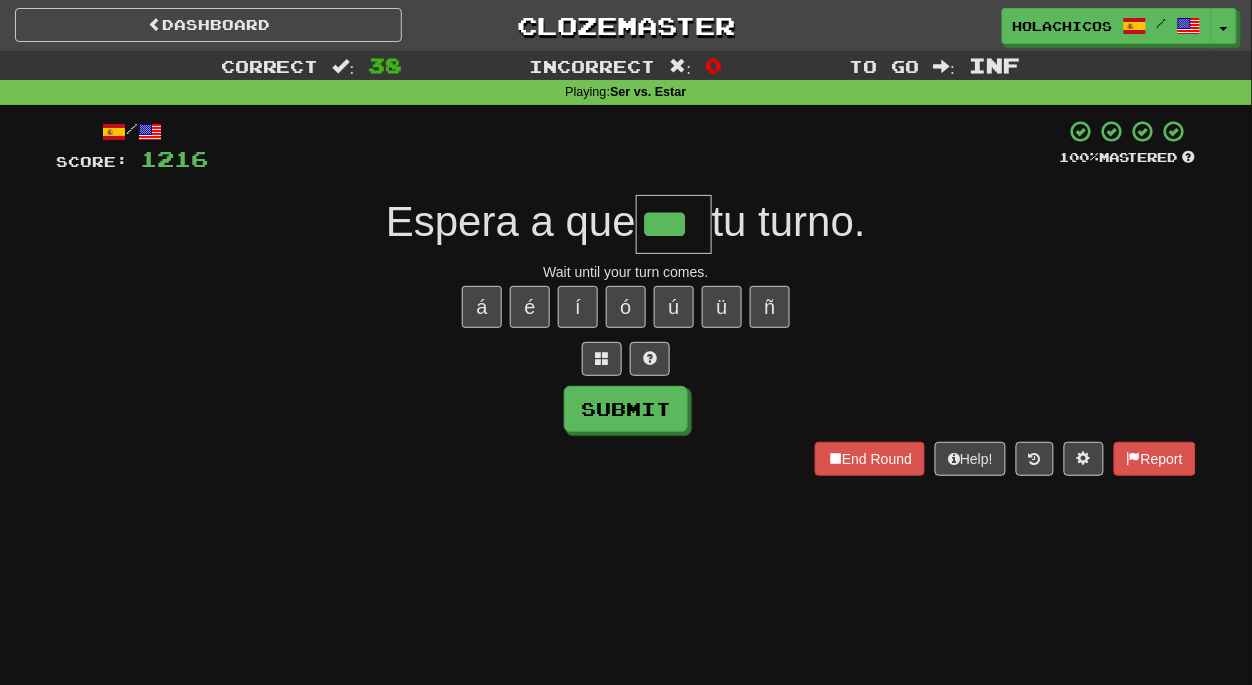 type on "***" 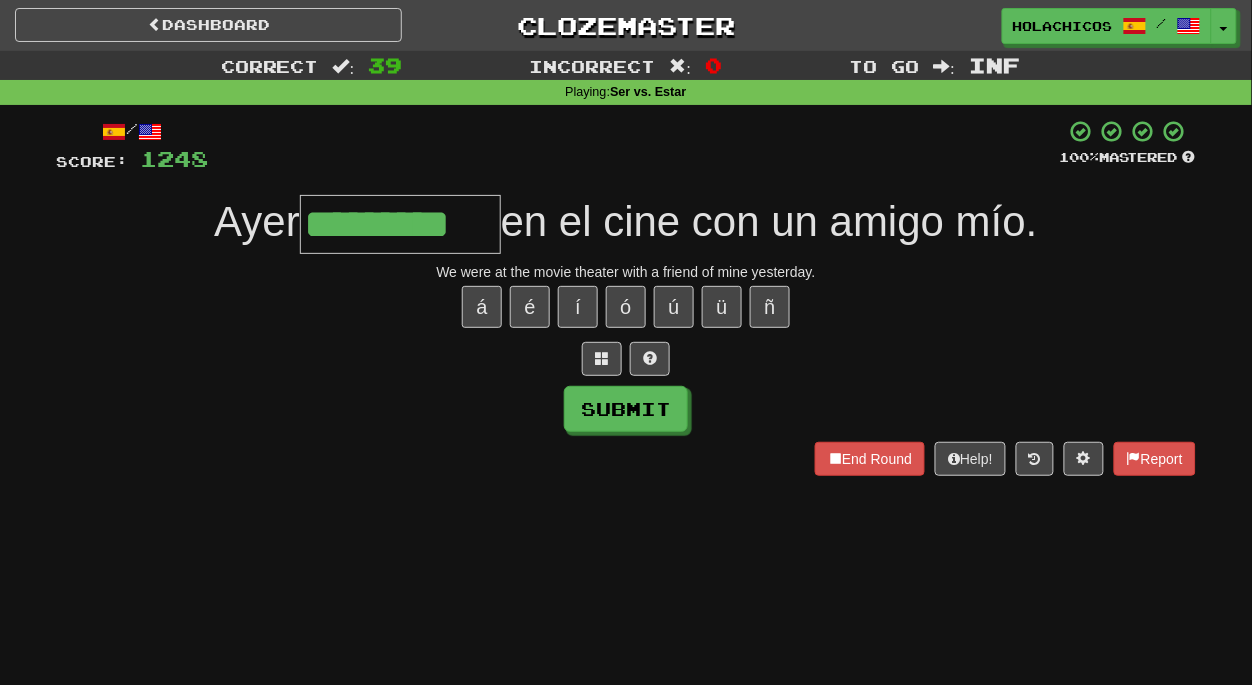 type on "*********" 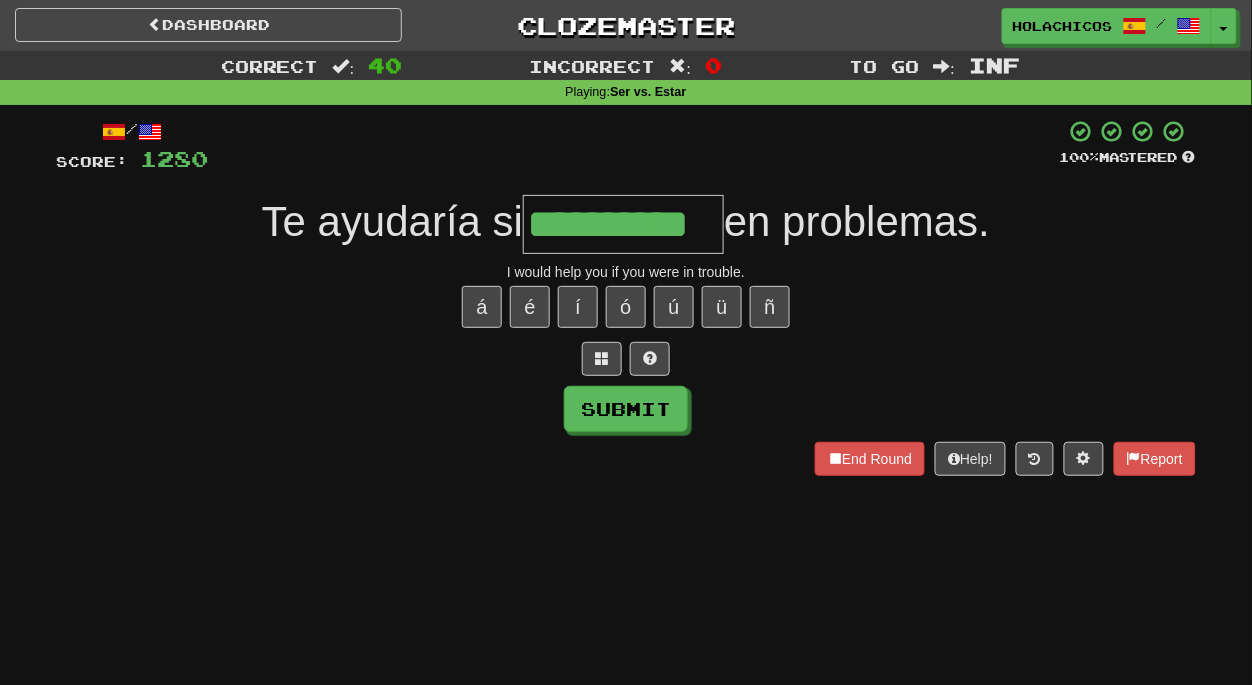 type on "**********" 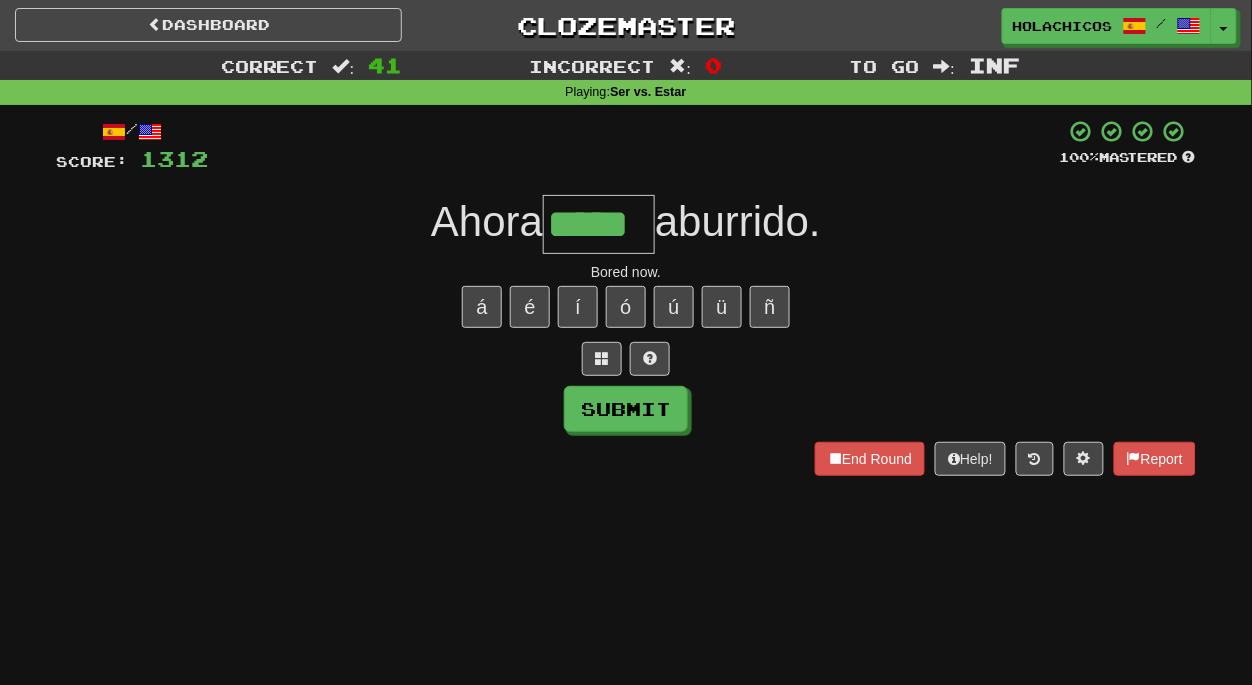 type on "*****" 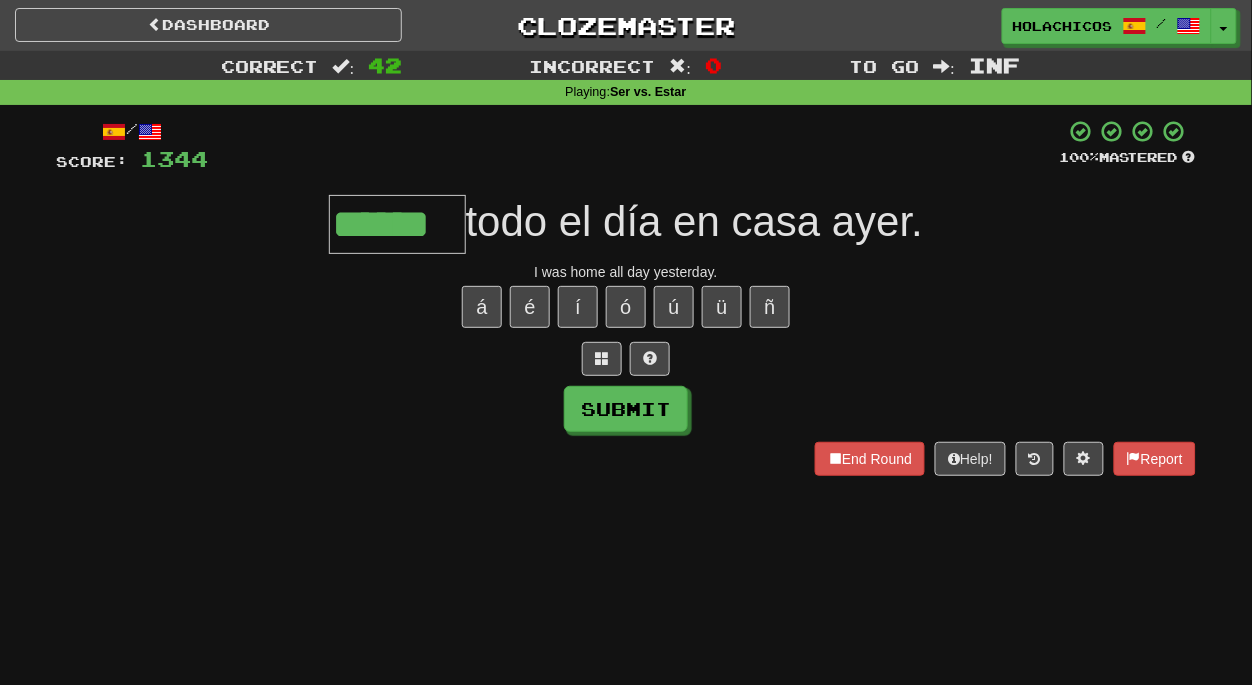 type on "******" 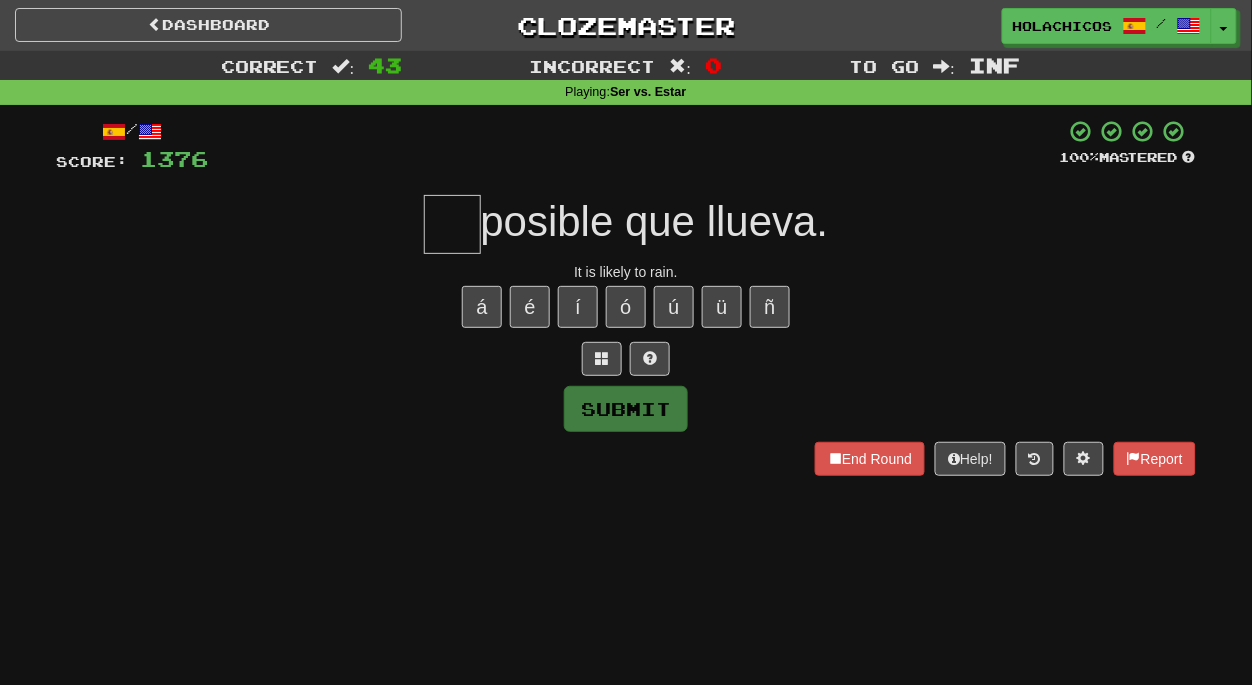 type on "*" 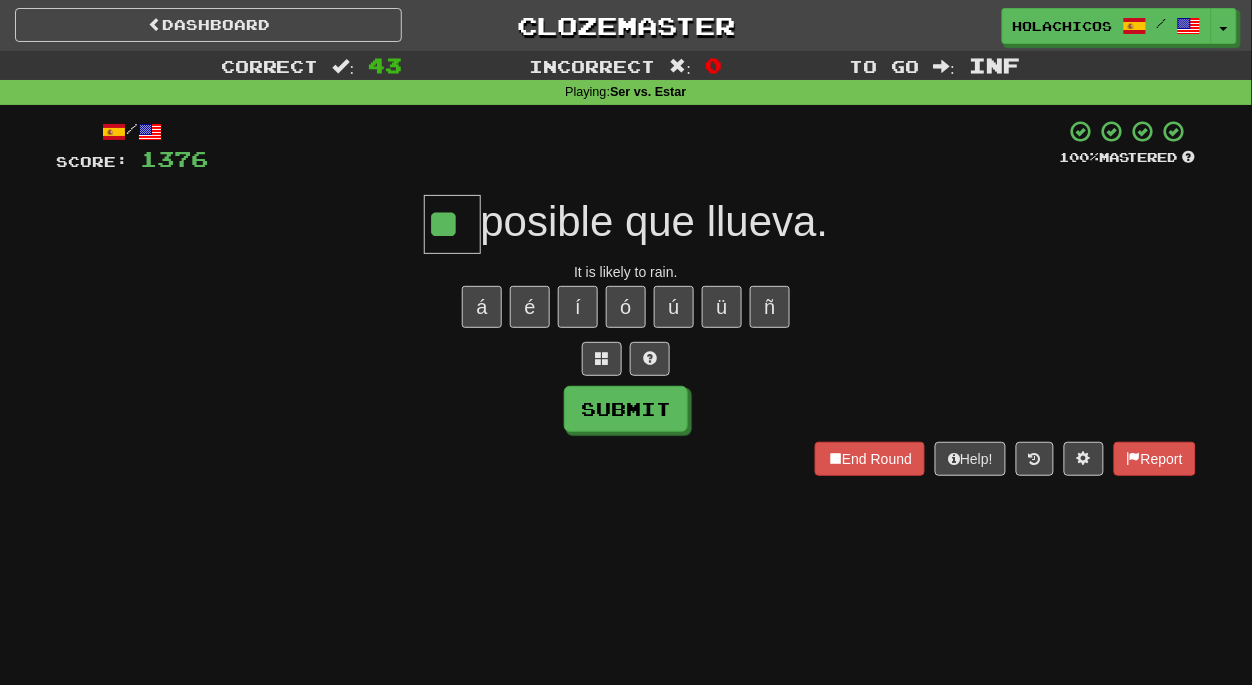 type on "**" 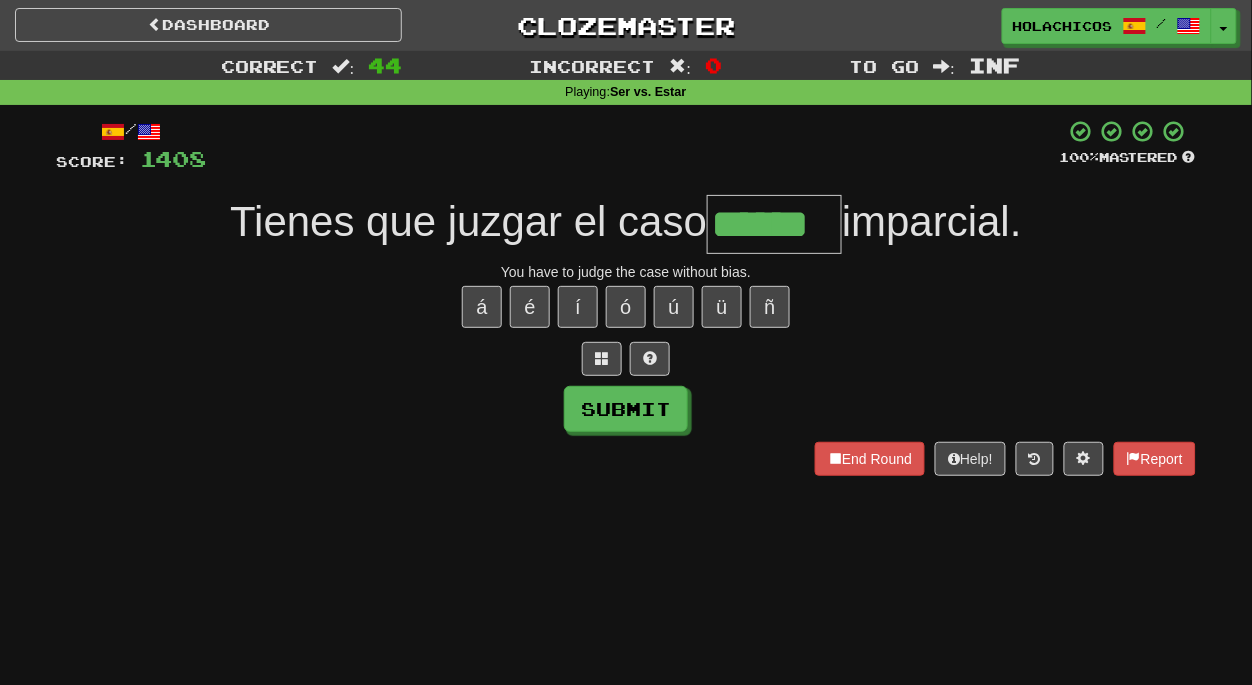 type on "******" 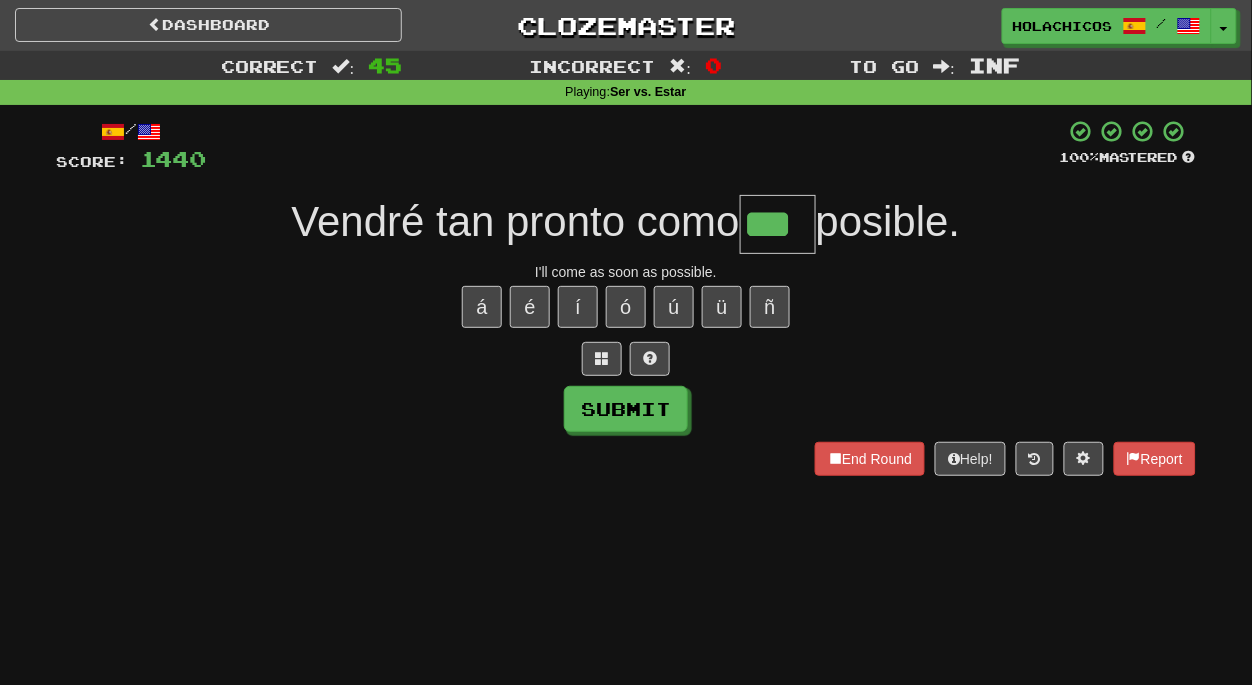 type on "***" 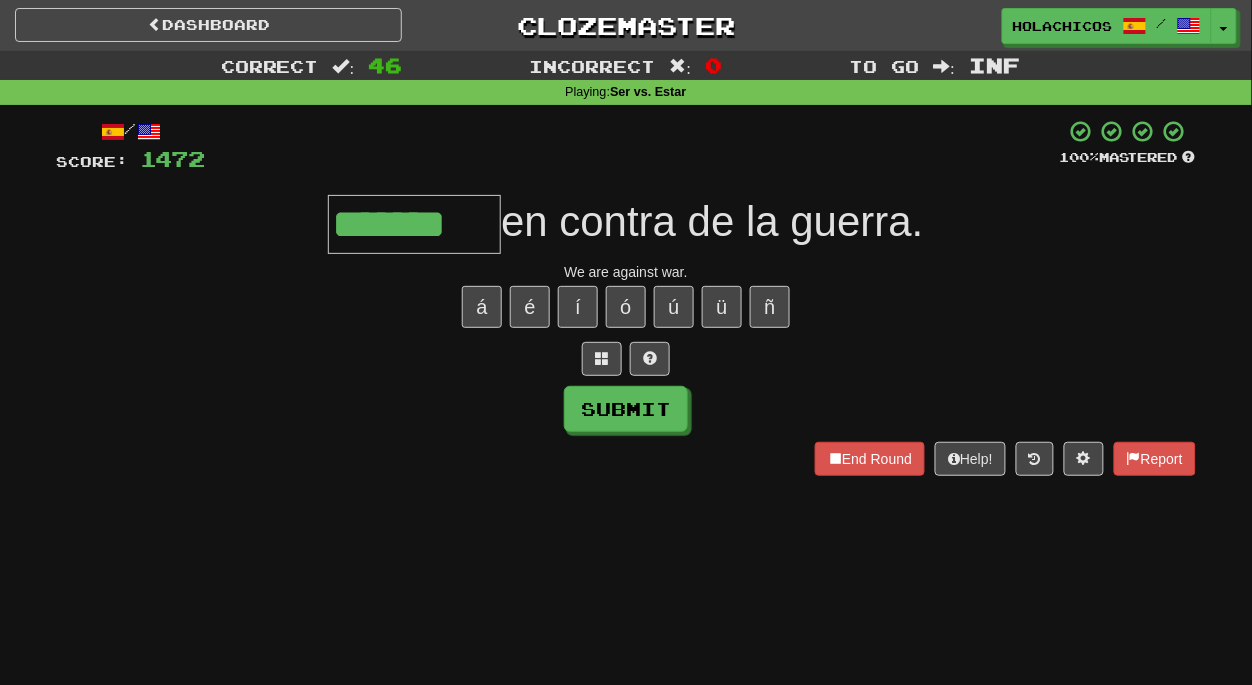 type on "*******" 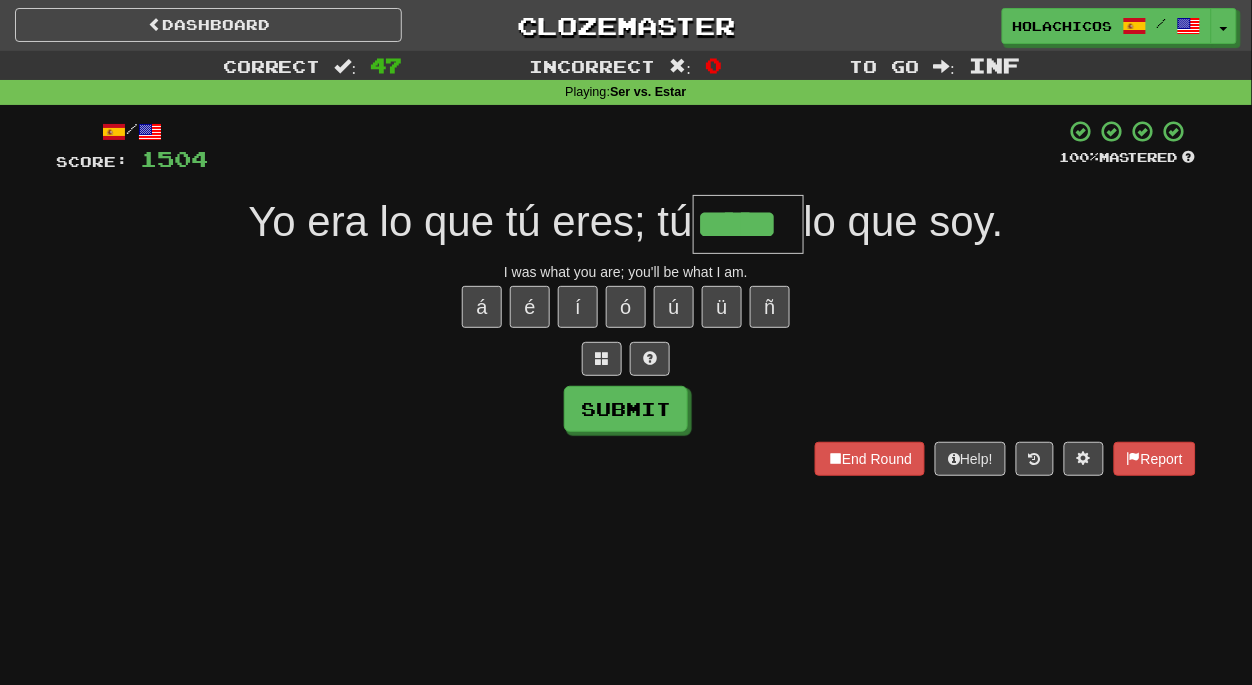 type on "*****" 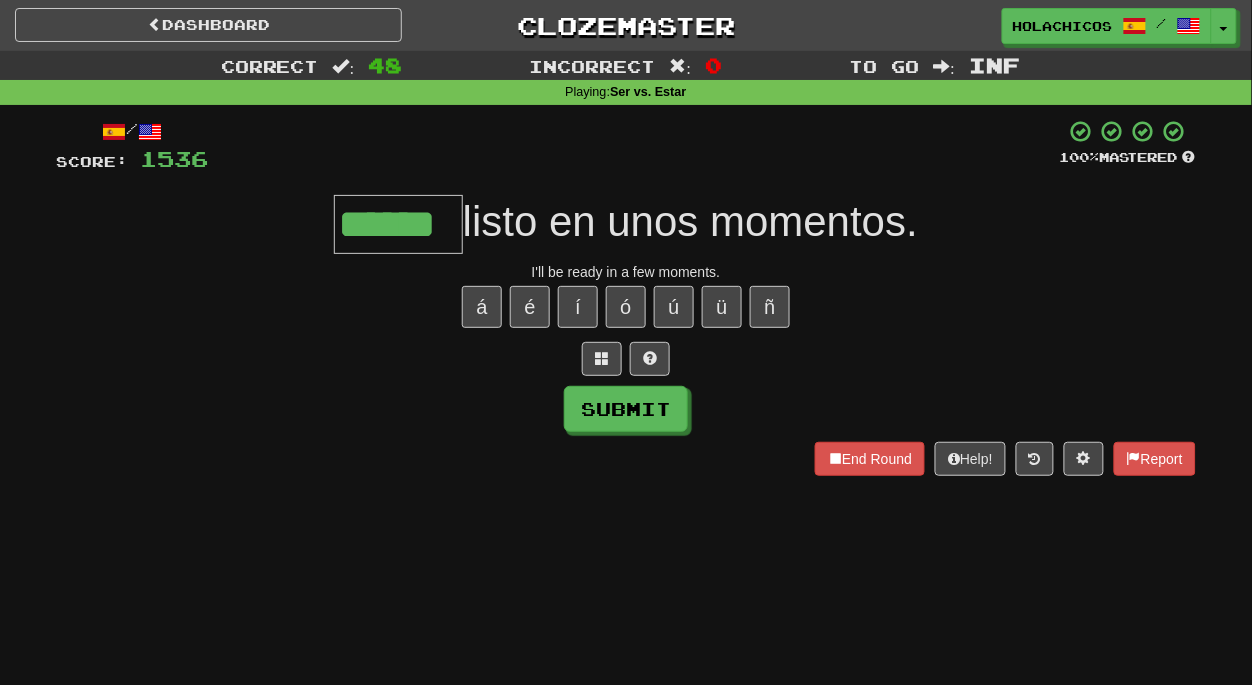 type on "******" 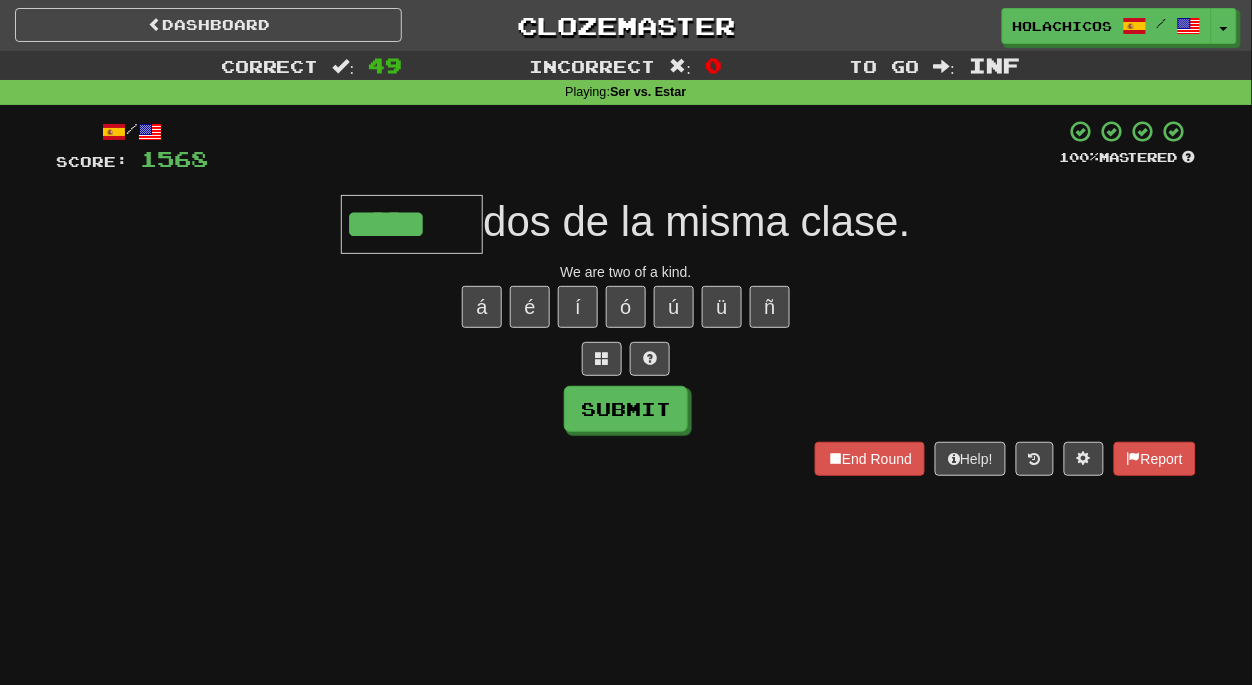type on "*****" 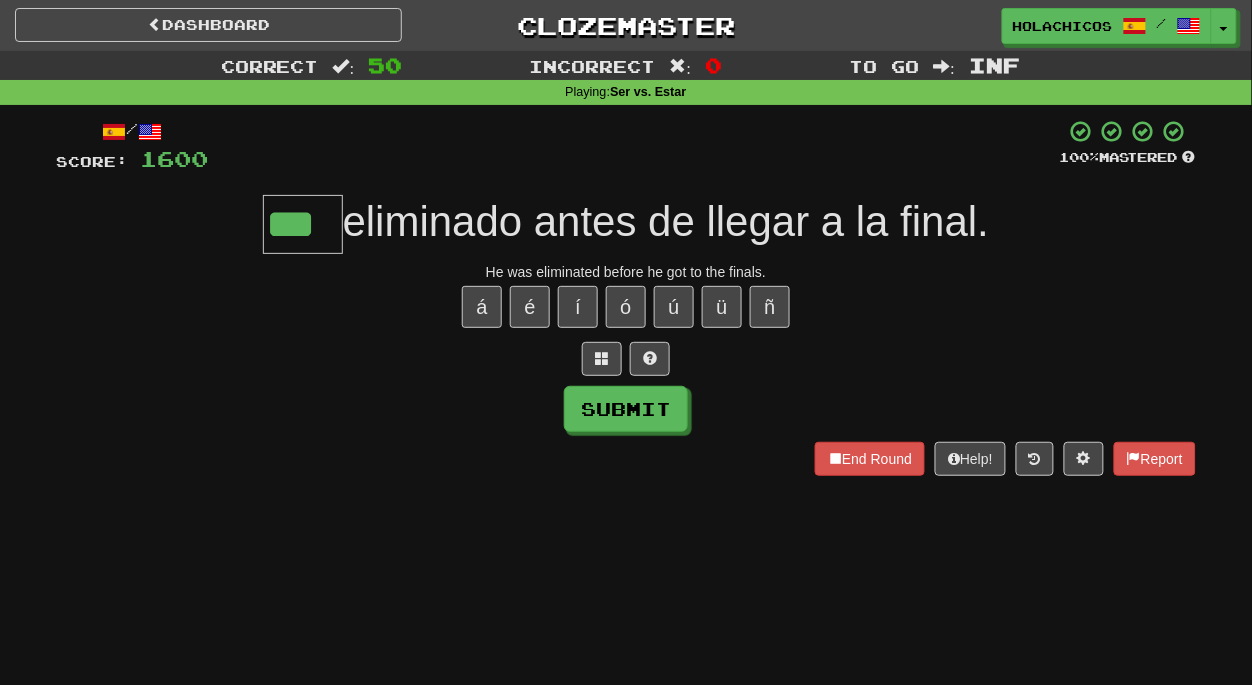 type on "***" 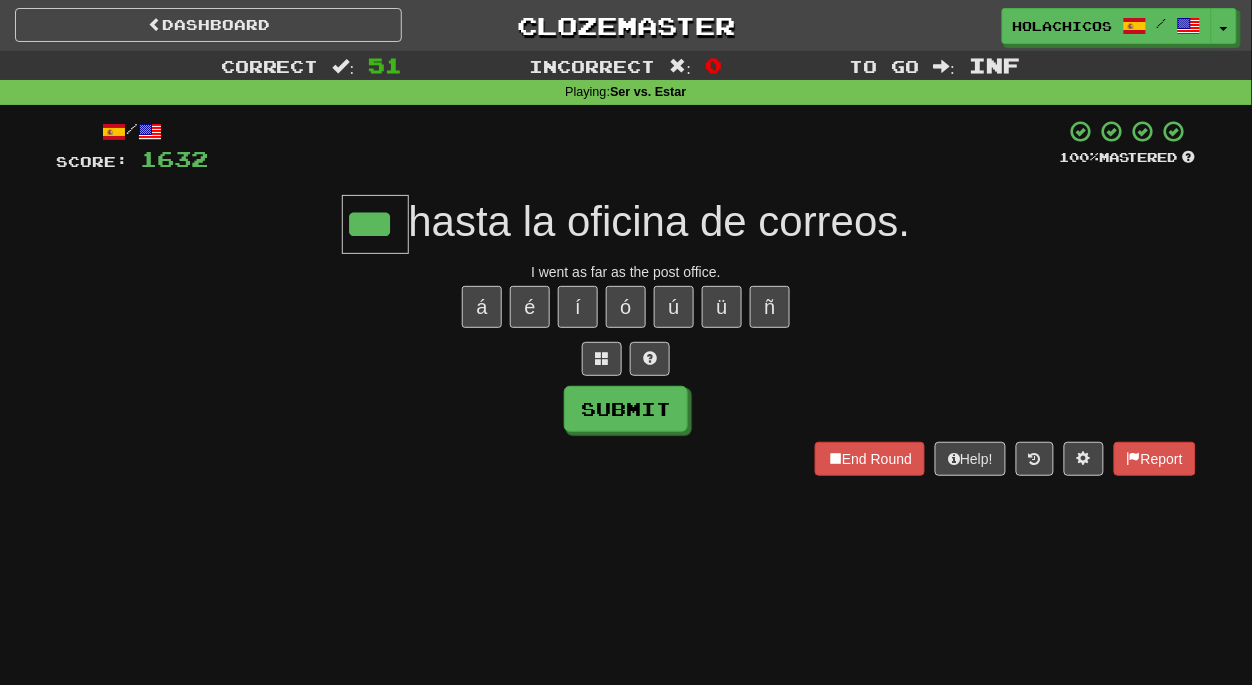 type on "***" 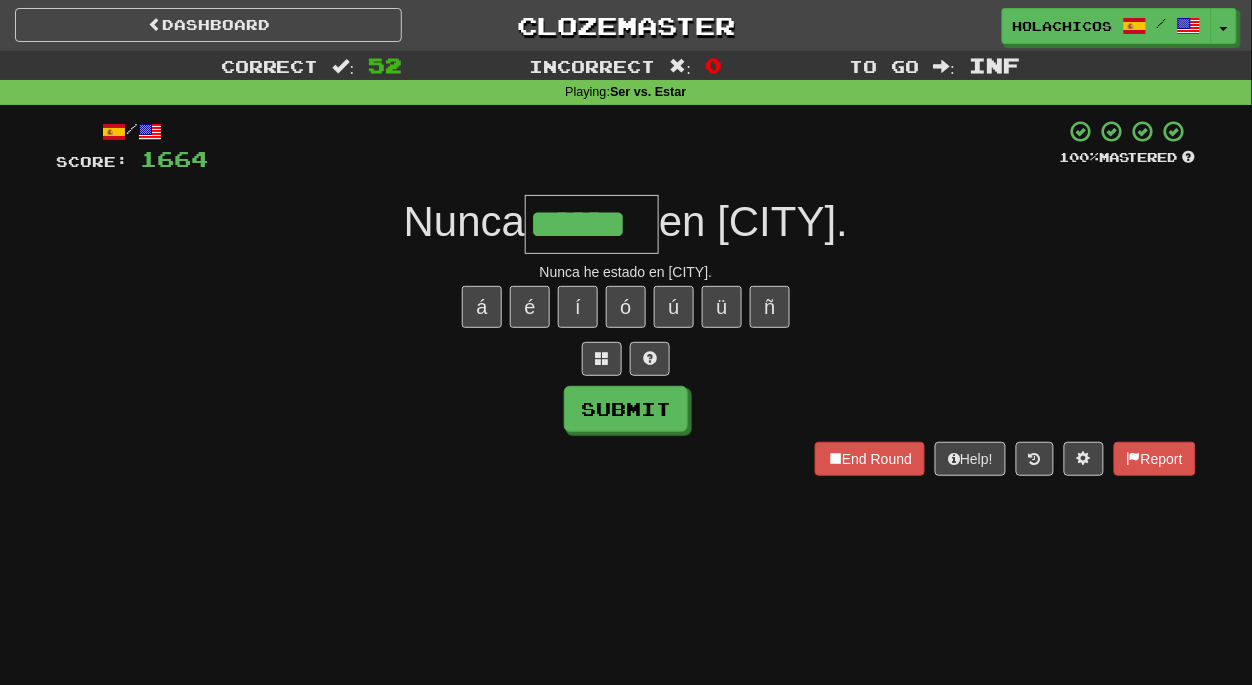 type on "******" 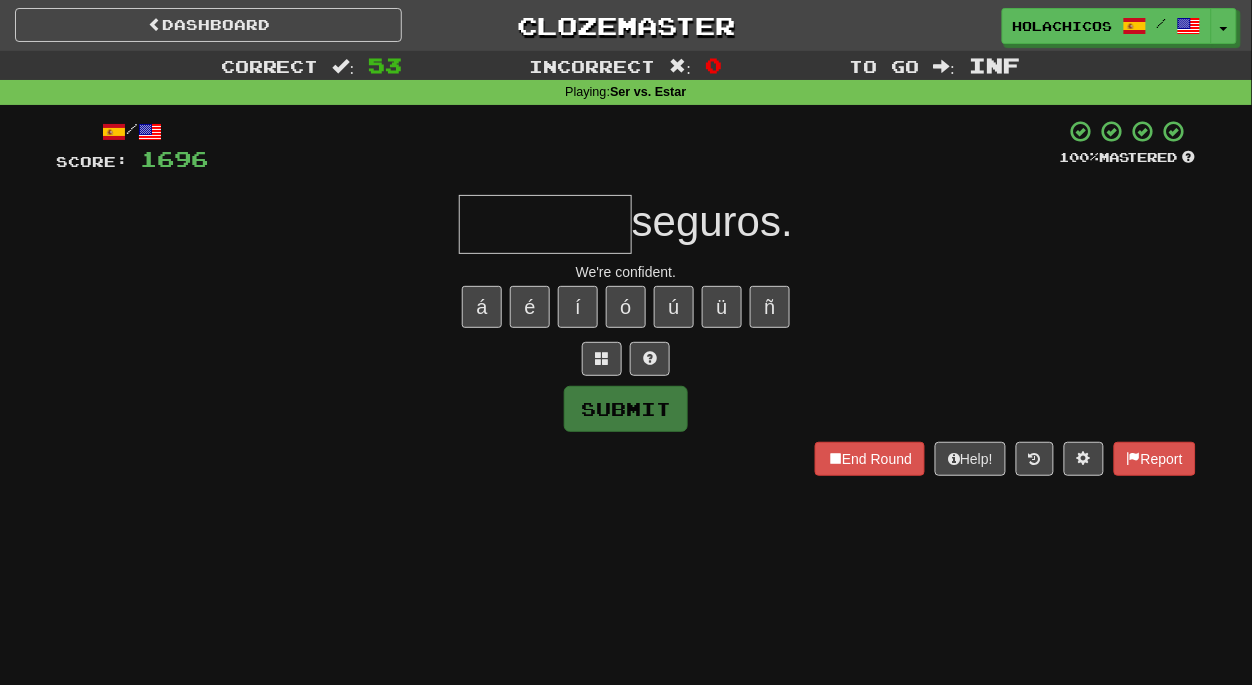 type on "*" 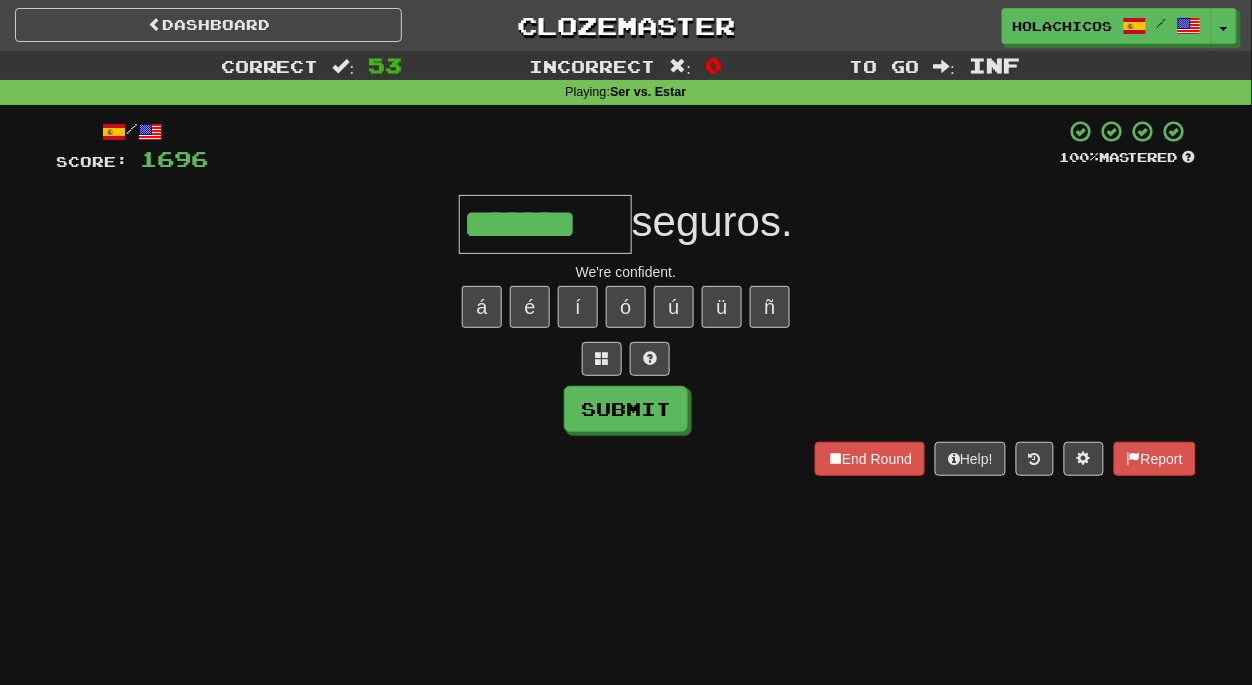 type on "*******" 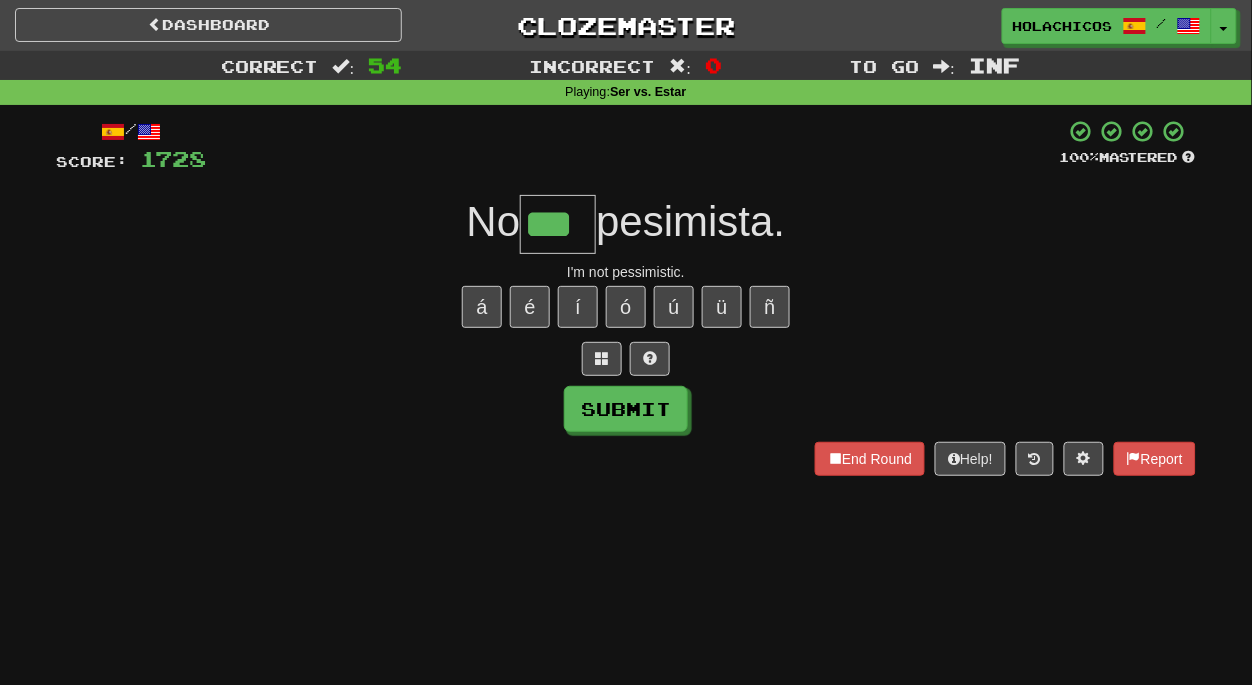 type on "***" 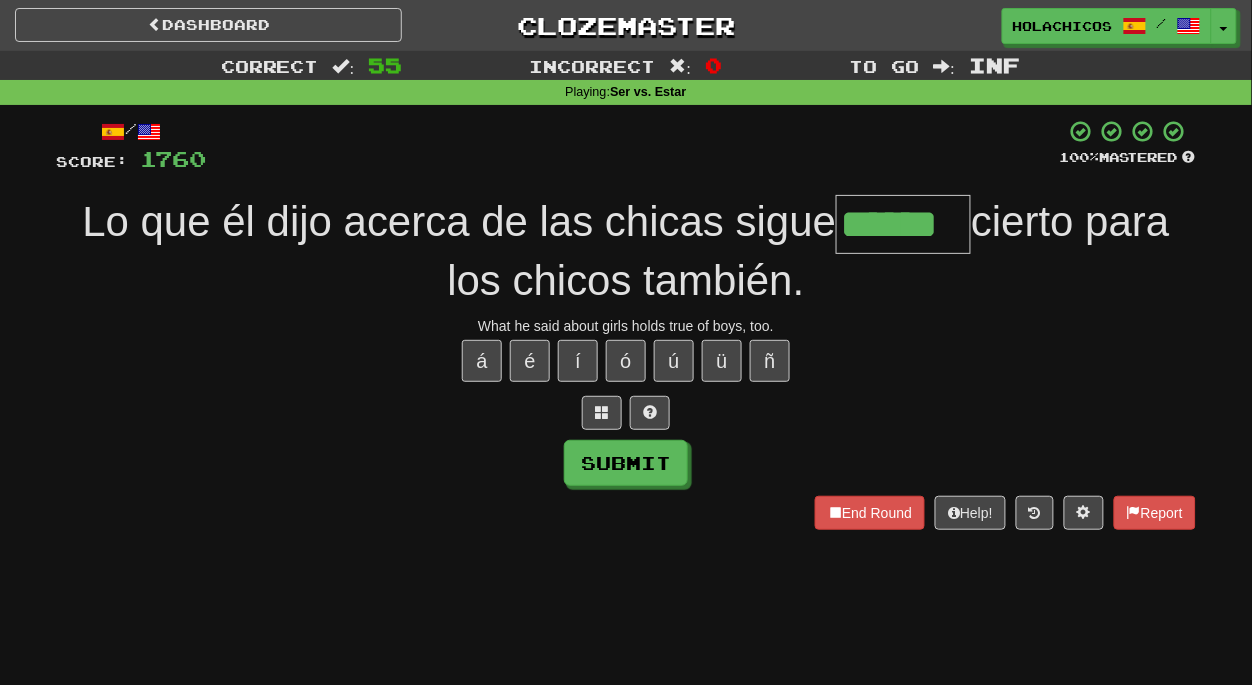 type on "******" 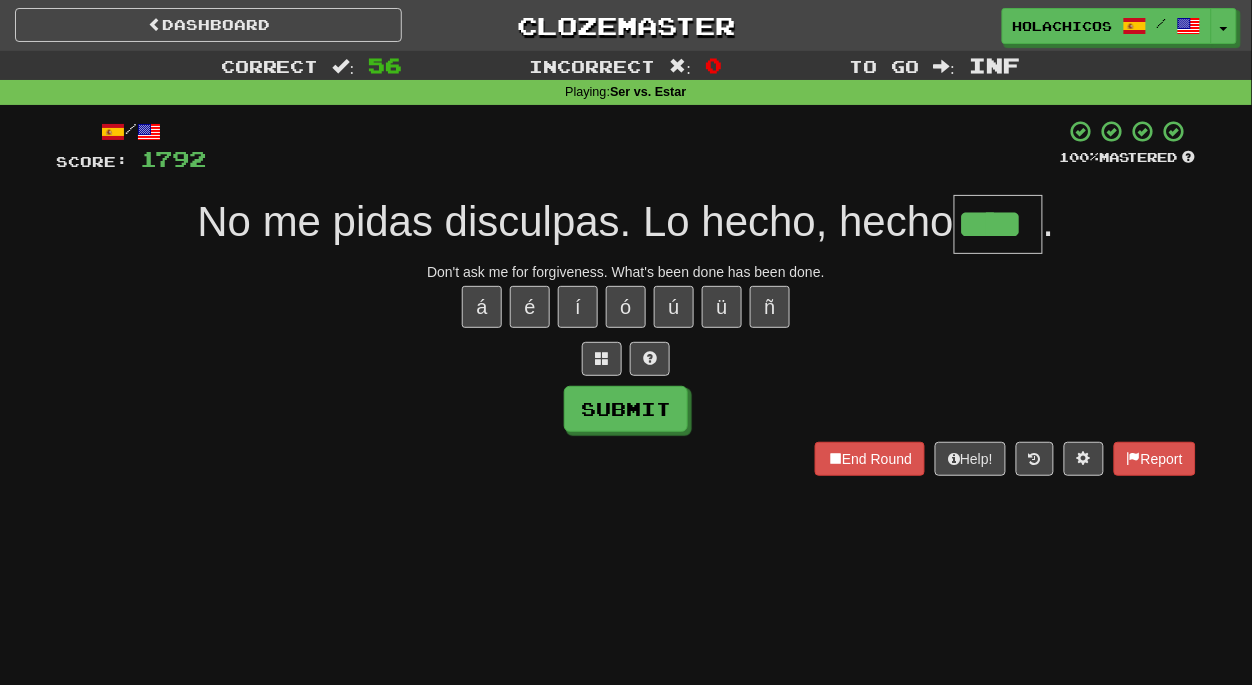 type on "****" 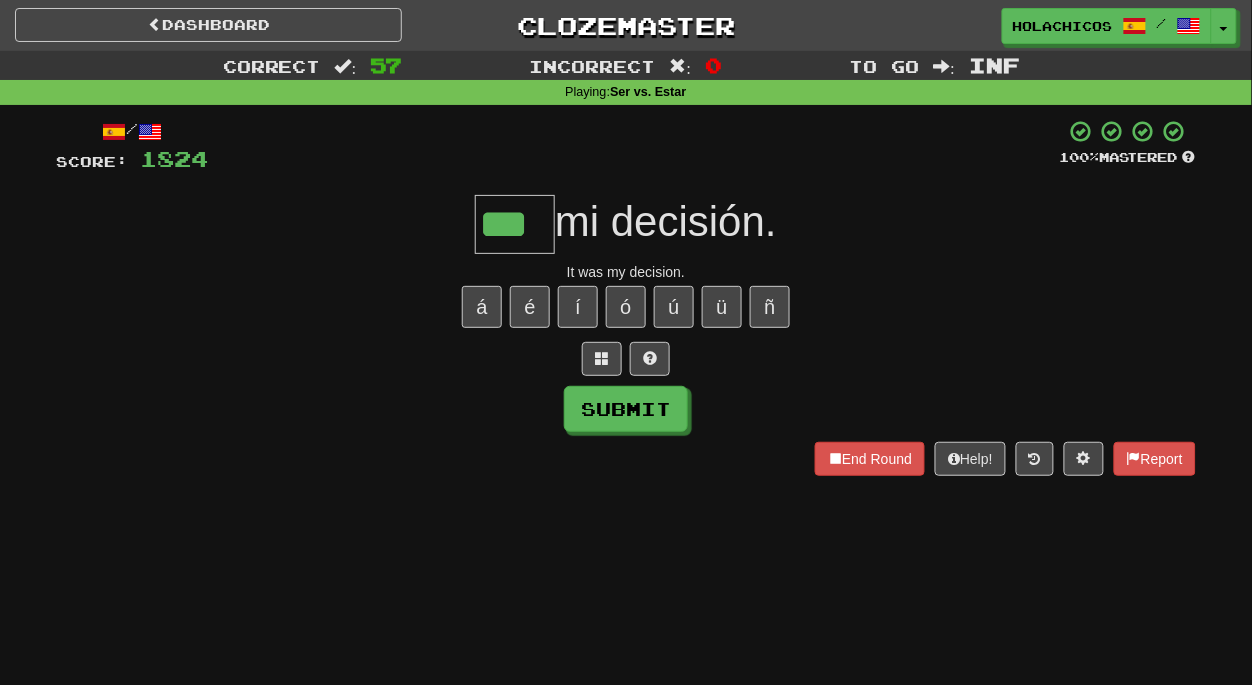 type on "***" 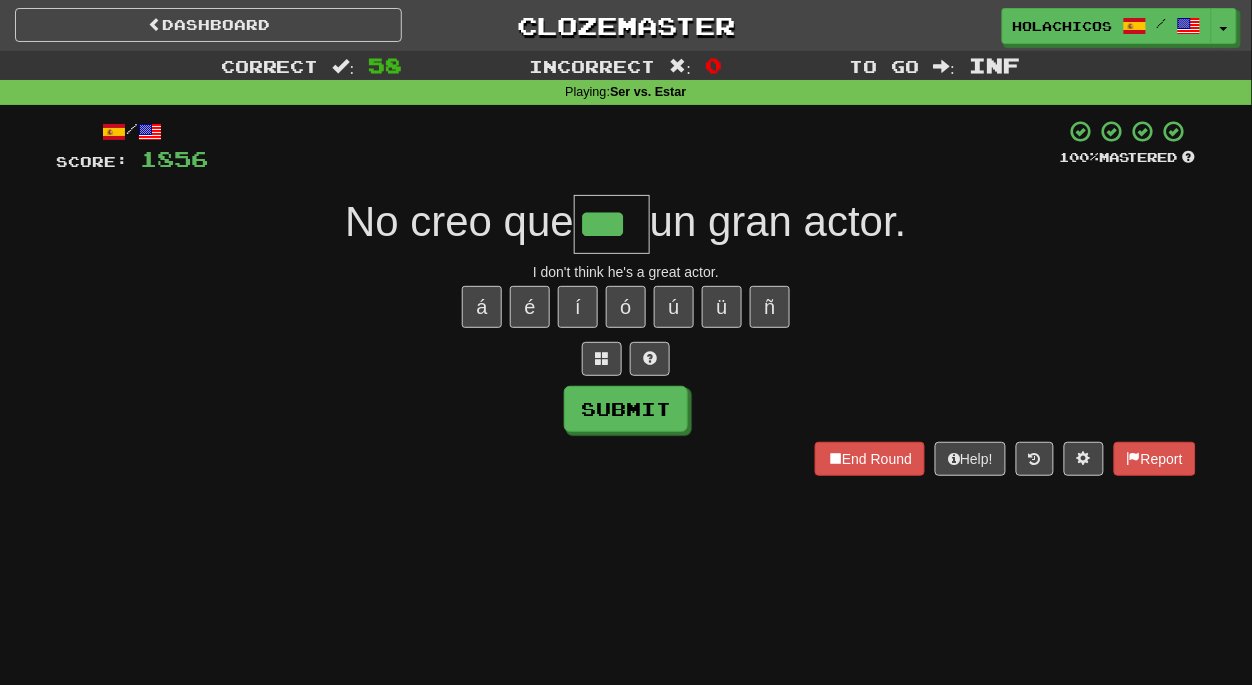 type on "***" 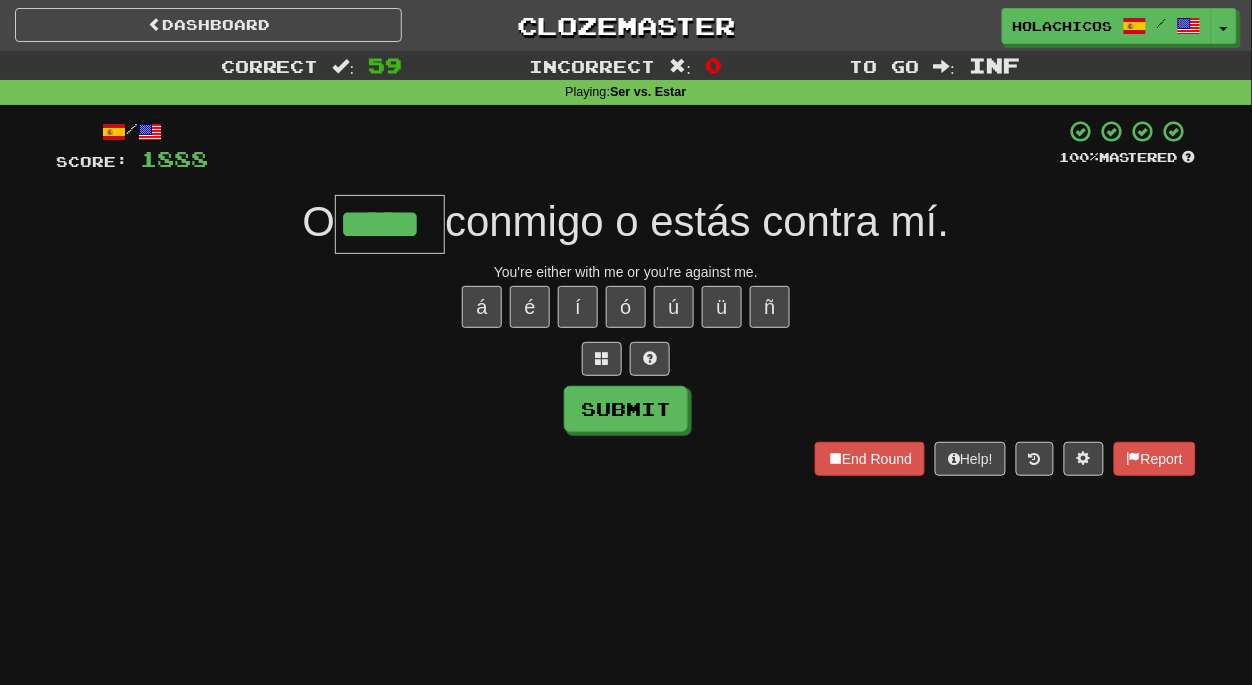 type on "*****" 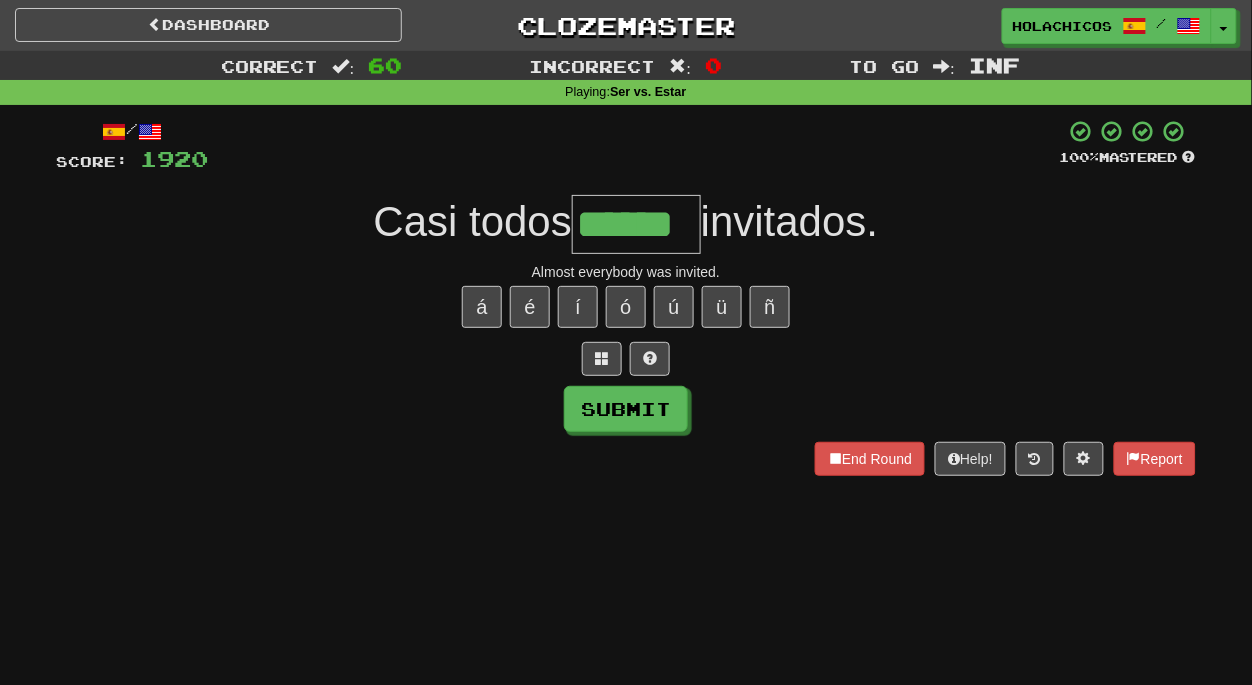 type on "******" 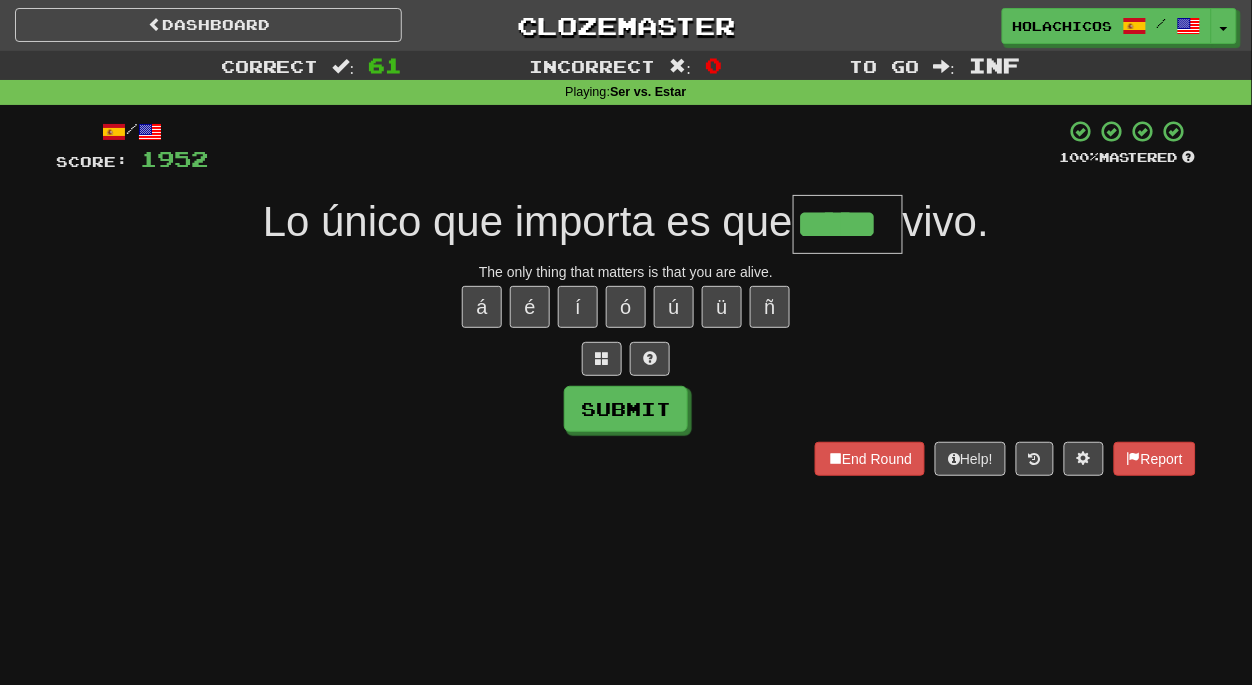 type on "*****" 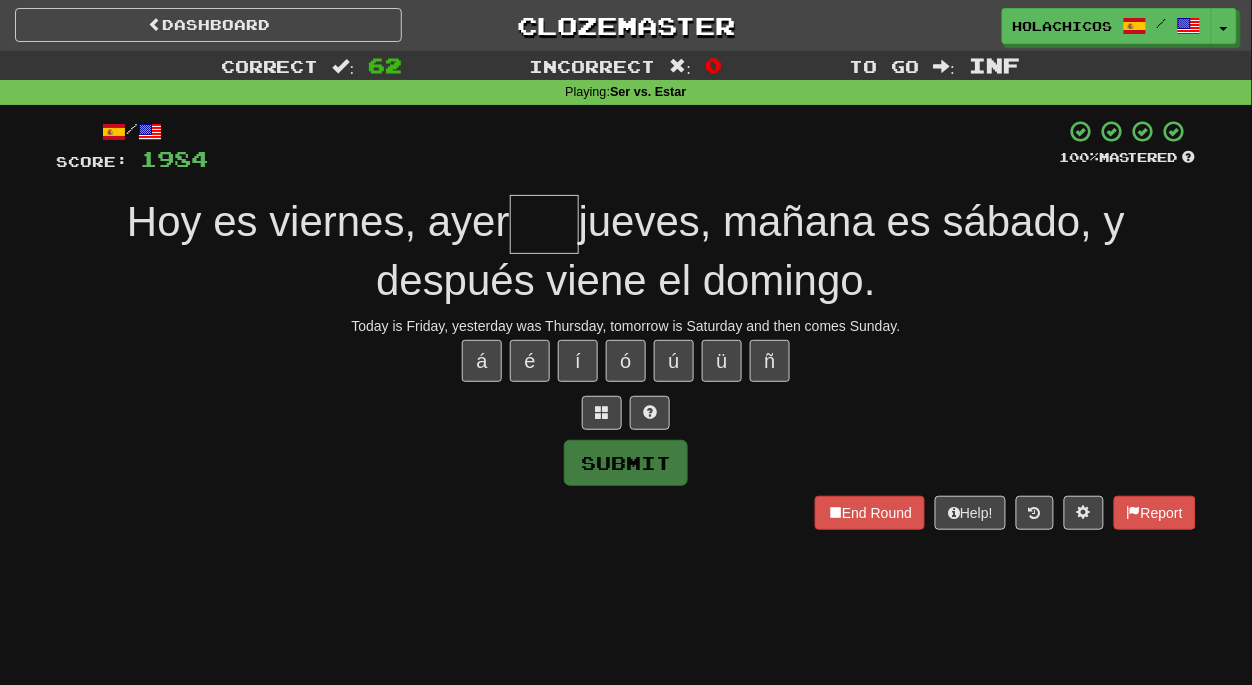 type on "*" 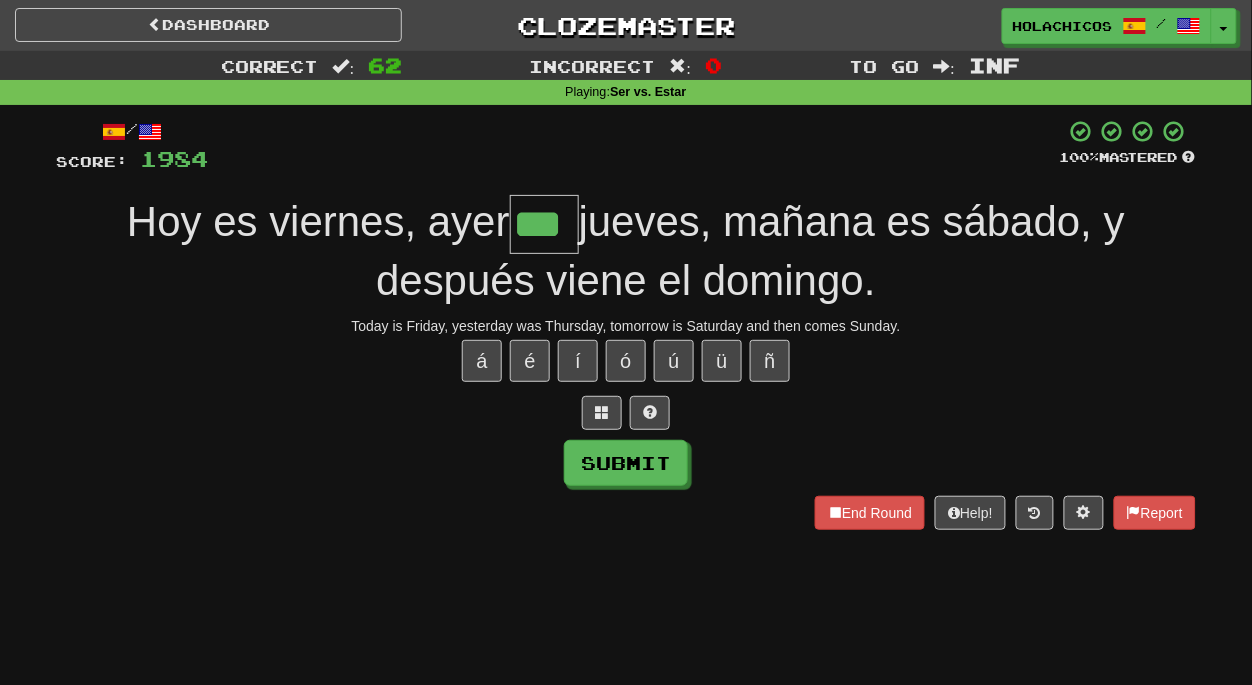type on "***" 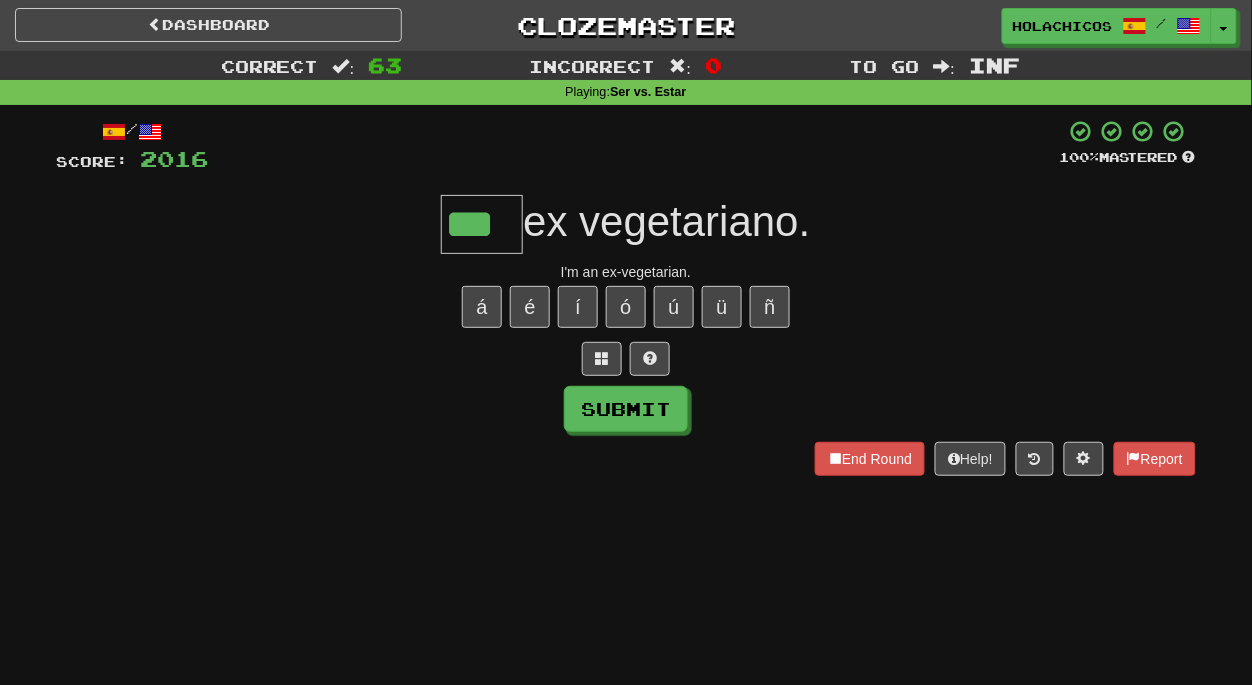 type on "***" 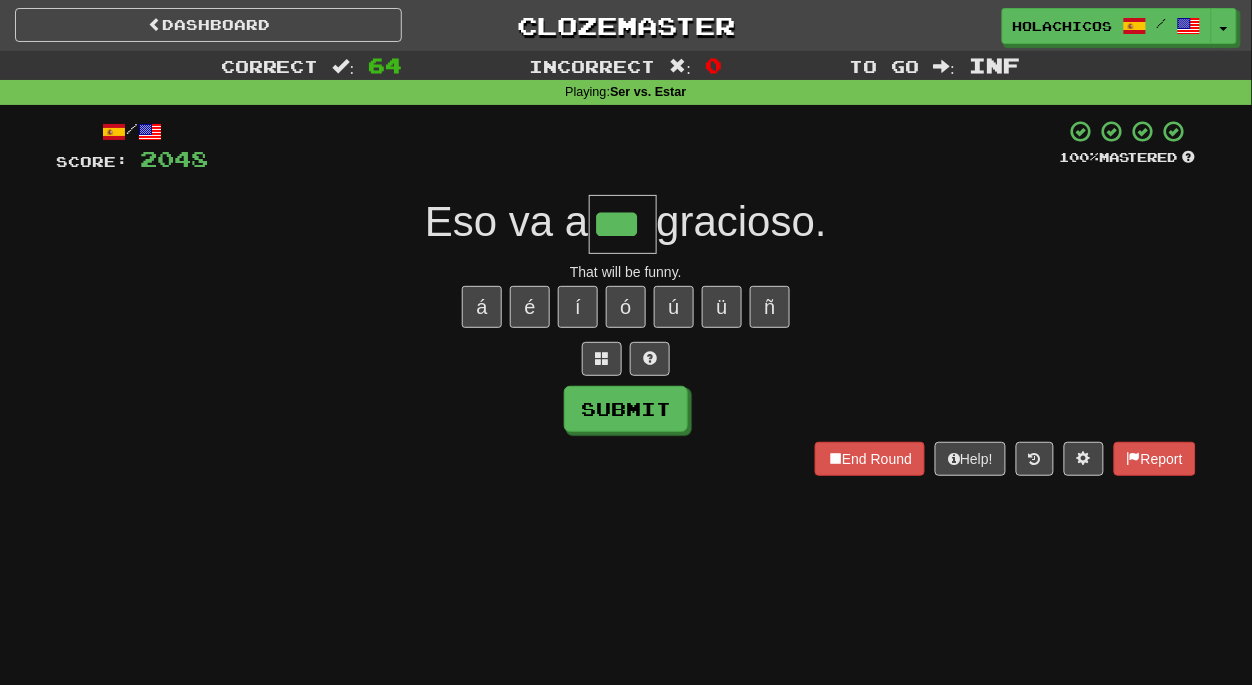type on "***" 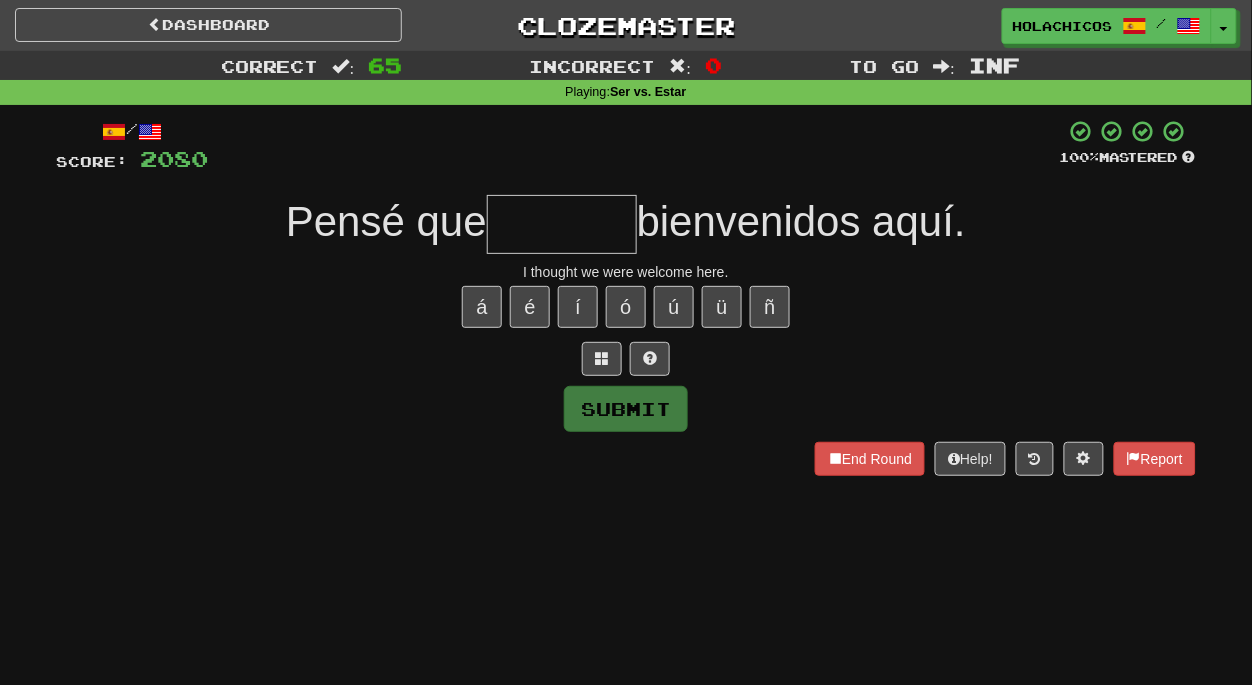 type on "*" 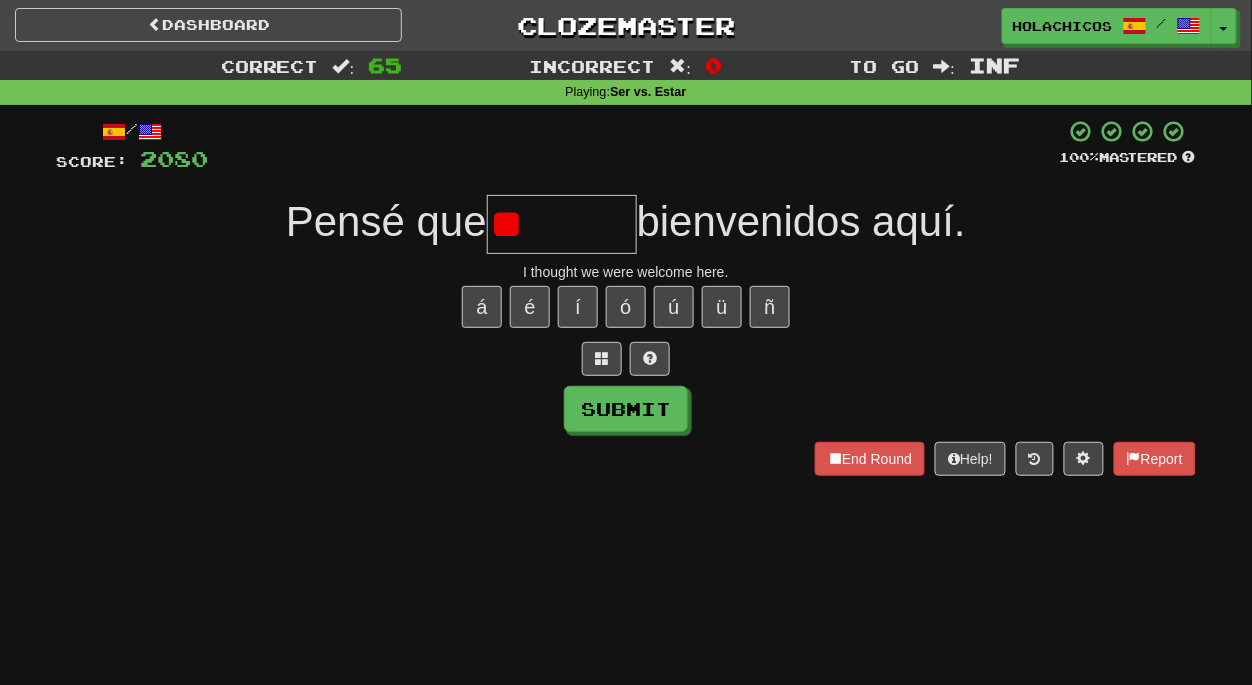 type on "*" 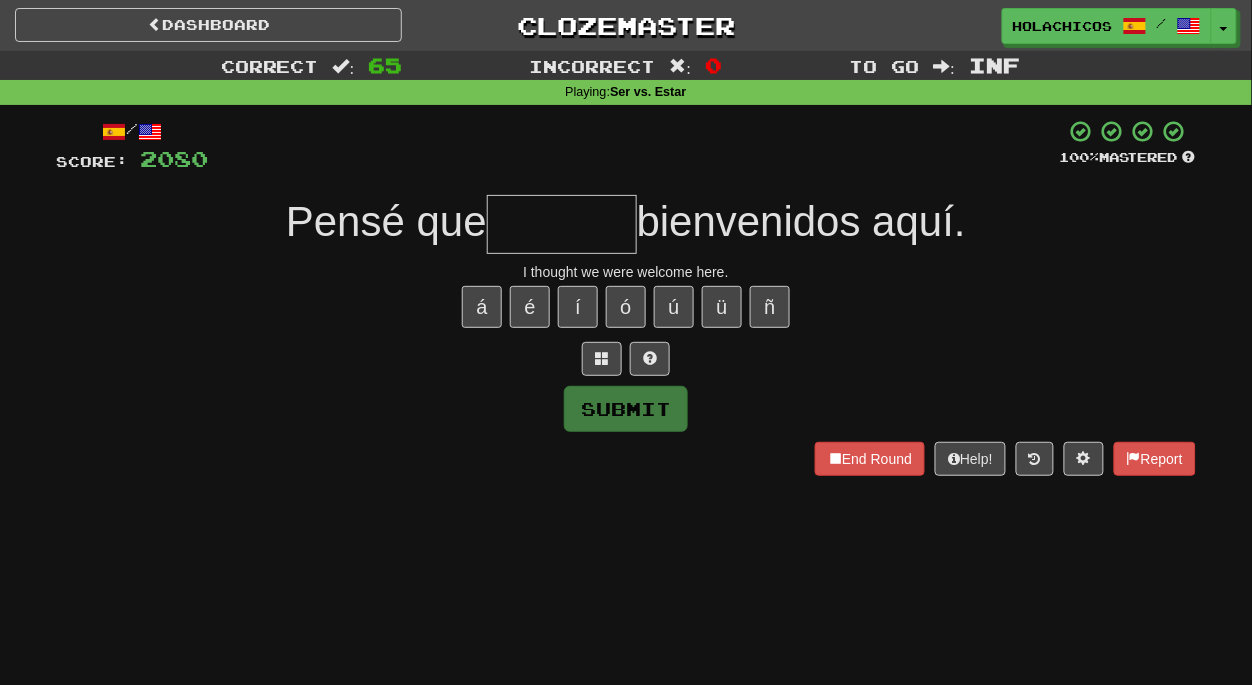 type on "*" 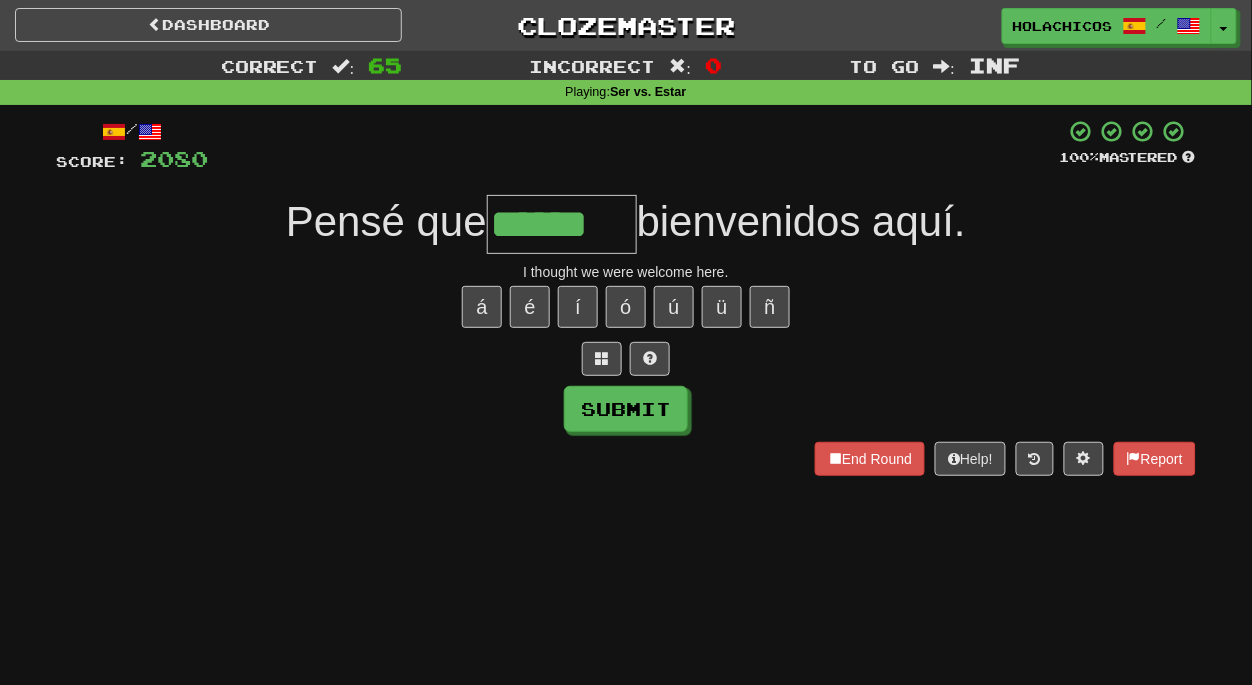 type on "******" 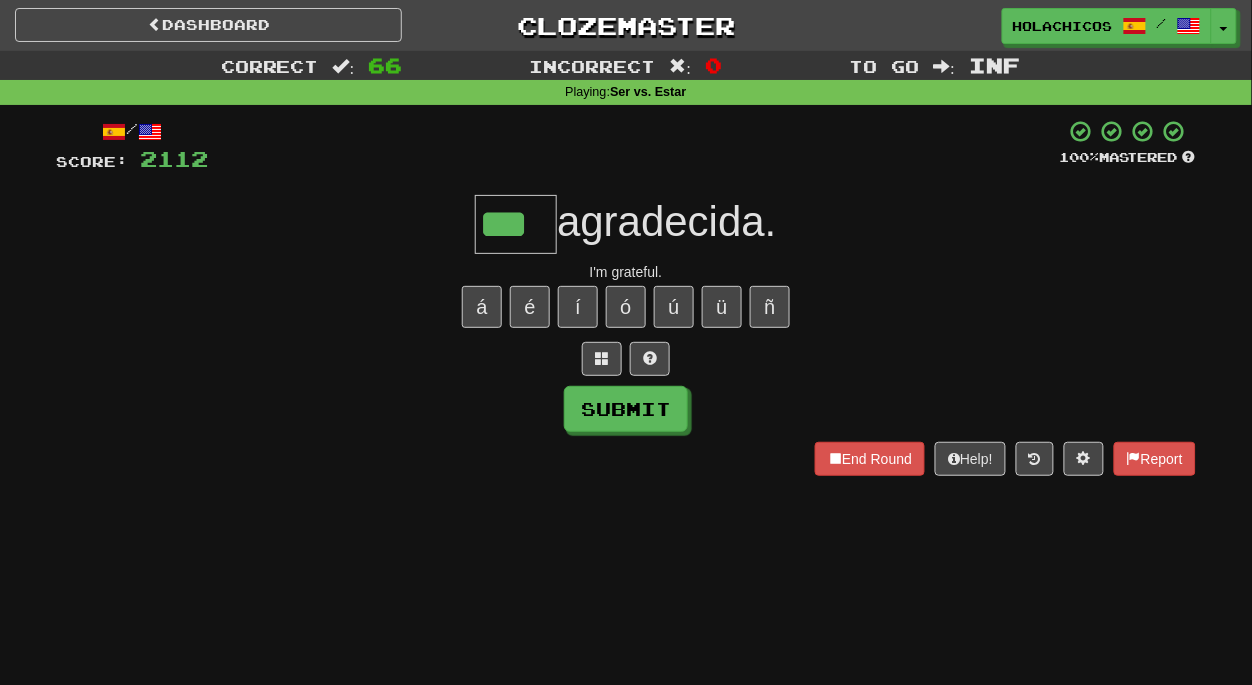 type on "***" 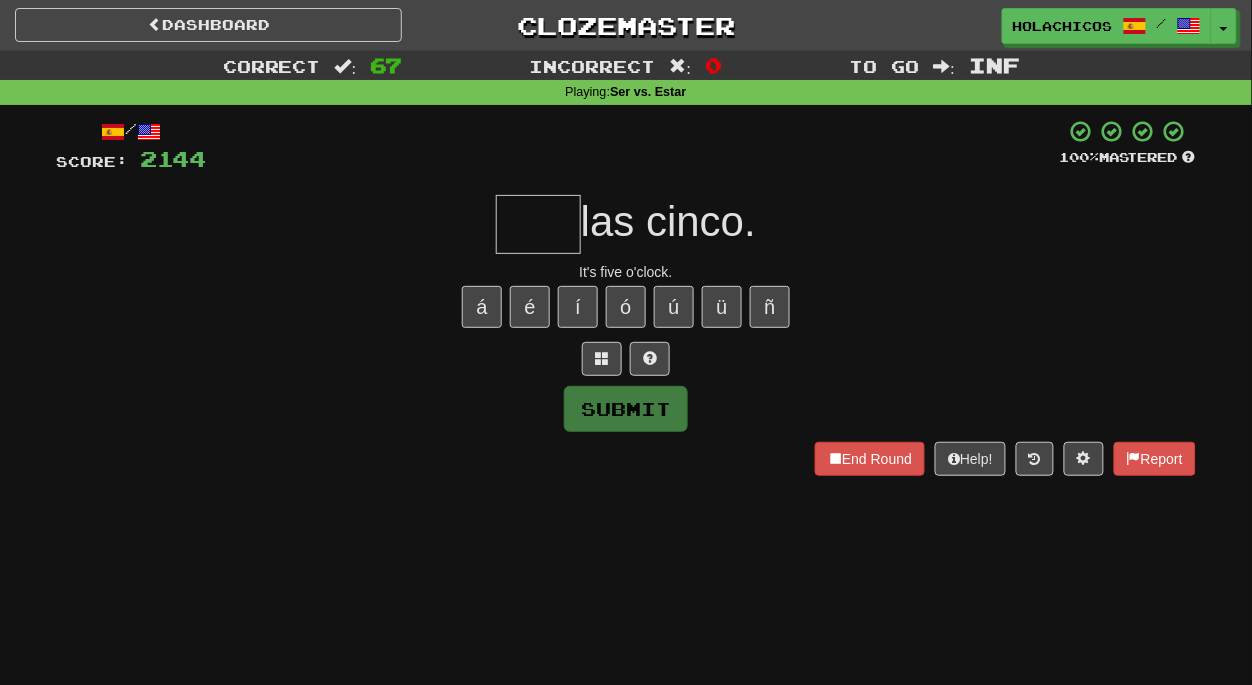 type on "*" 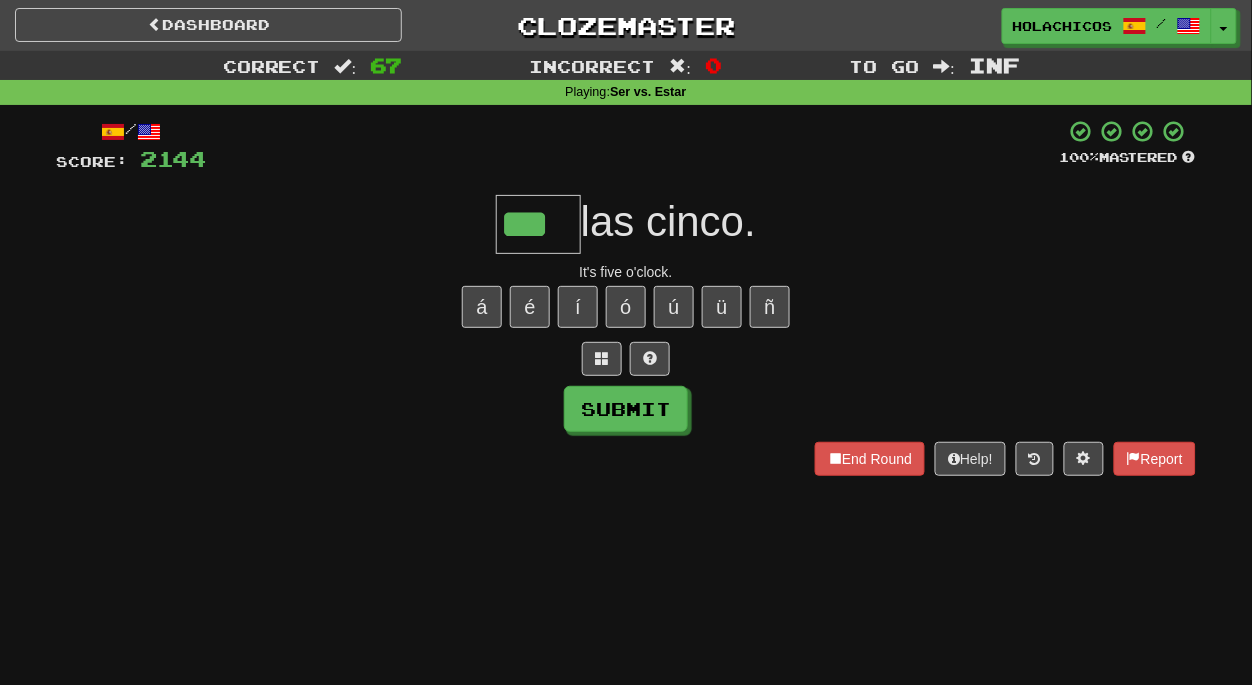 type on "***" 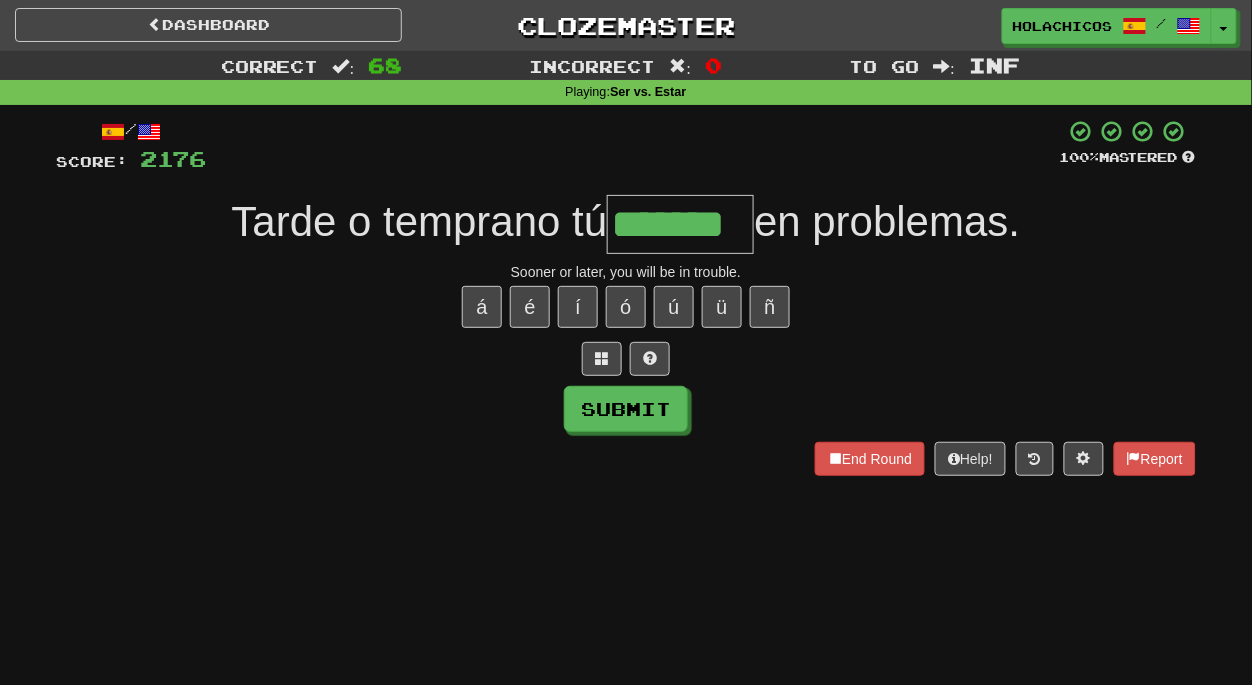 type on "*******" 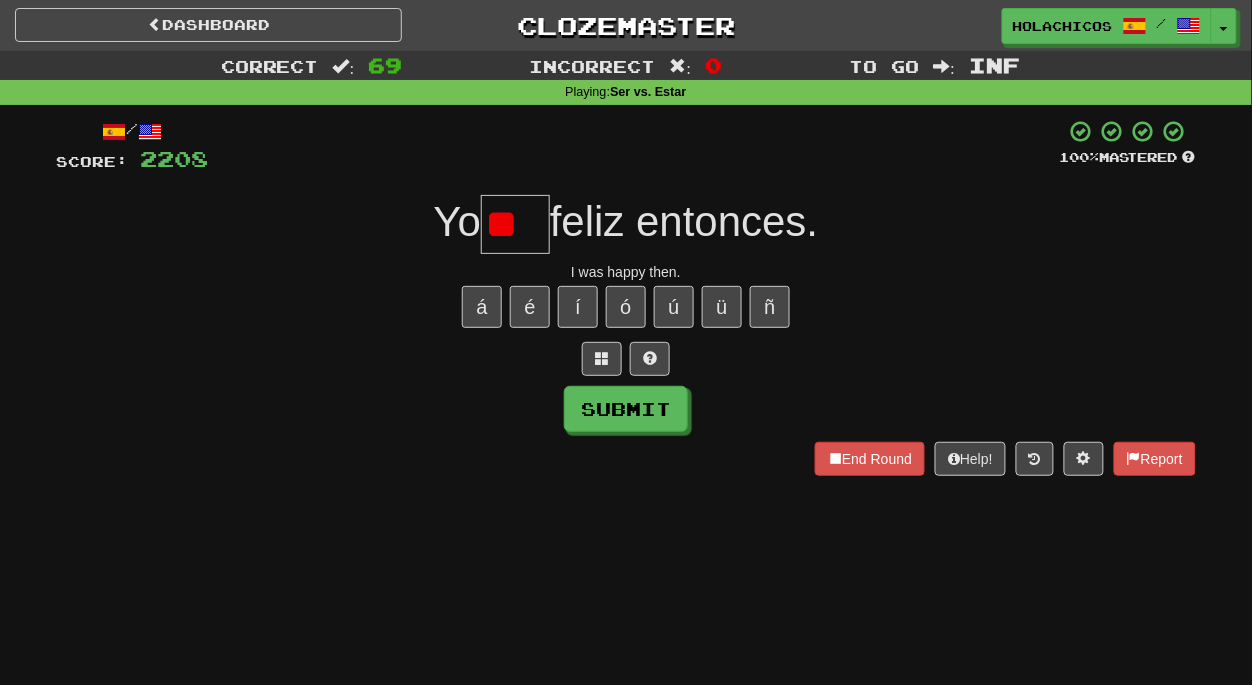 type on "*" 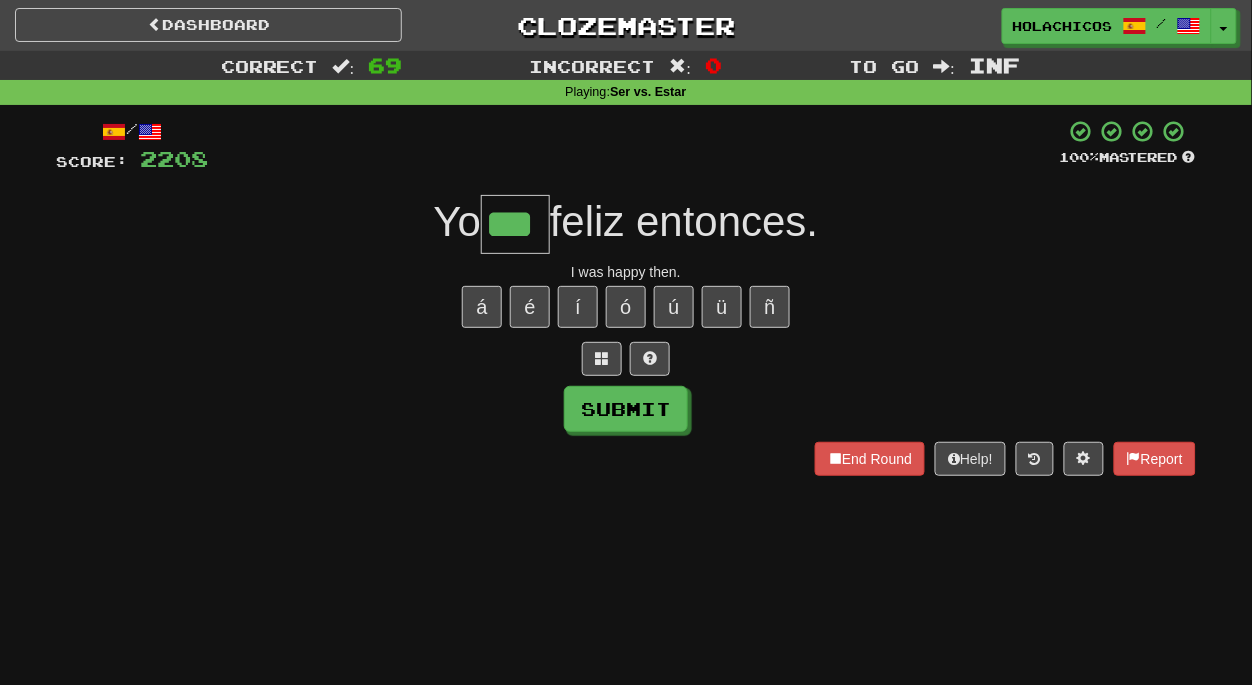 type on "***" 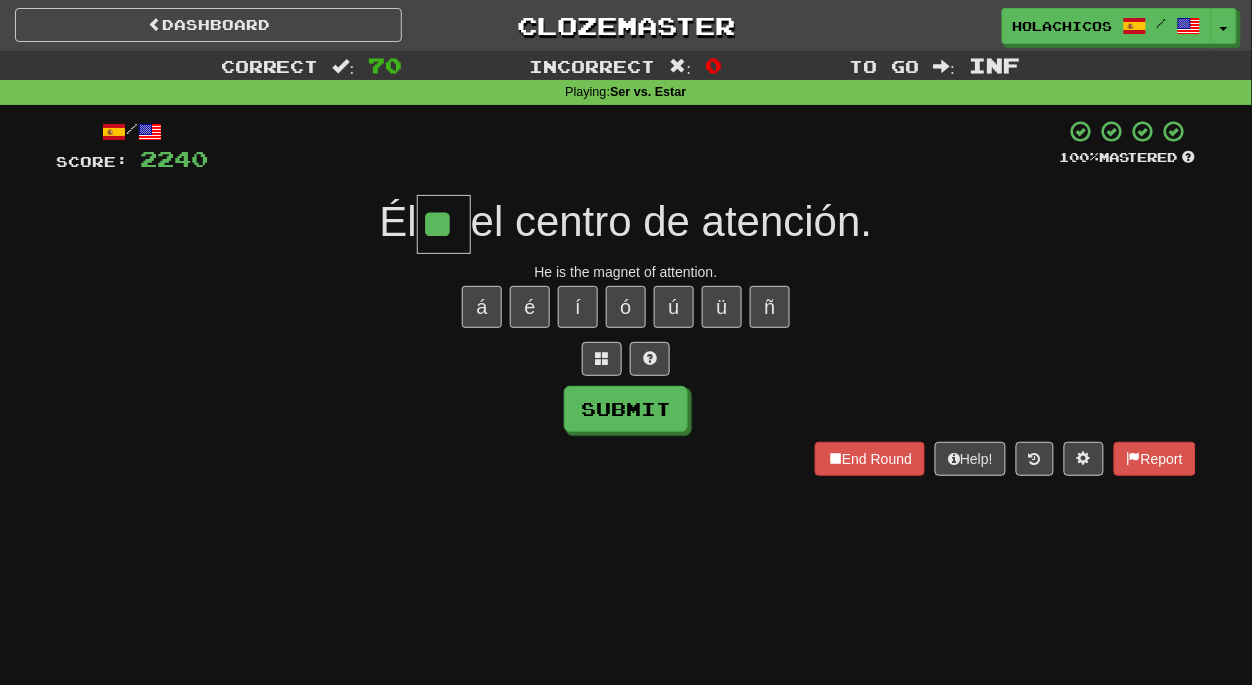 type on "**" 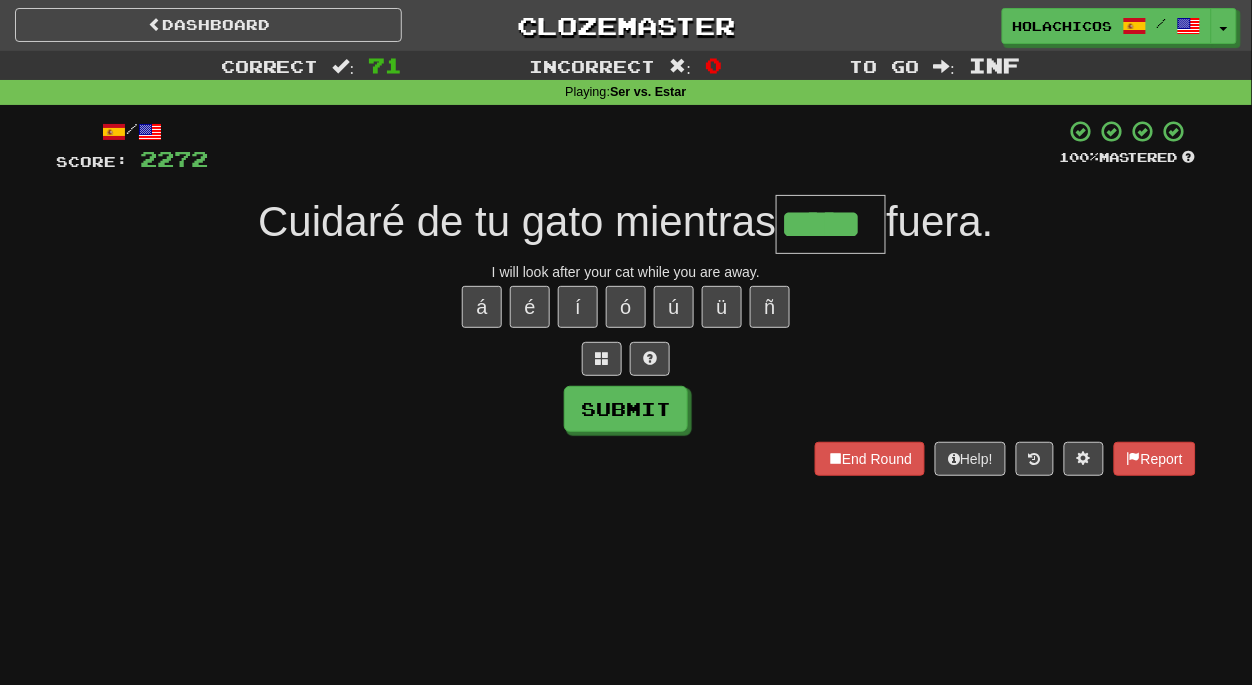 type on "*****" 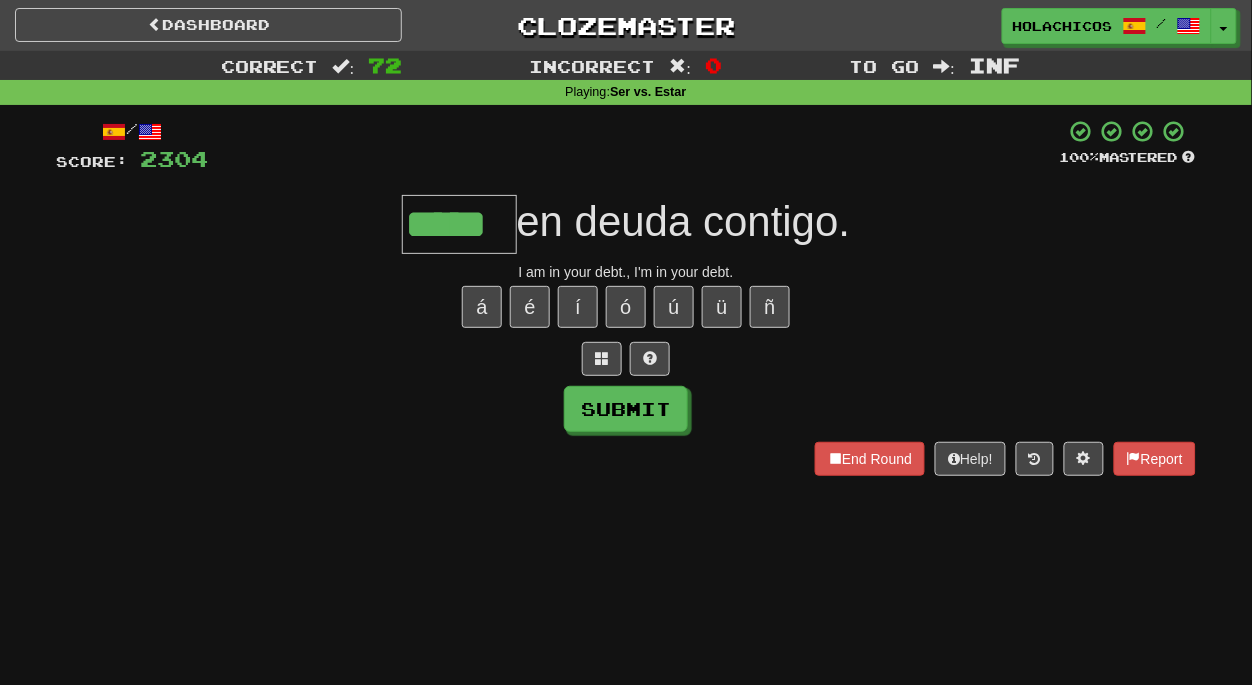 type on "*****" 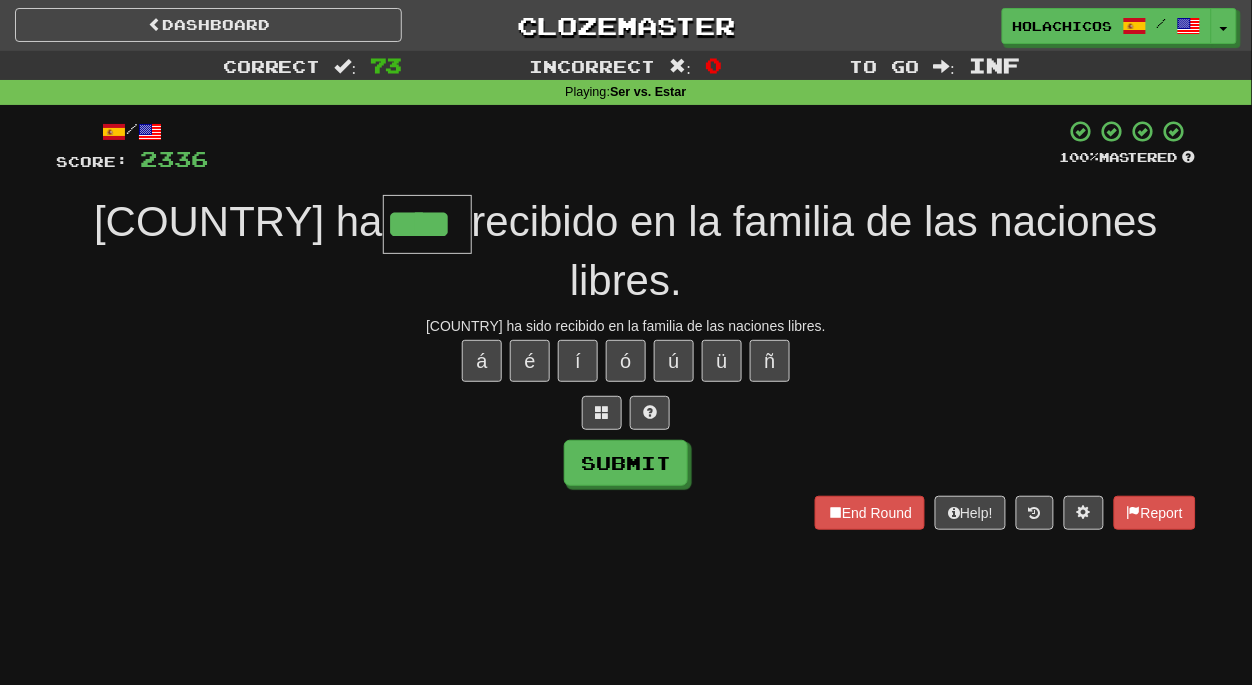 type on "****" 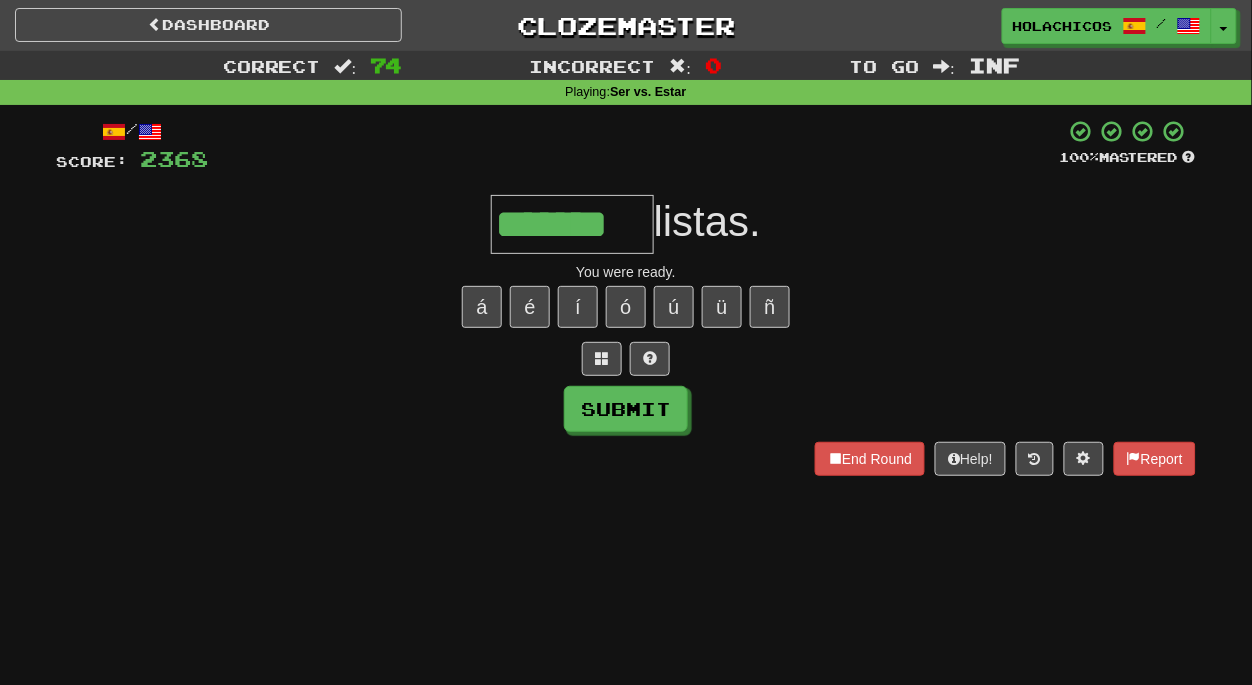 type on "*******" 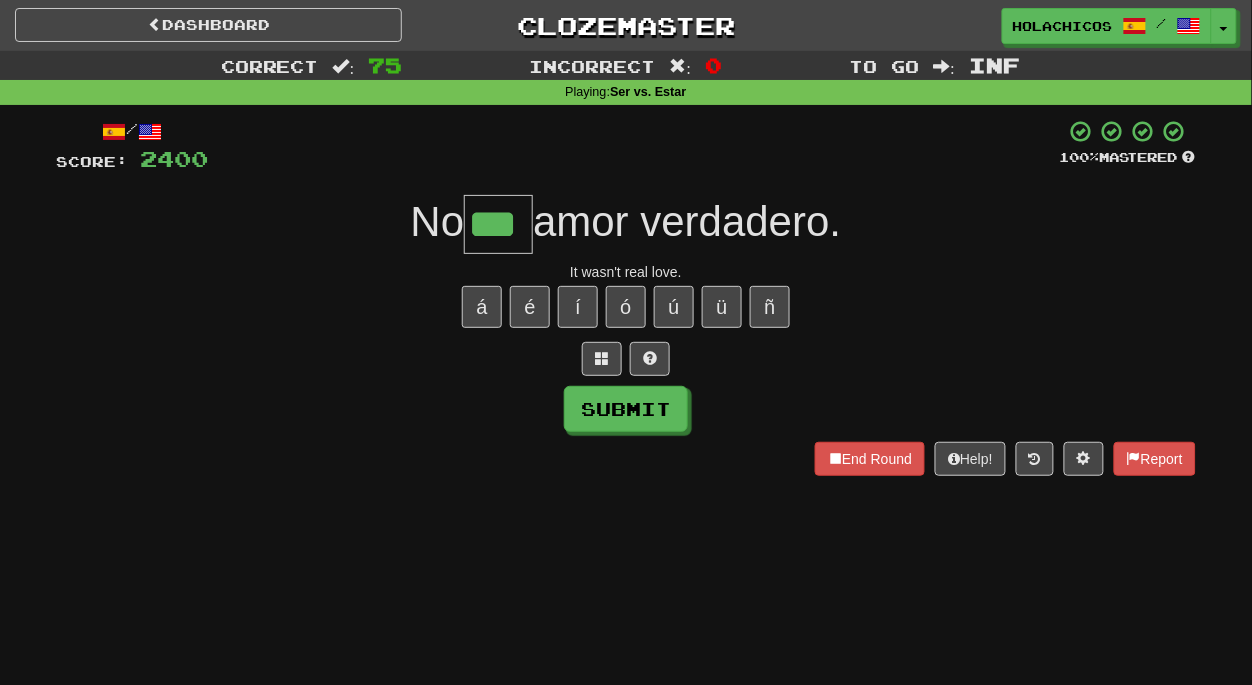 type on "***" 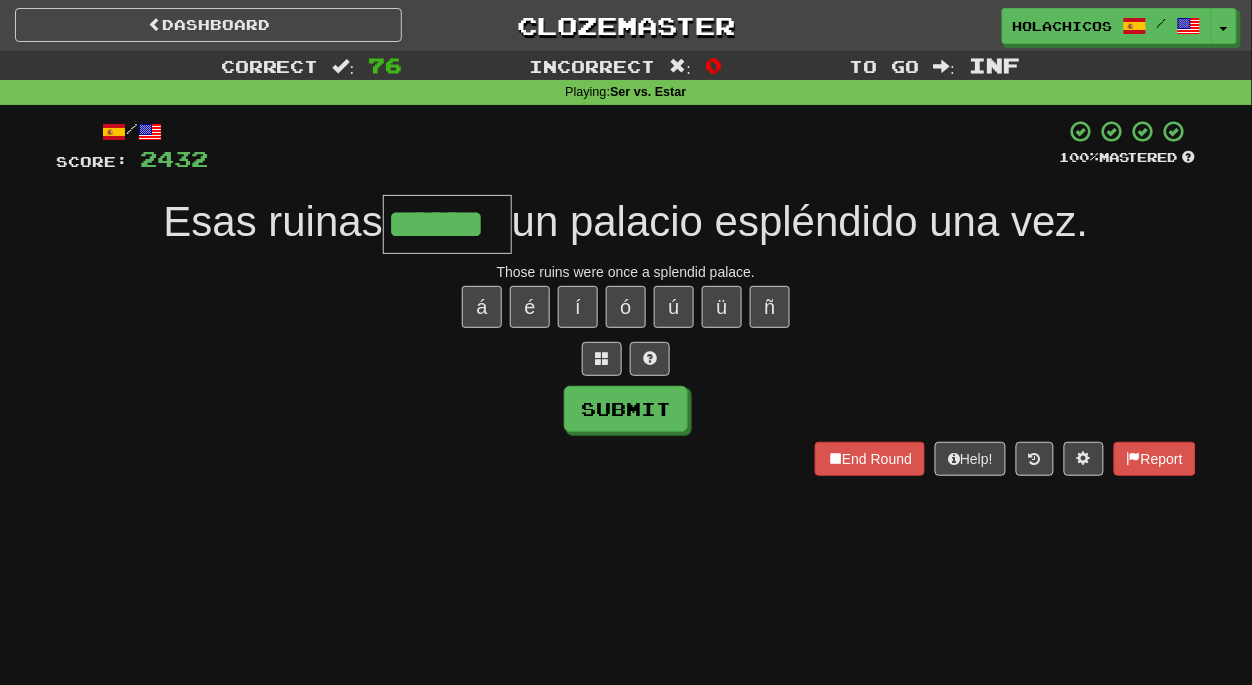 type on "******" 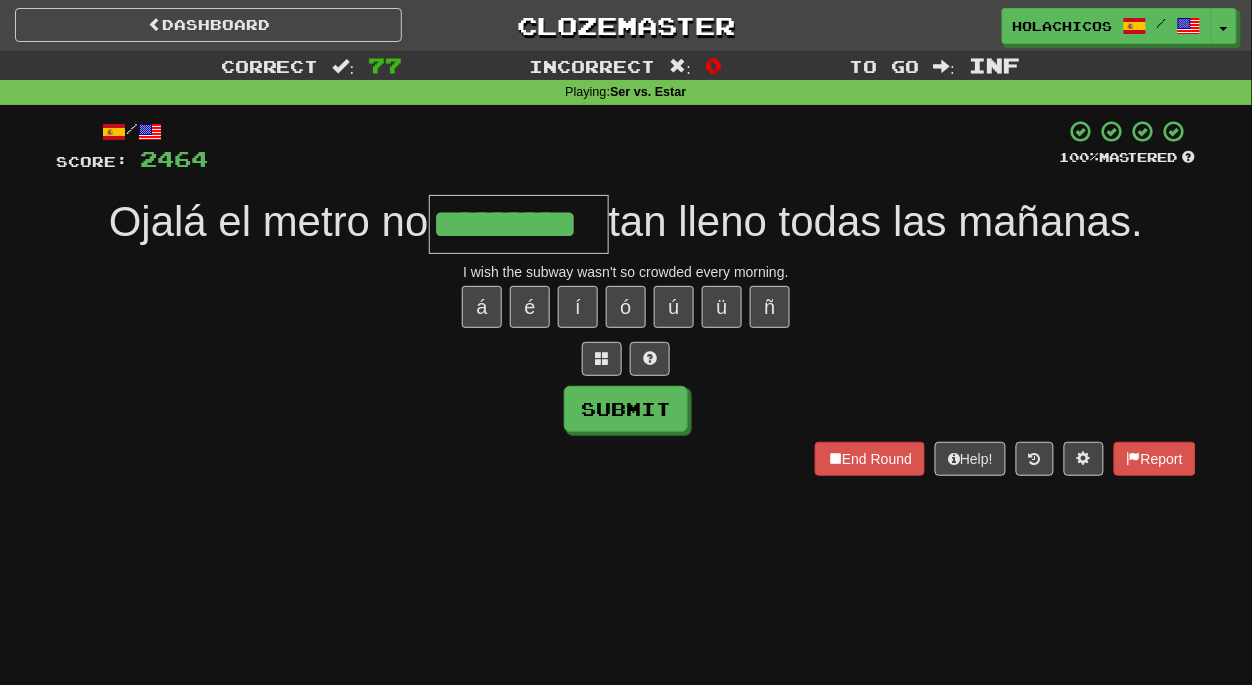 type on "*********" 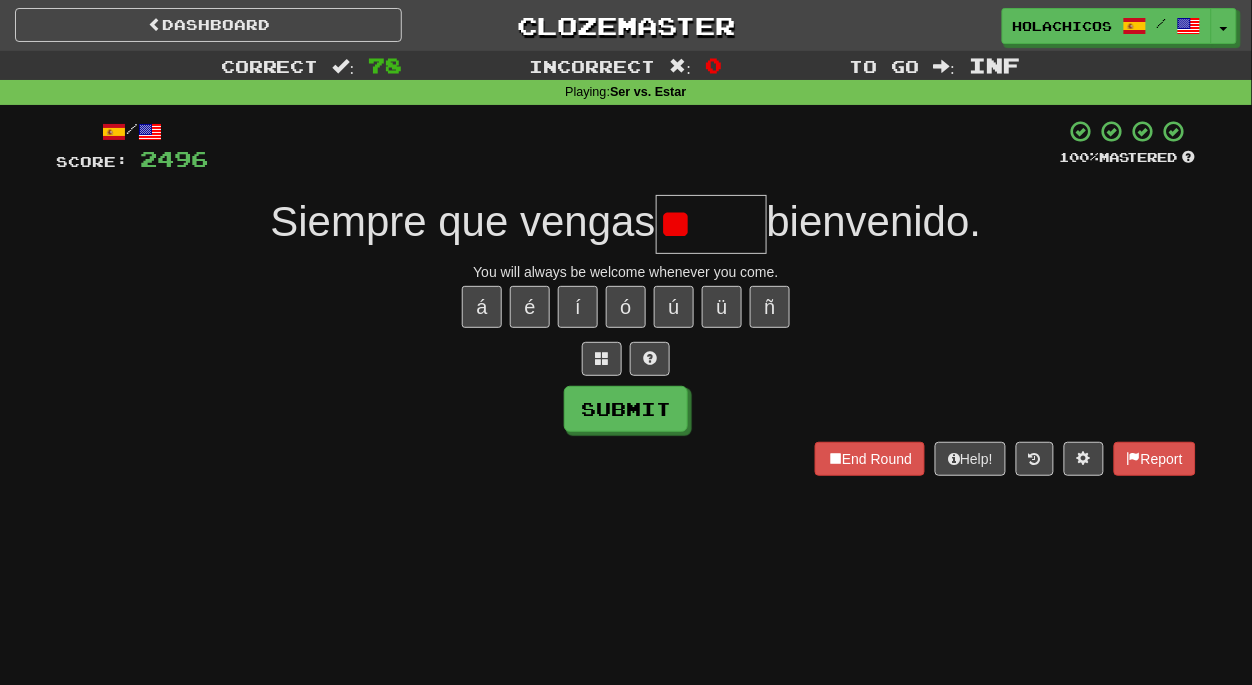 type on "*" 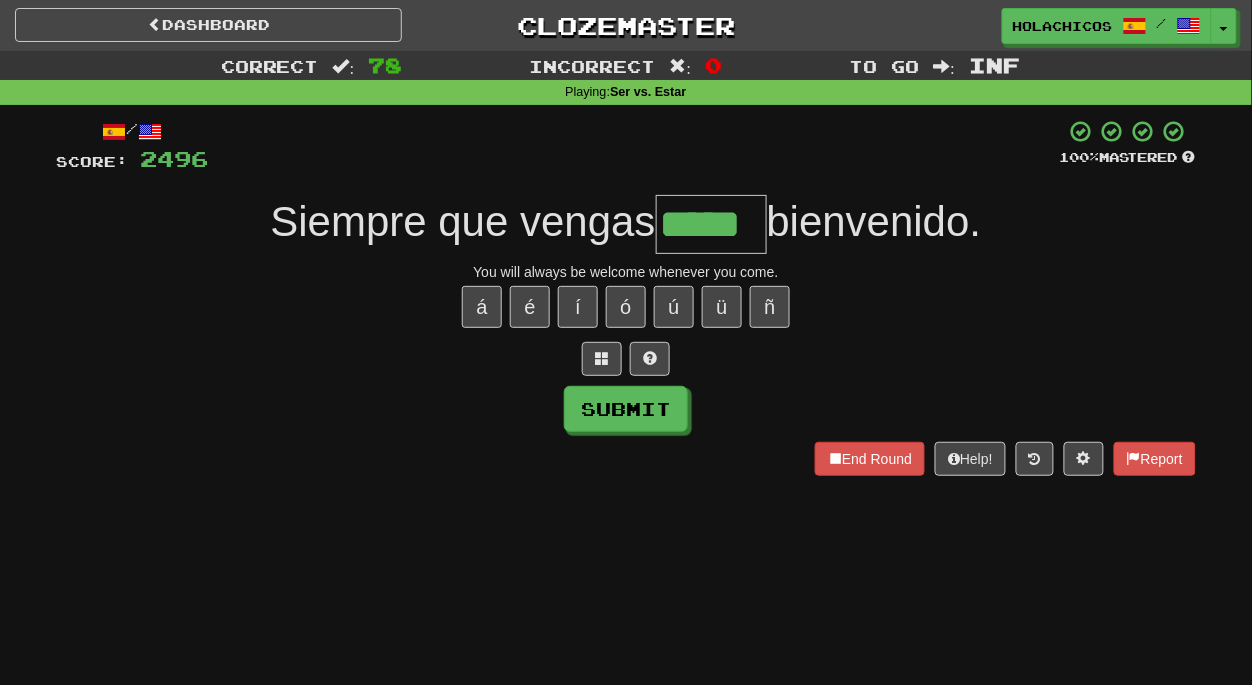 type on "*****" 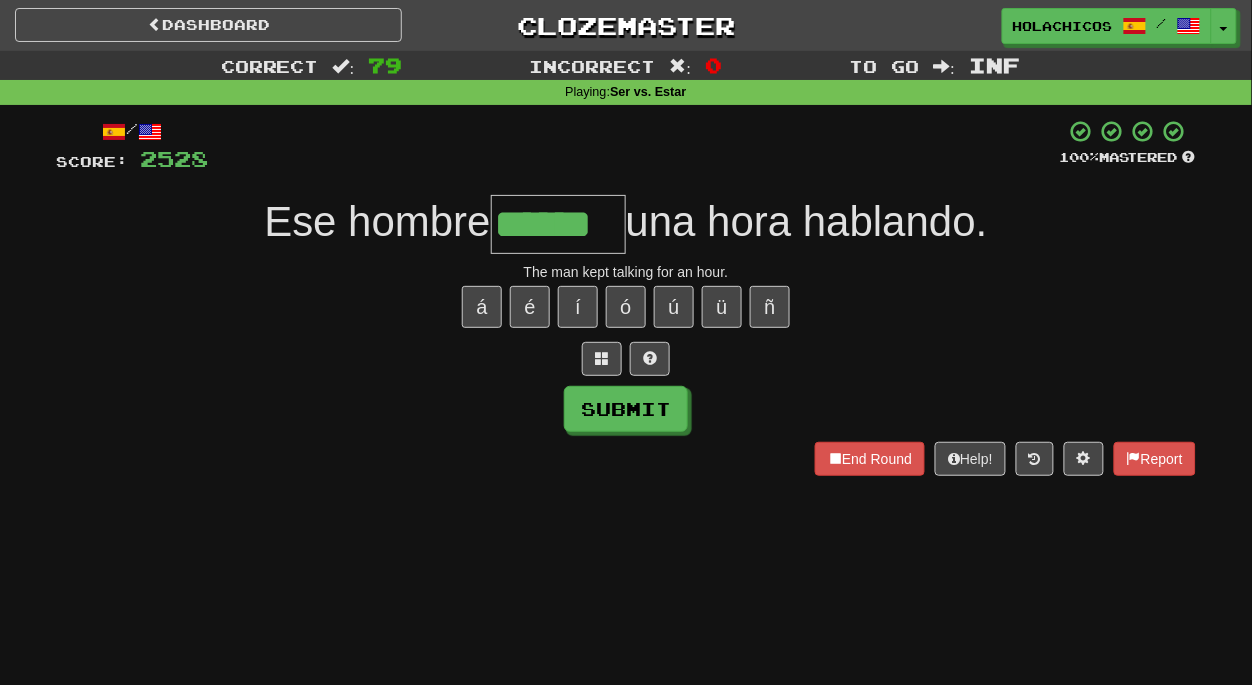 type on "******" 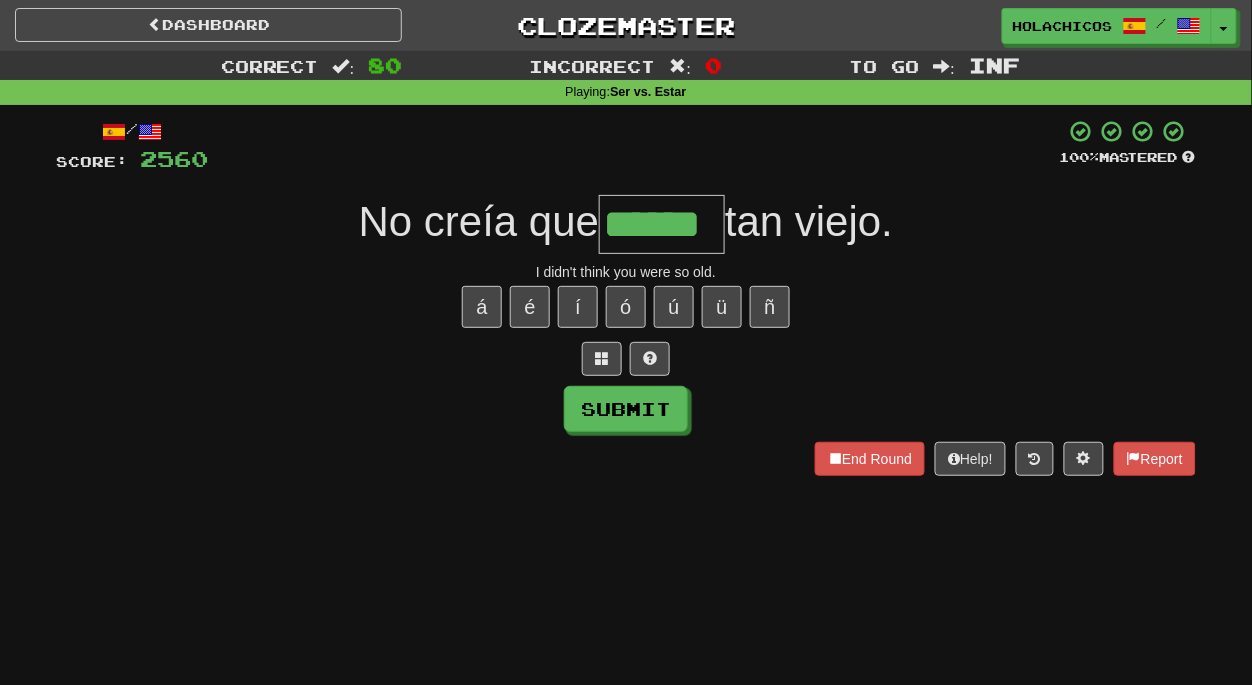 type on "******" 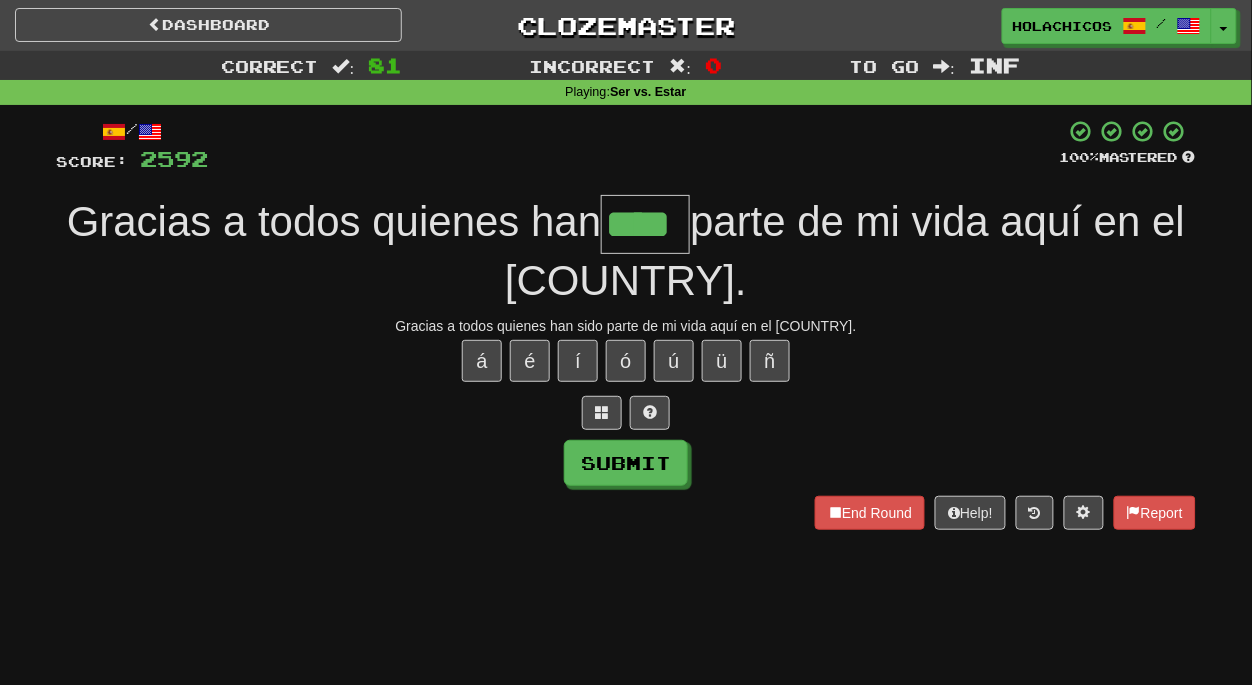 type on "****" 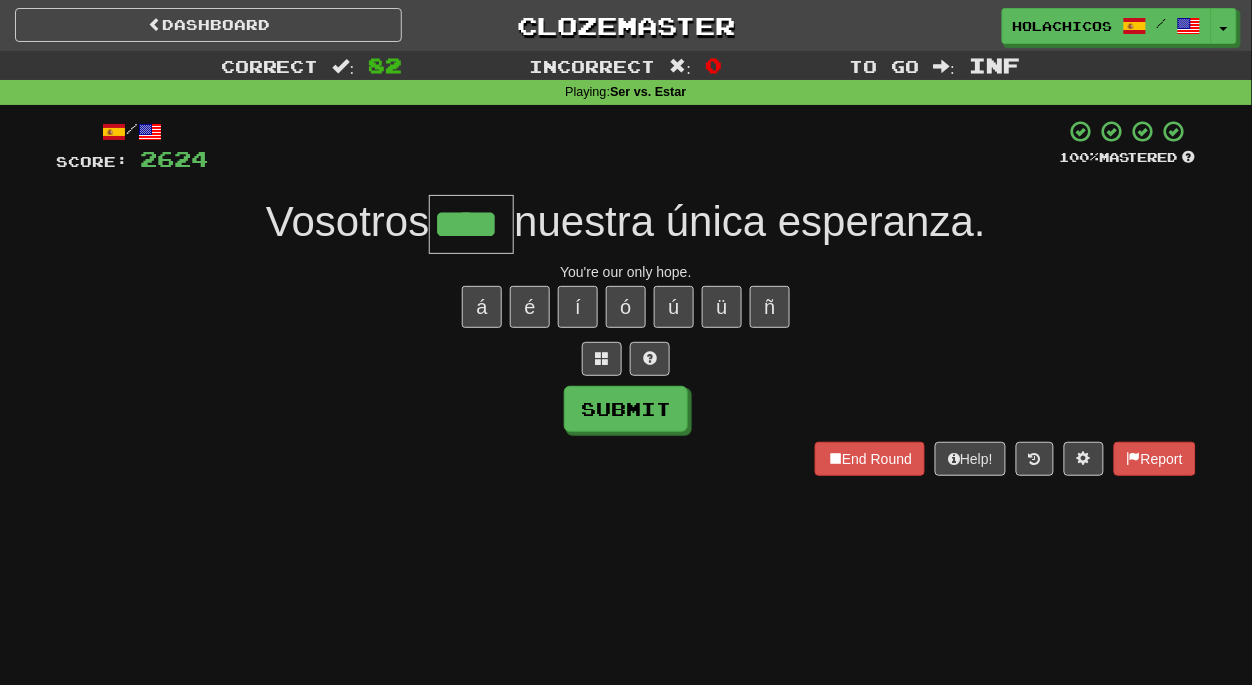 type on "****" 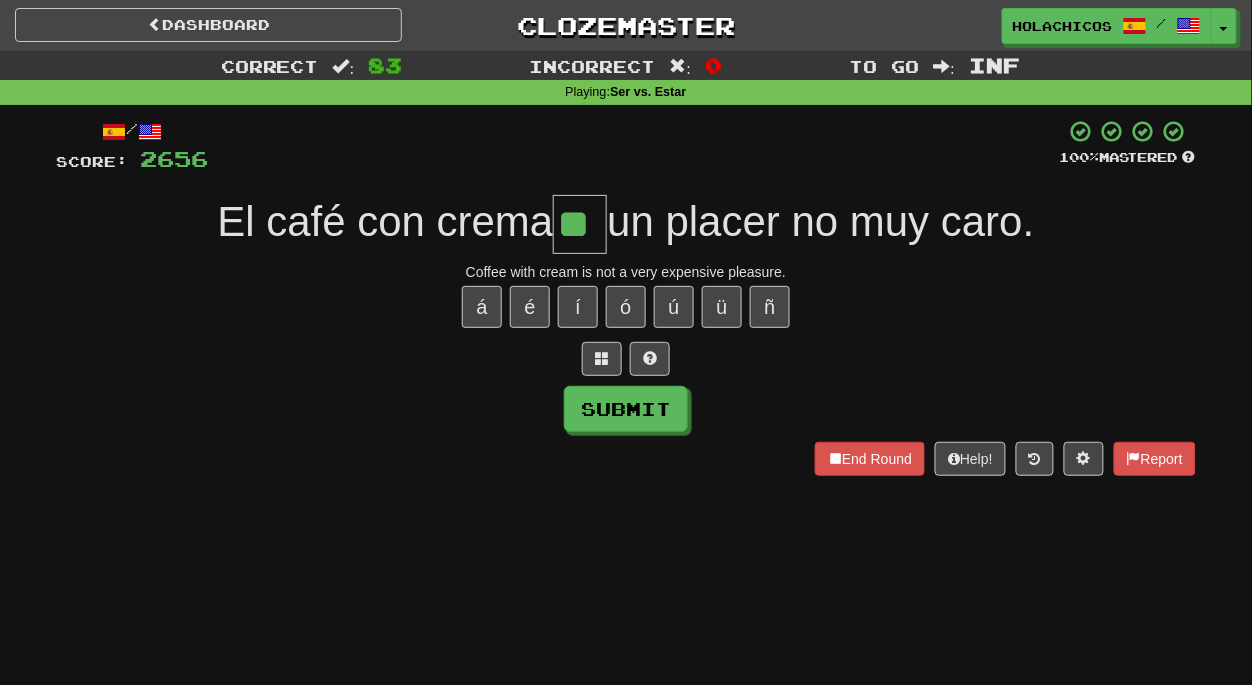 type on "**" 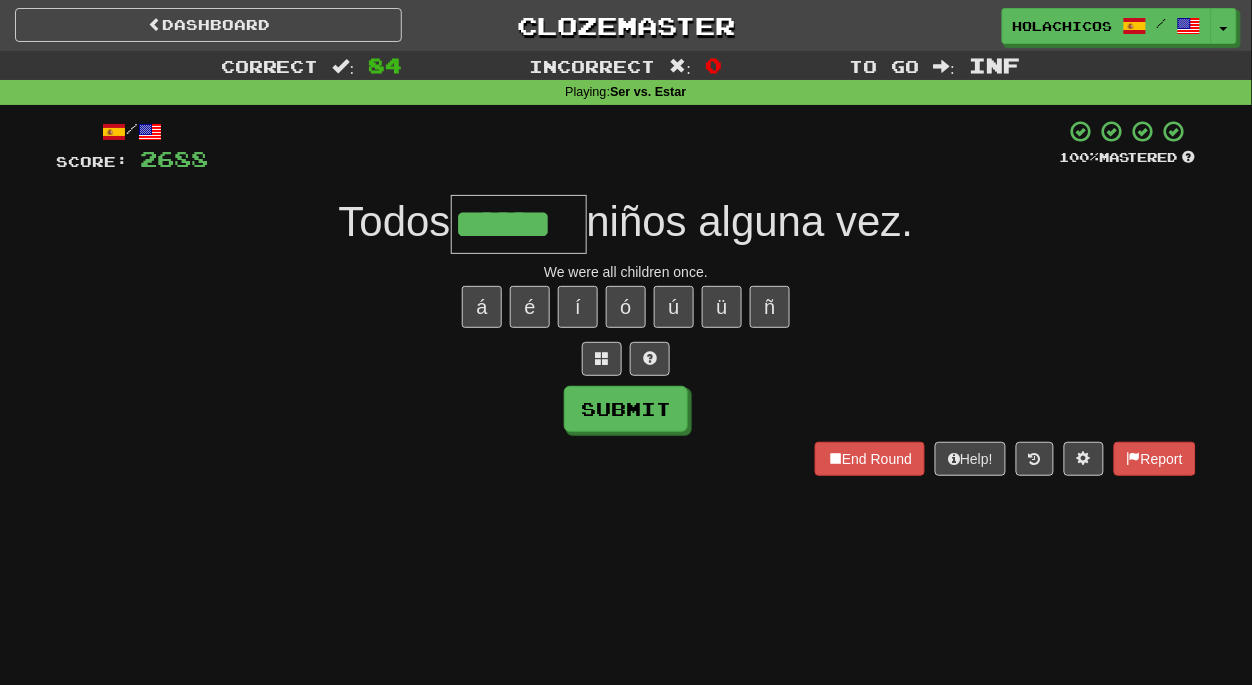 type on "******" 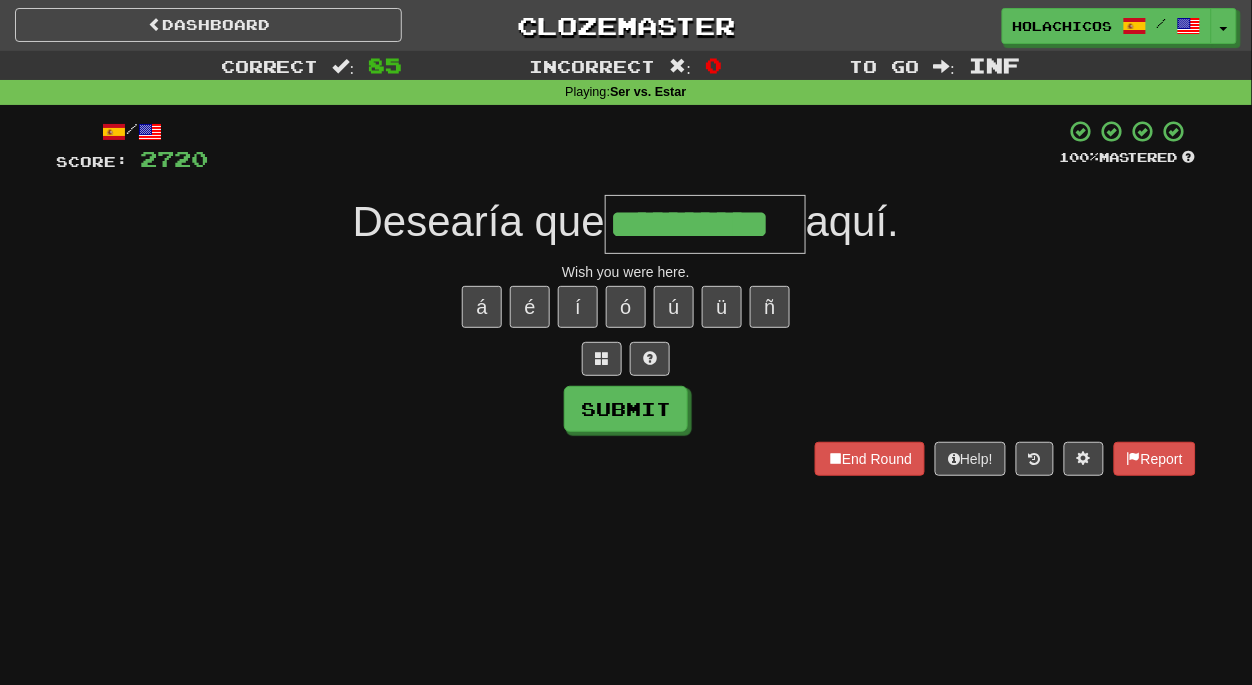 type on "**********" 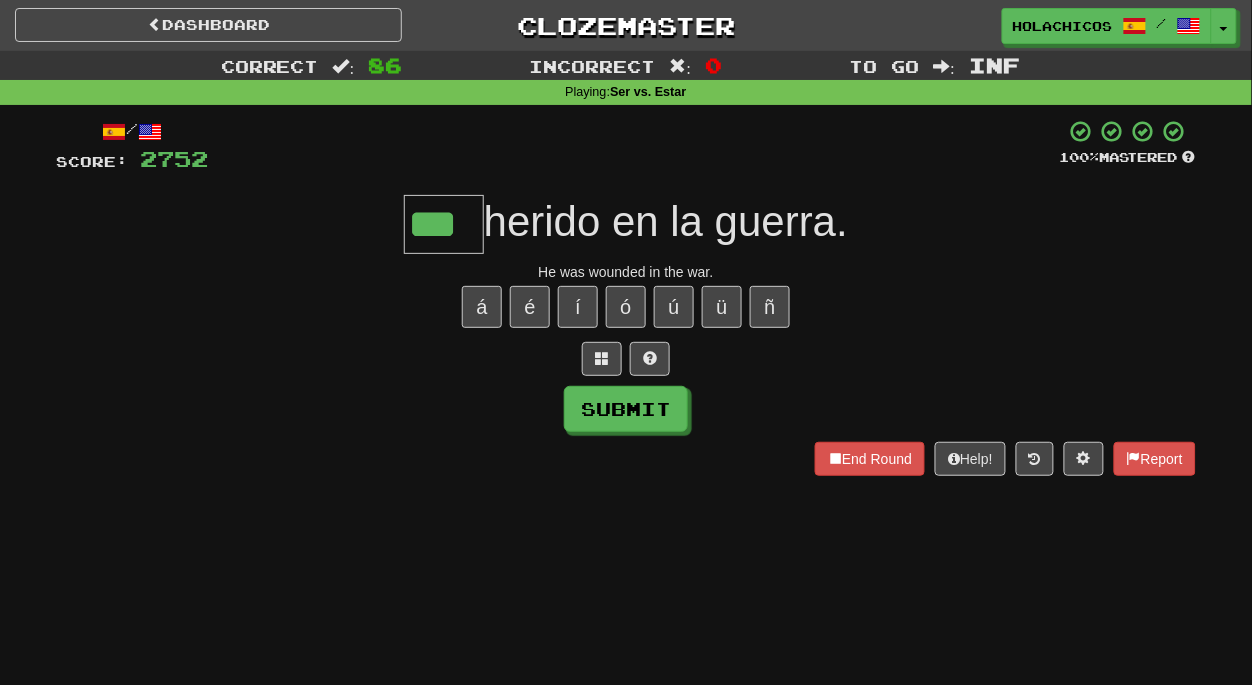 type on "***" 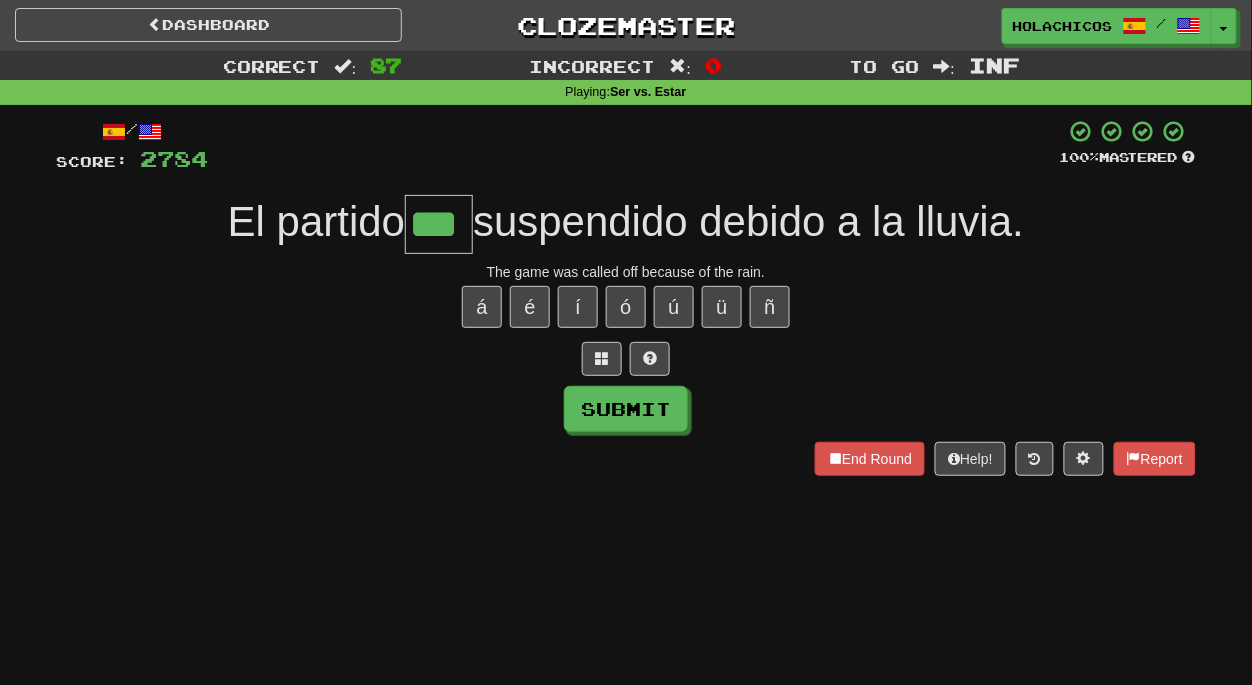 type on "***" 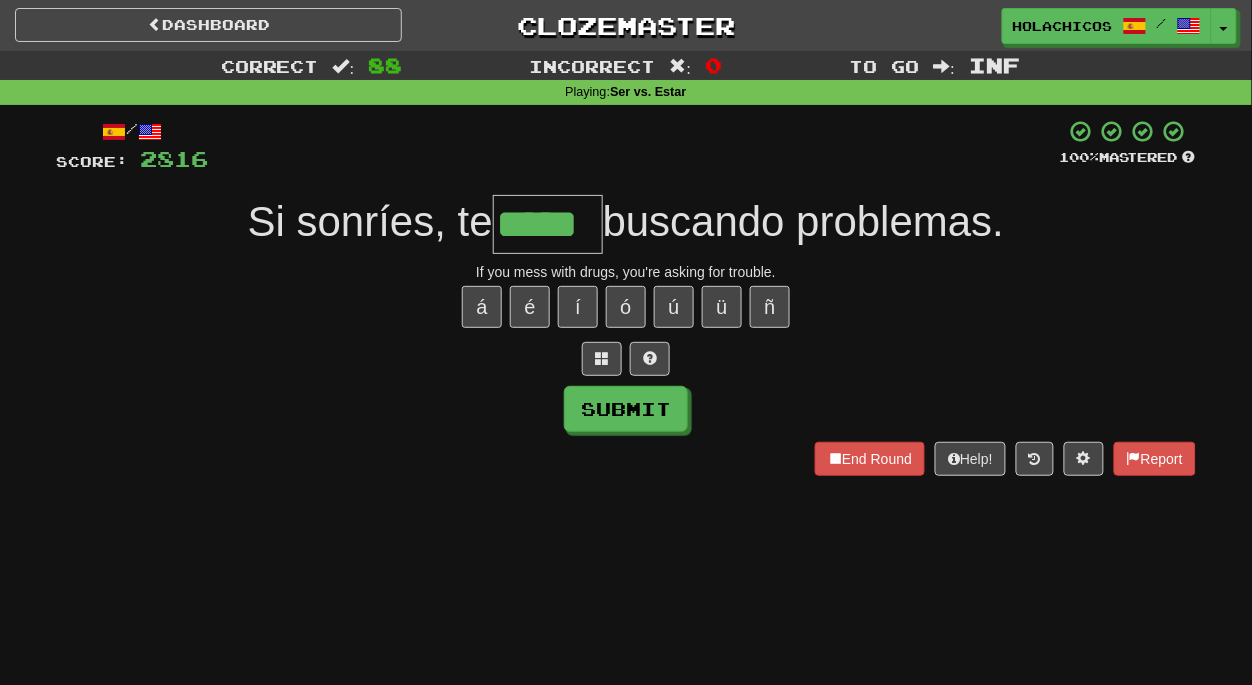 type on "*****" 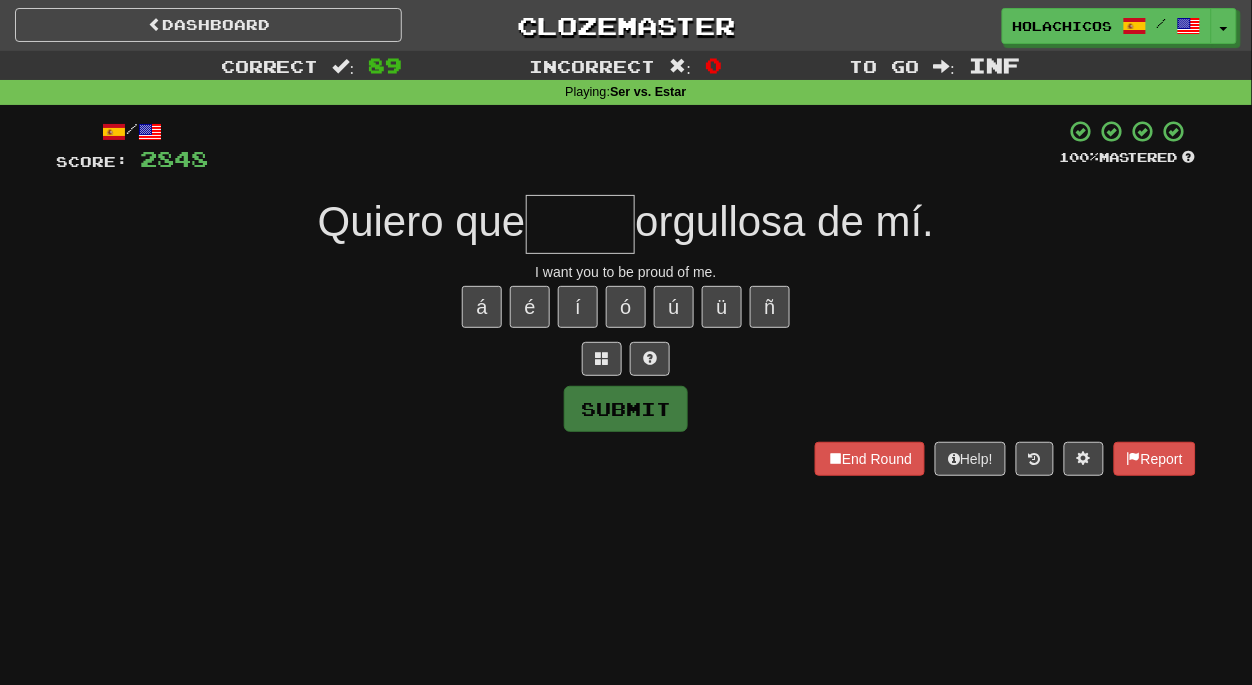 type on "*" 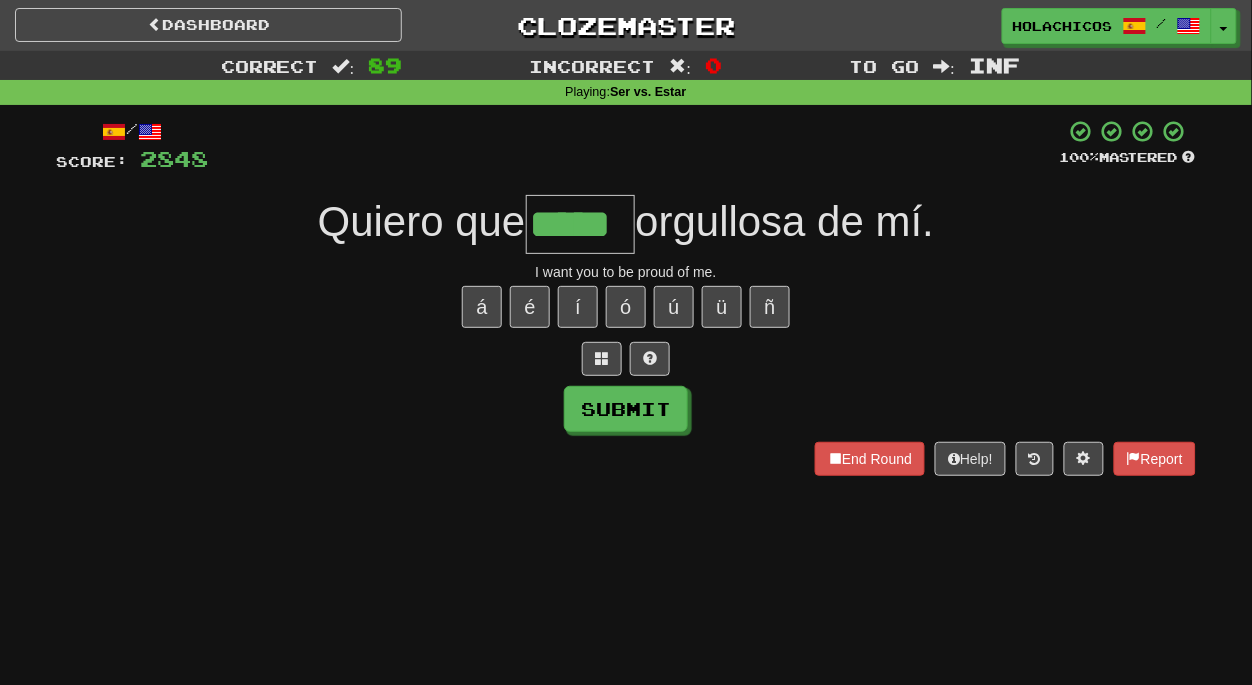 type on "*****" 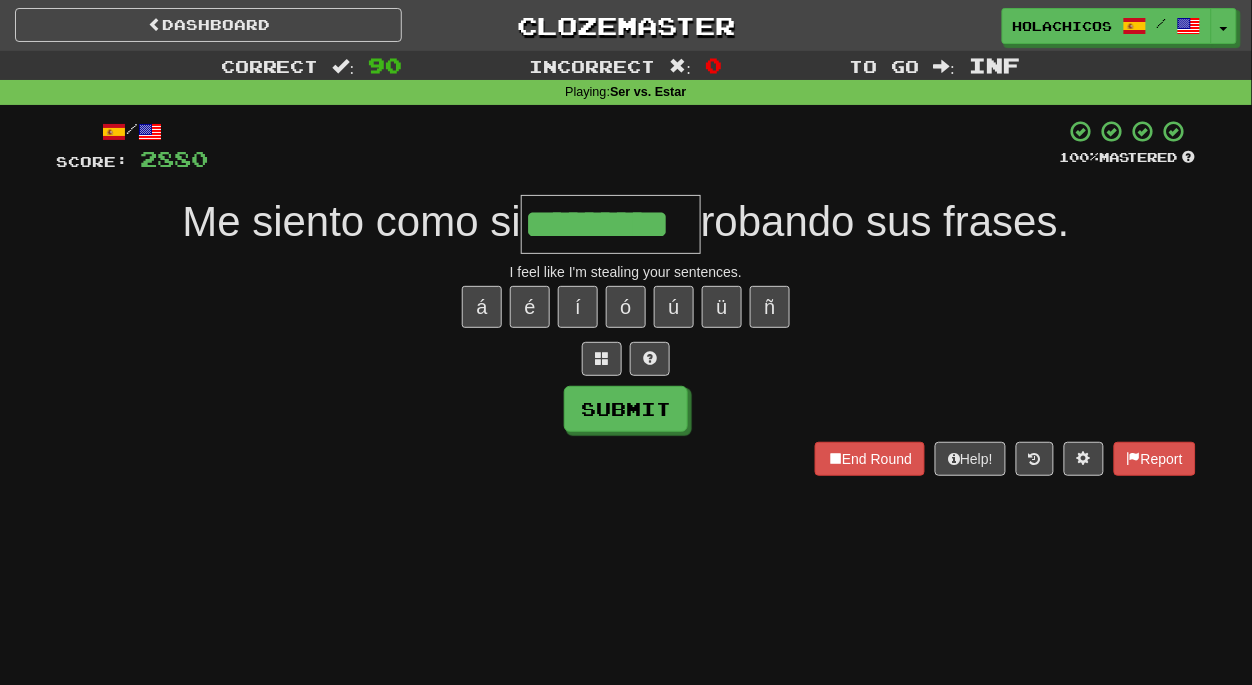 type on "*********" 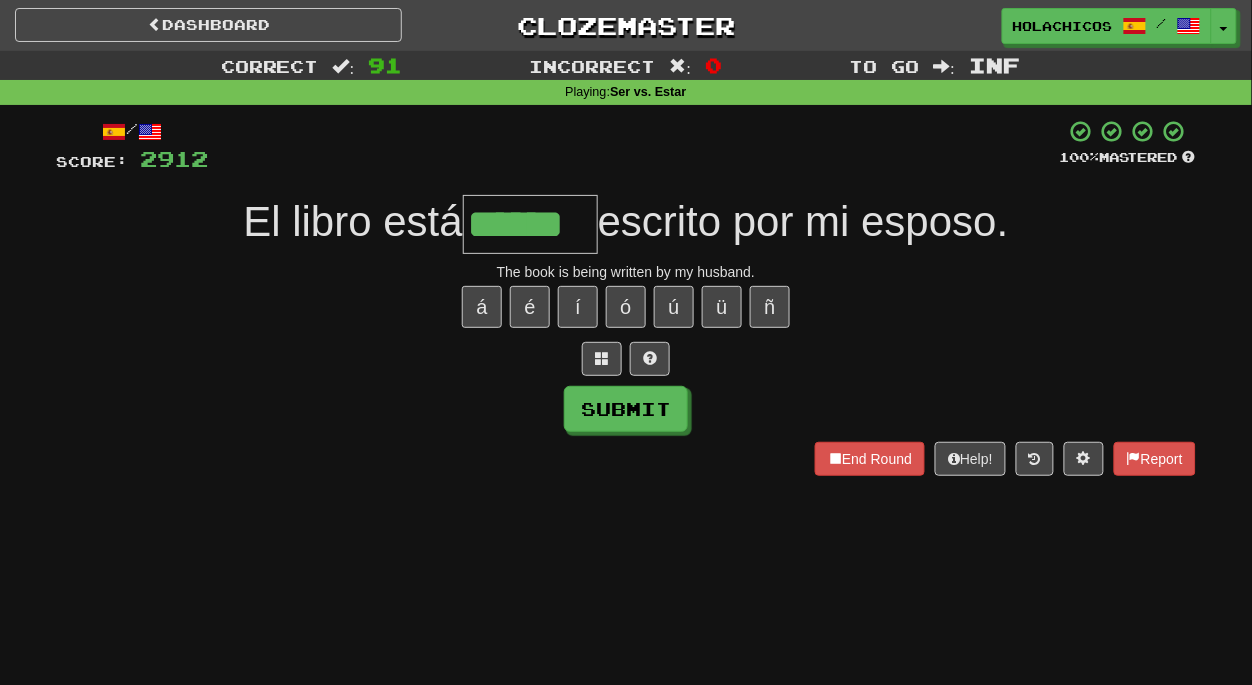 type on "******" 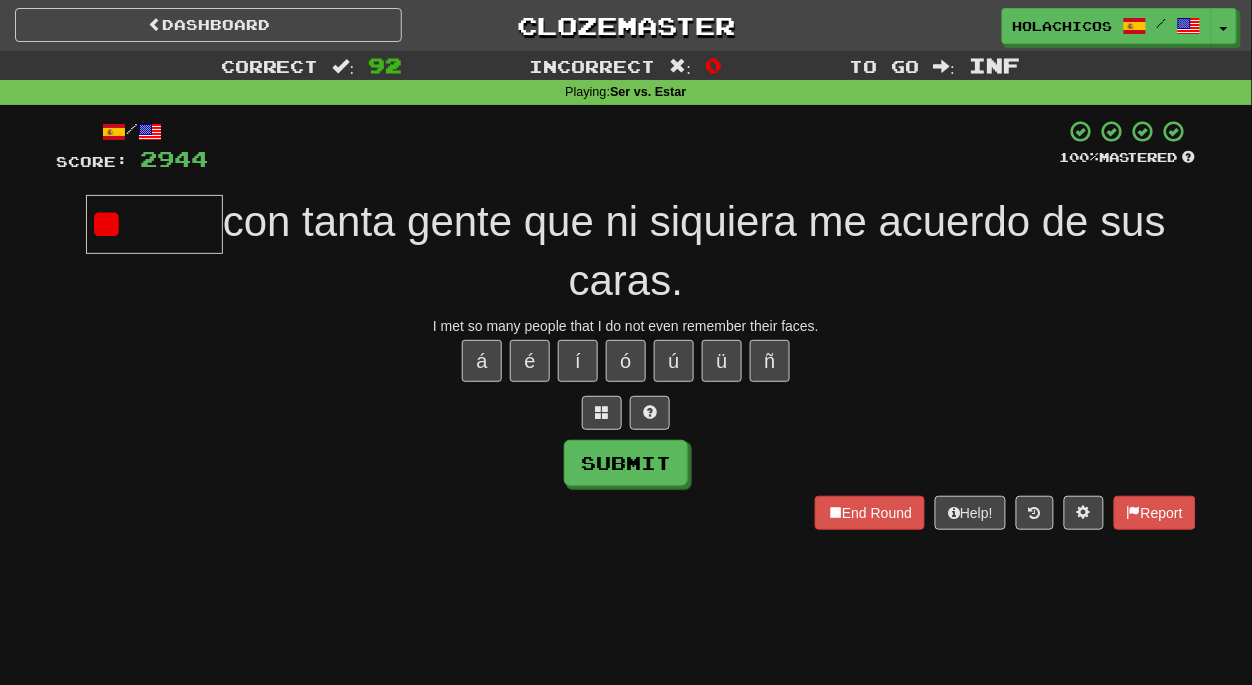 type on "*" 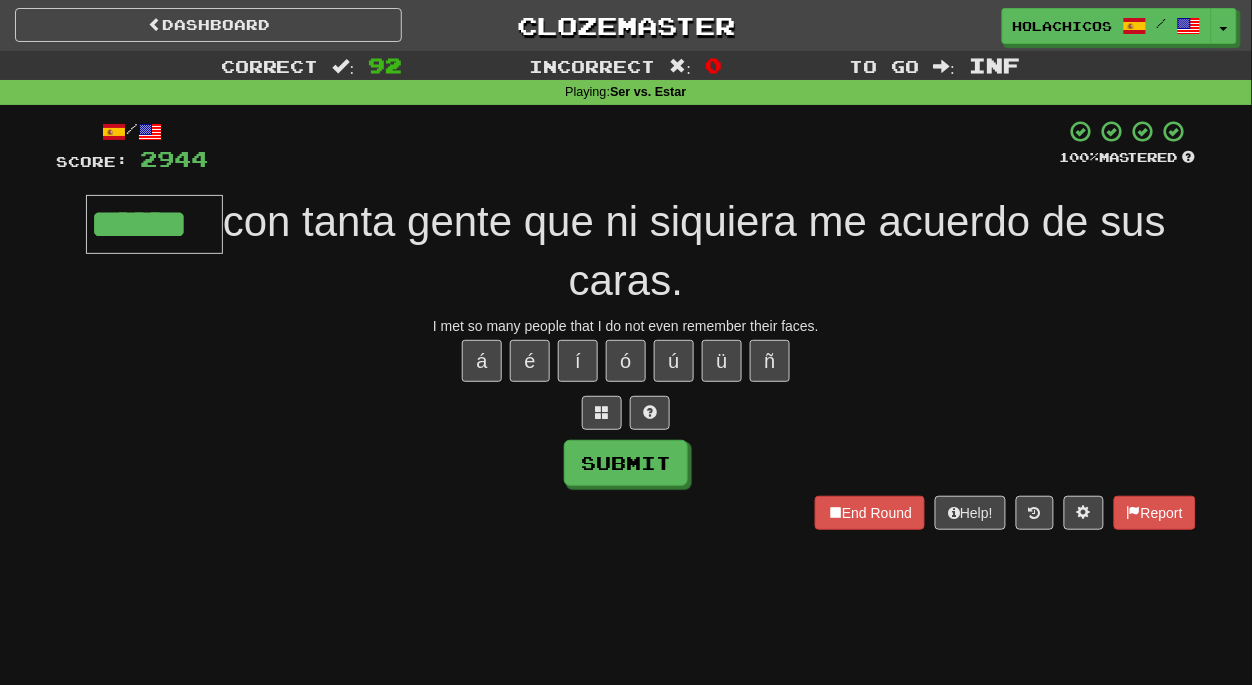 type on "******" 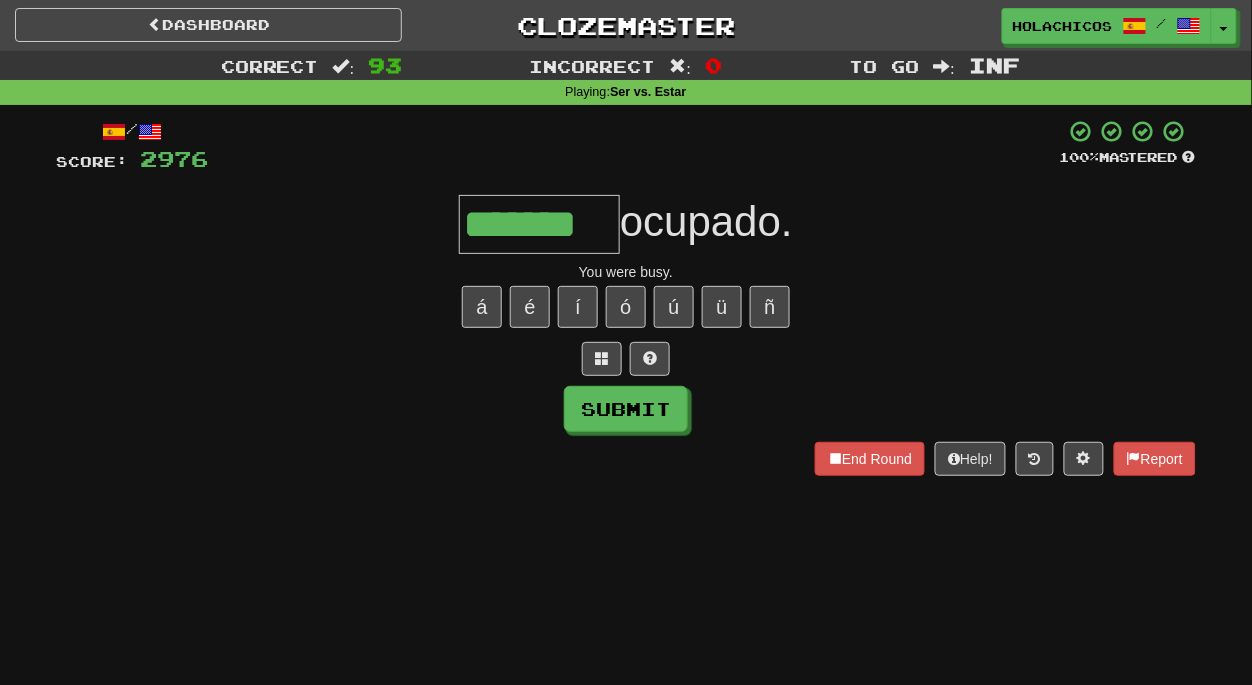 type on "*******" 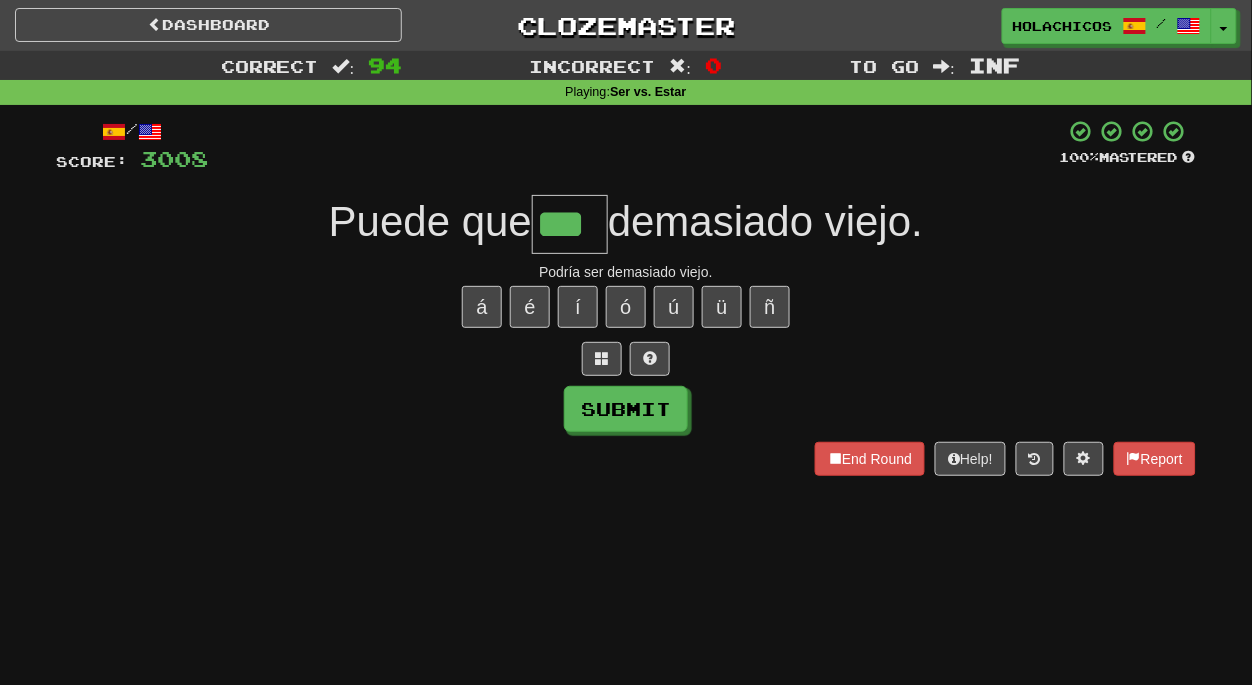 type on "***" 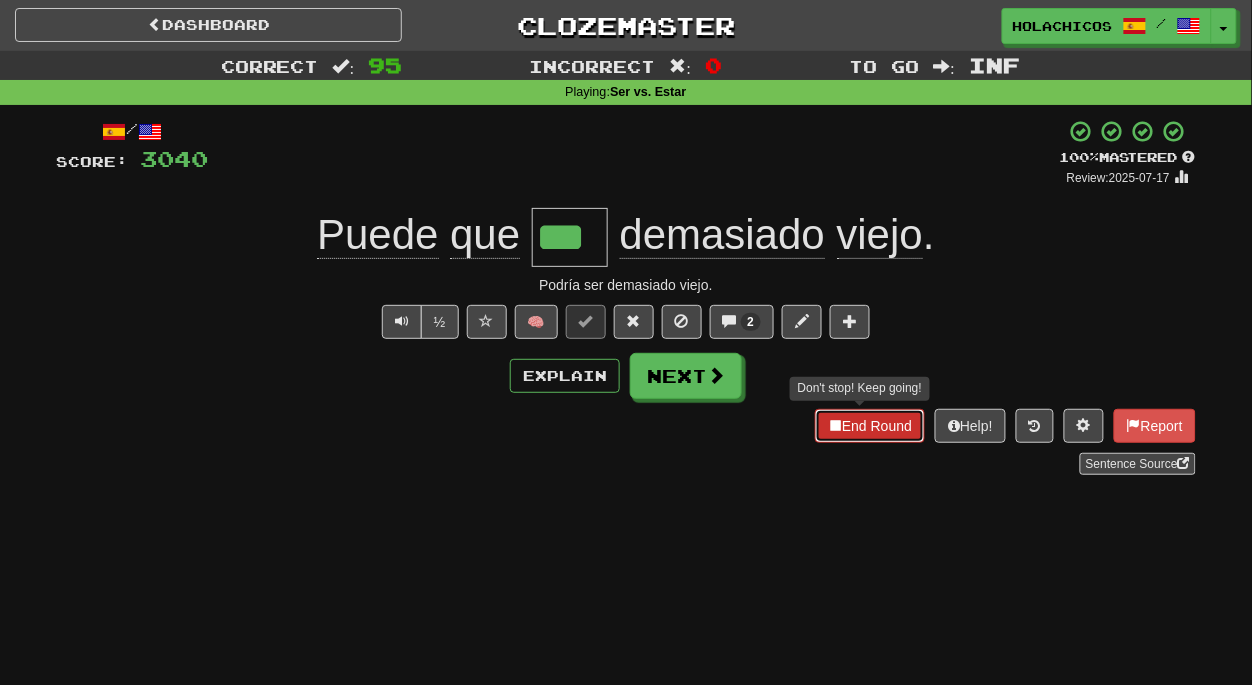 click on "End Round" at bounding box center (870, 426) 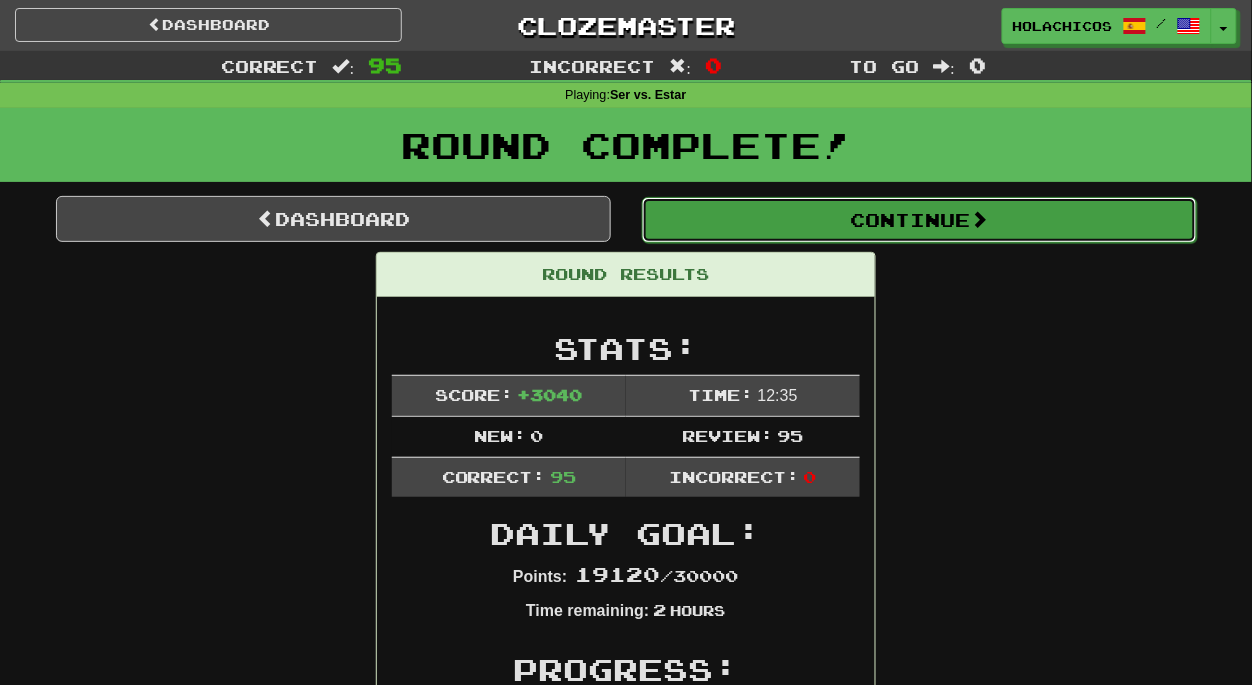 click on "Continue" at bounding box center (919, 220) 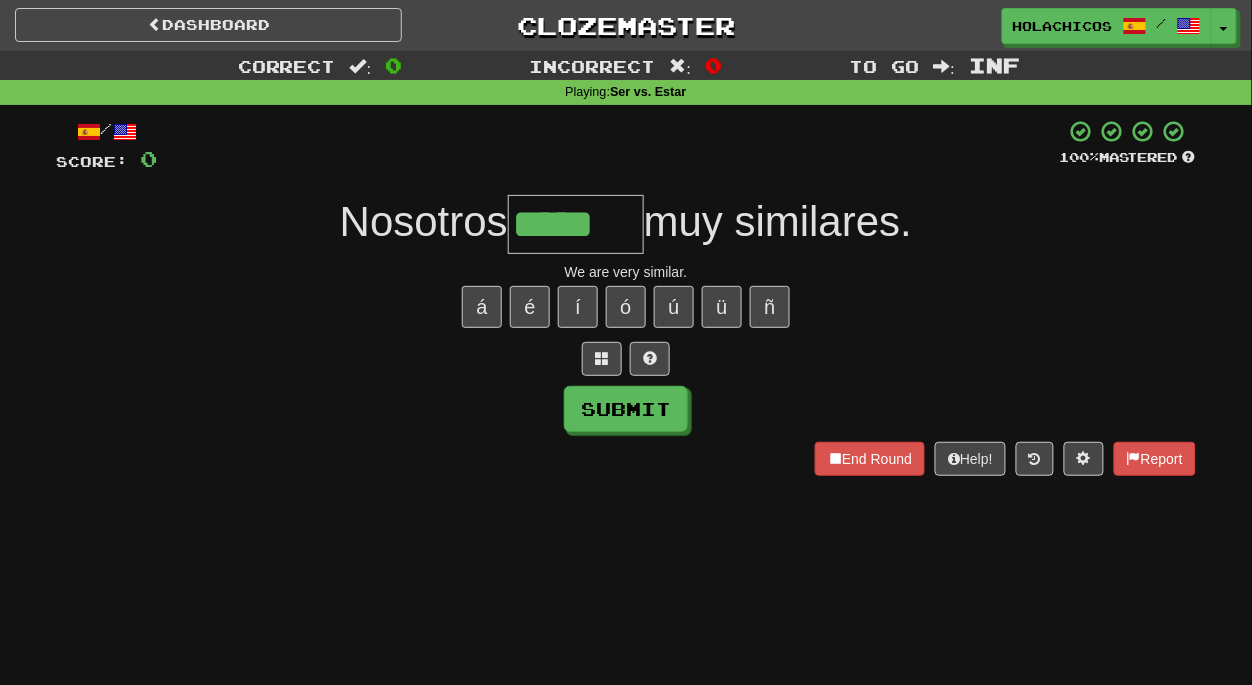 type on "*****" 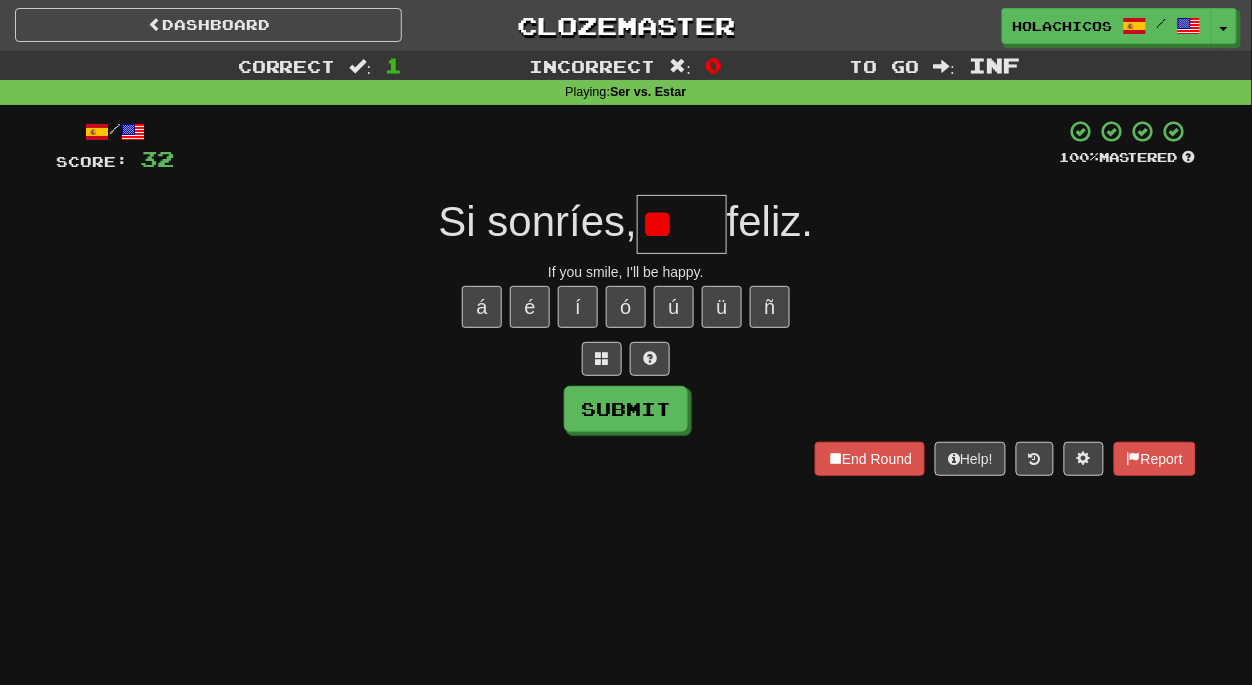 type on "*" 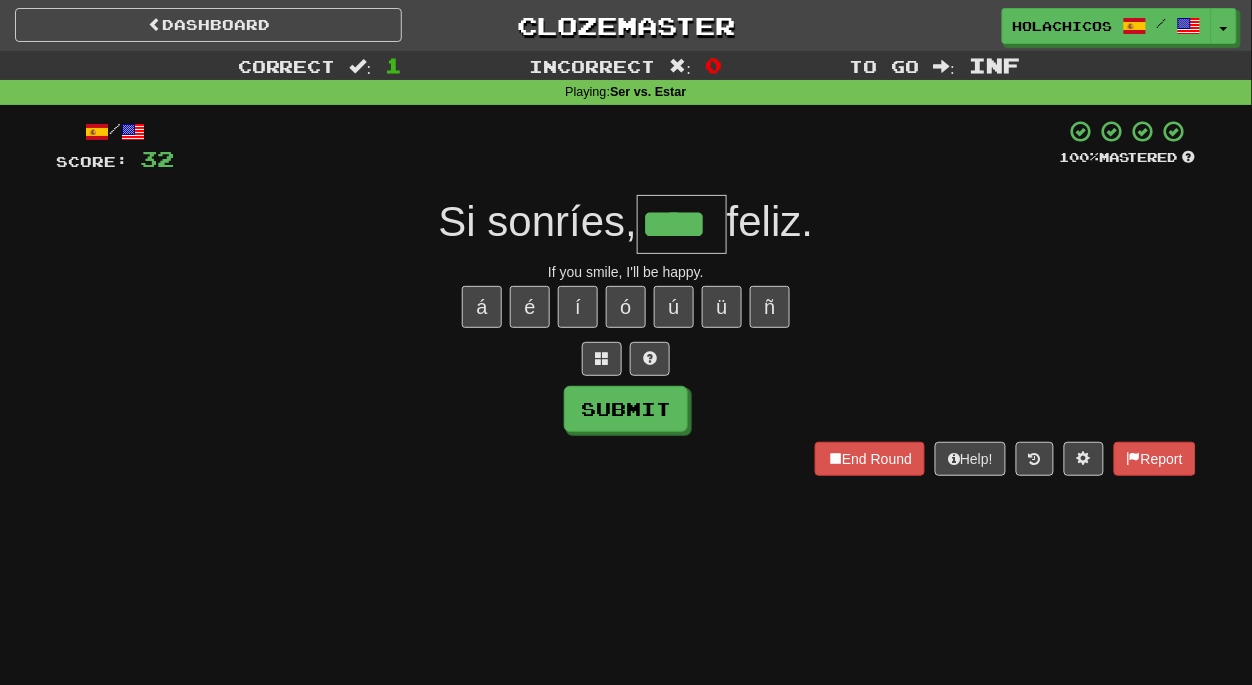 type on "****" 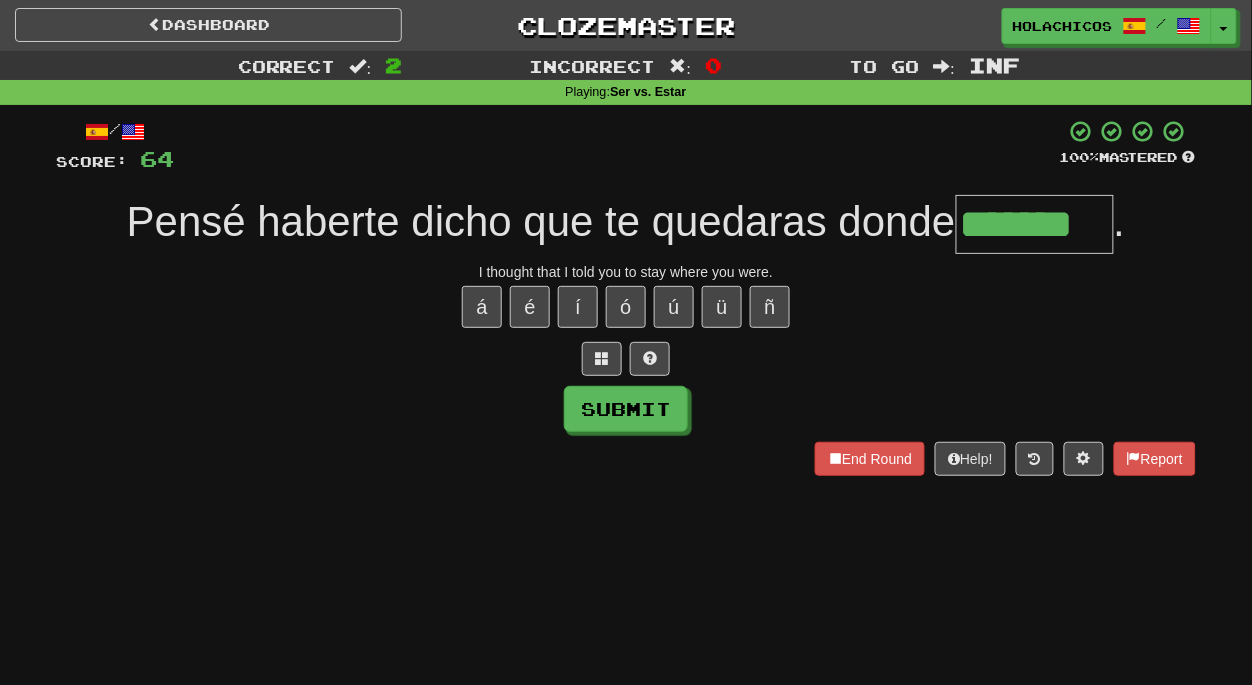 type on "*******" 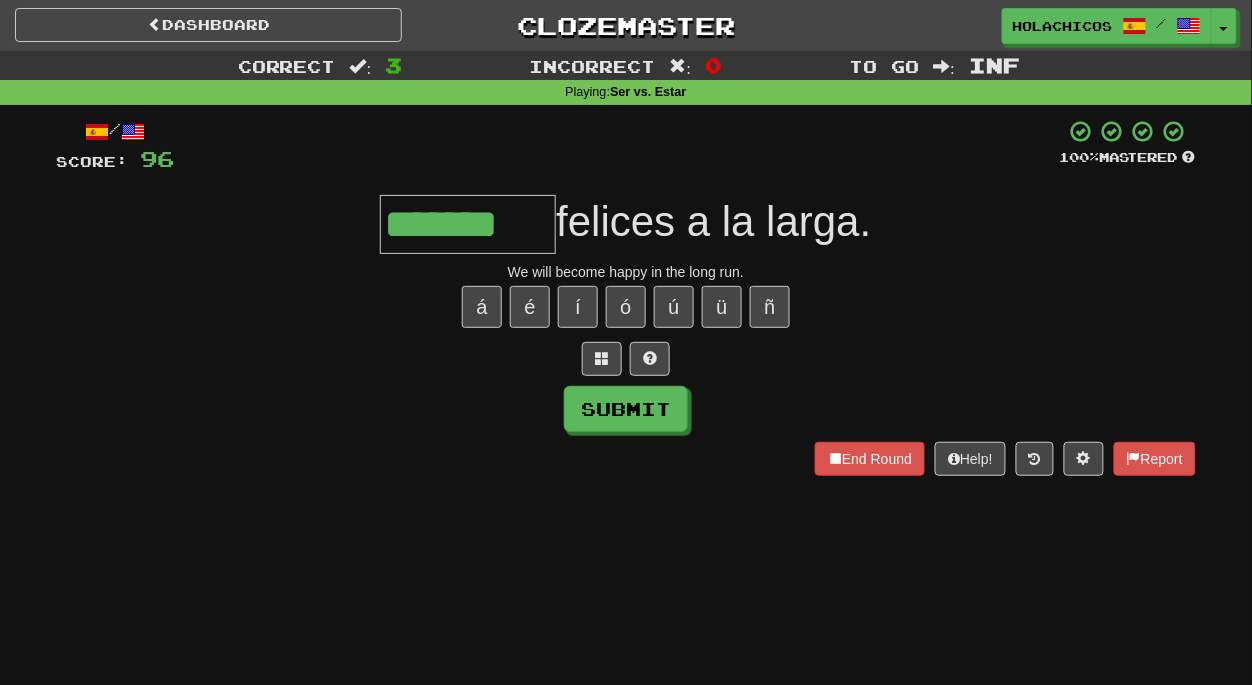 type on "*******" 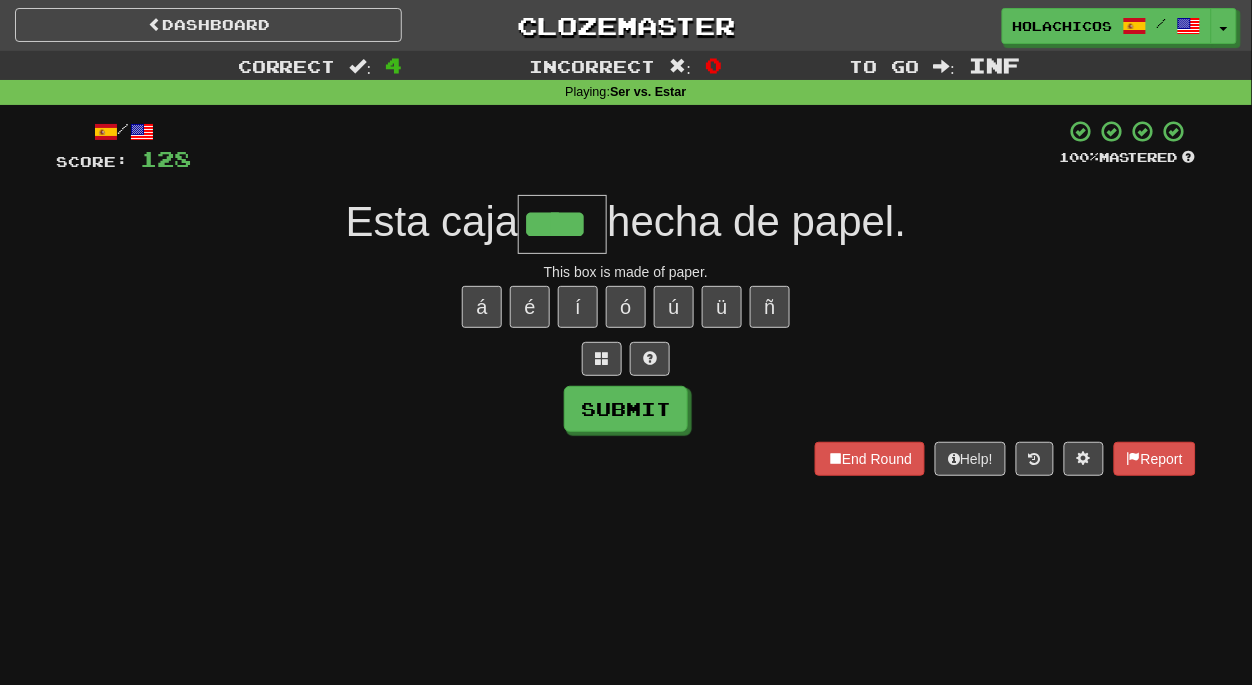 type on "****" 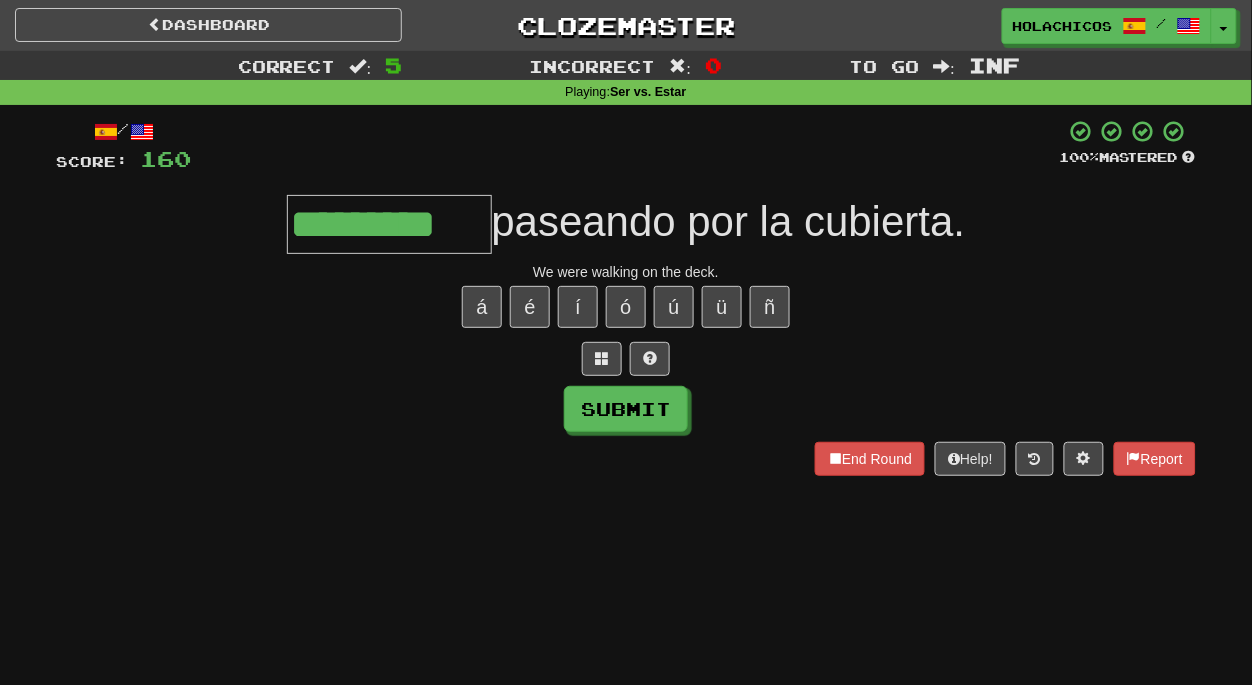 type on "*********" 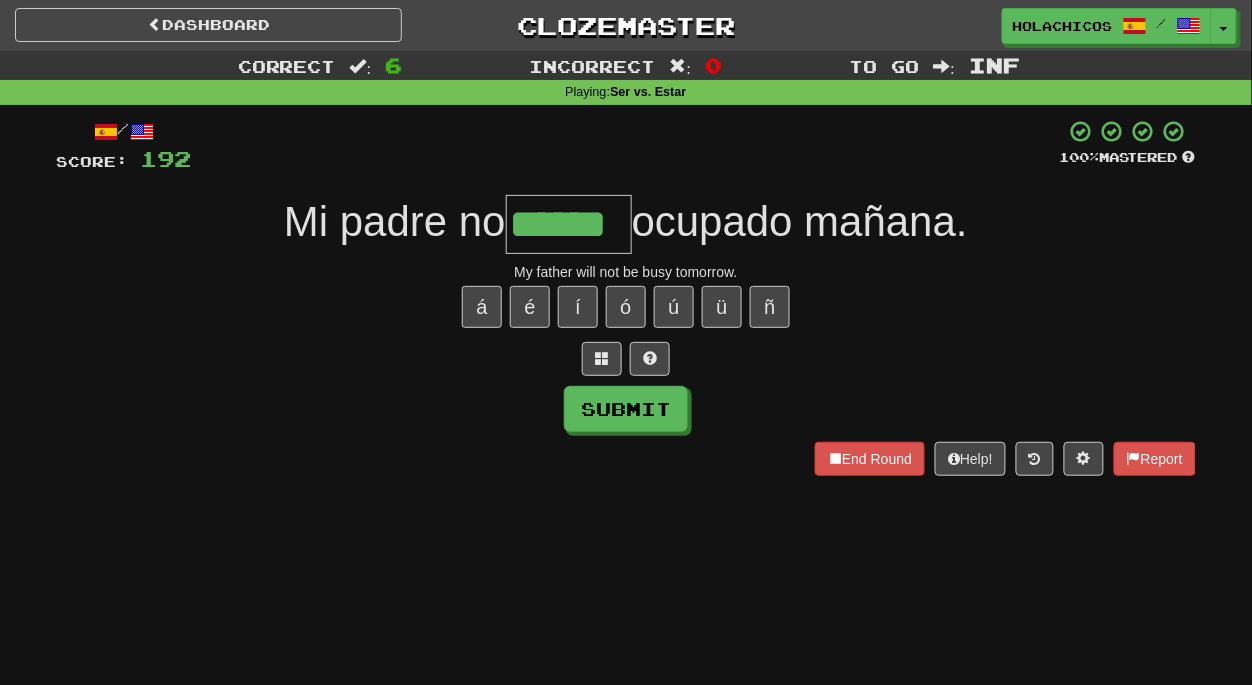 type on "******" 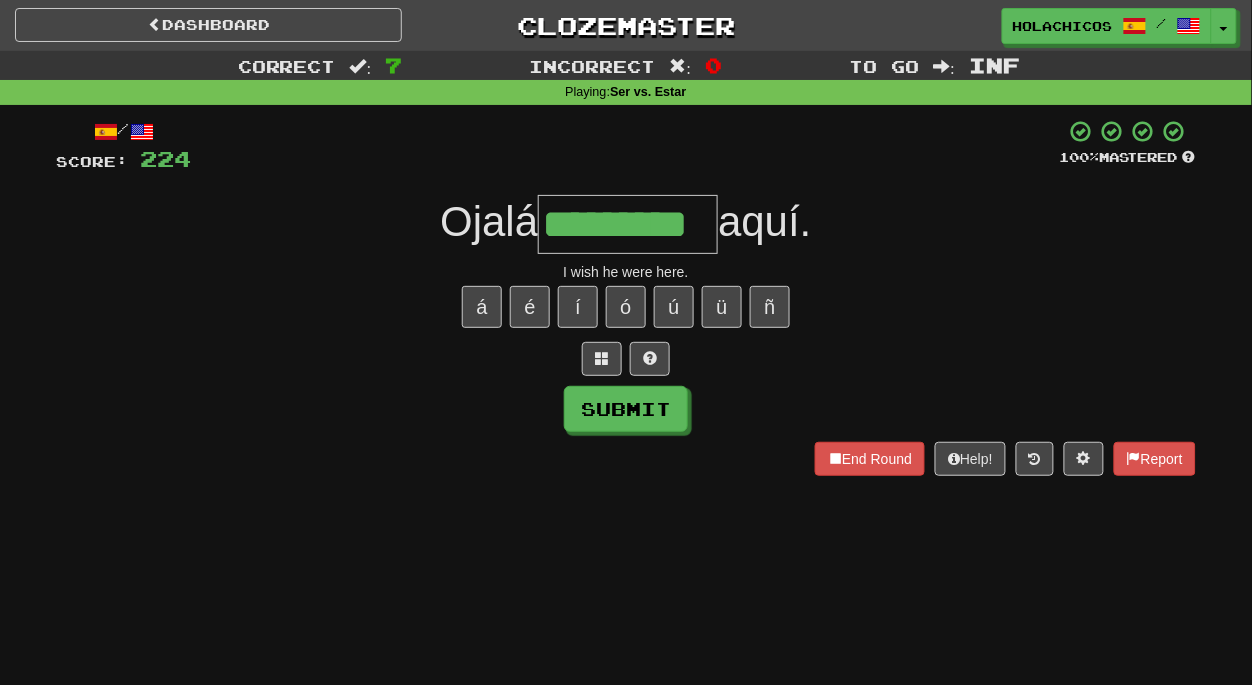 type on "*********" 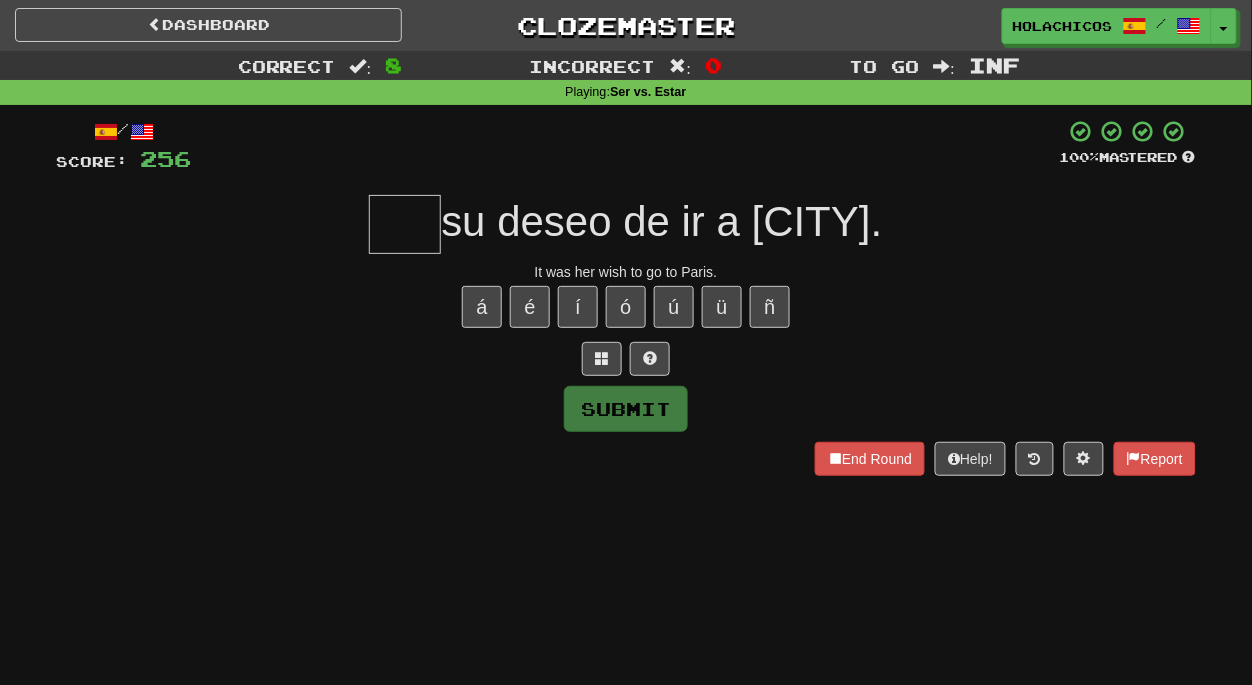 type on "*" 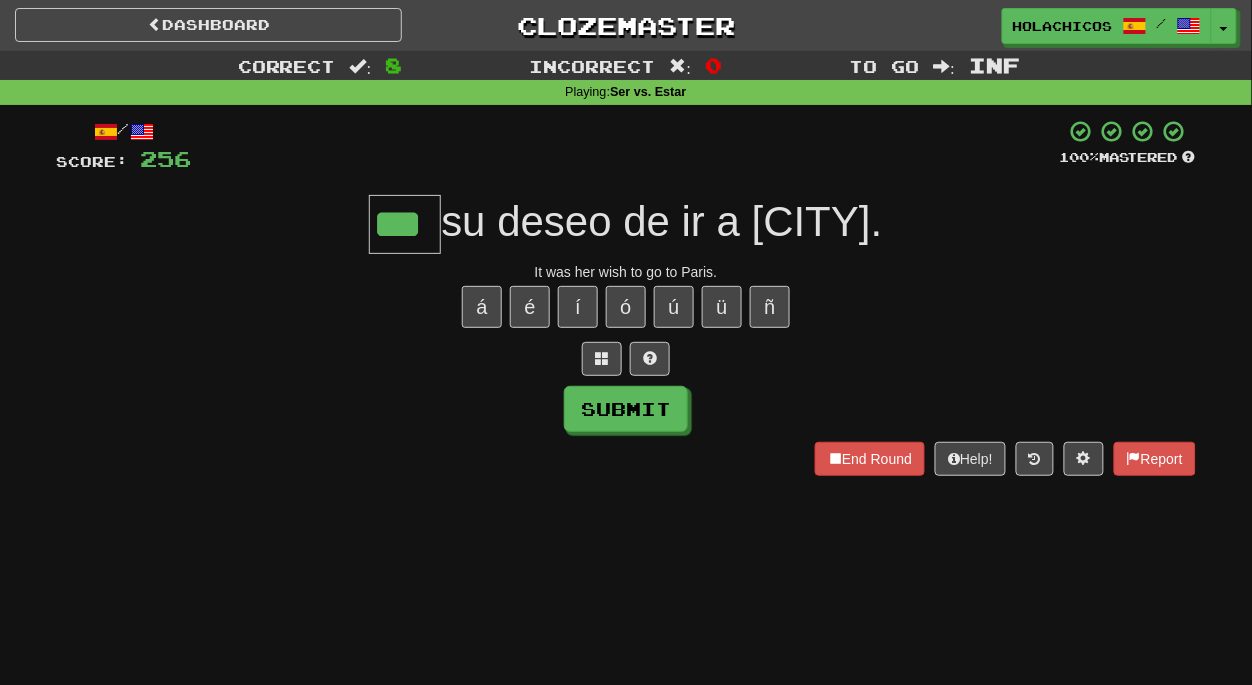 type on "***" 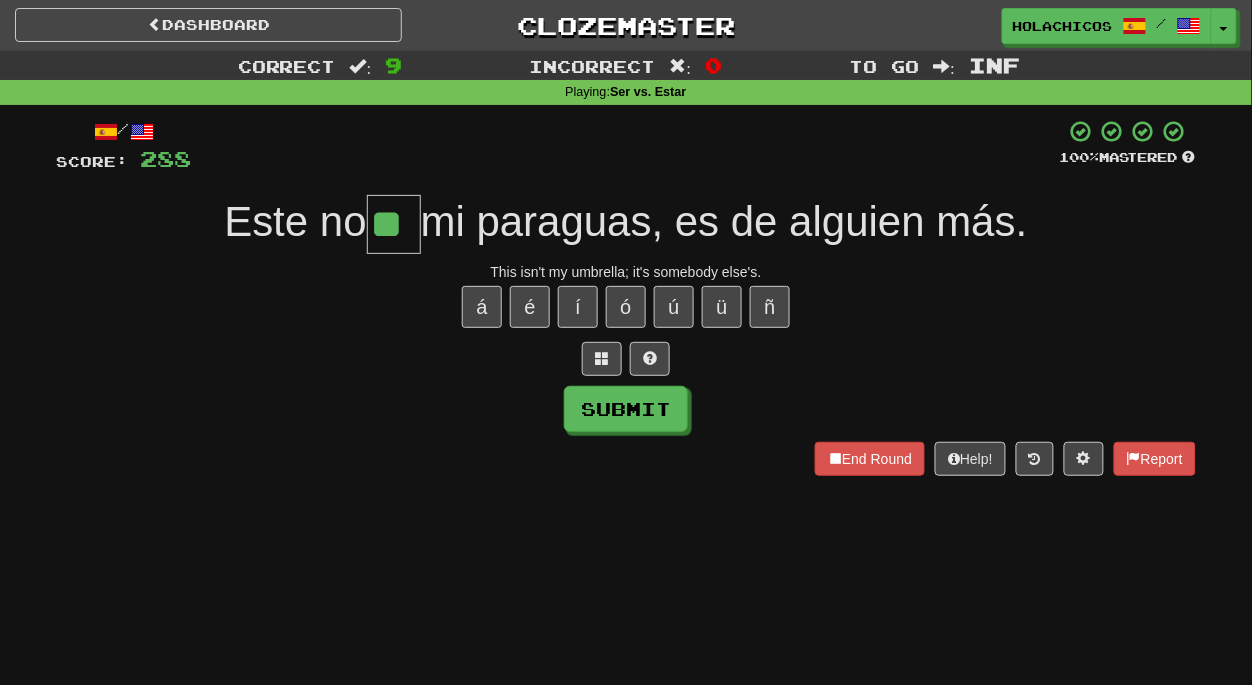 type on "**" 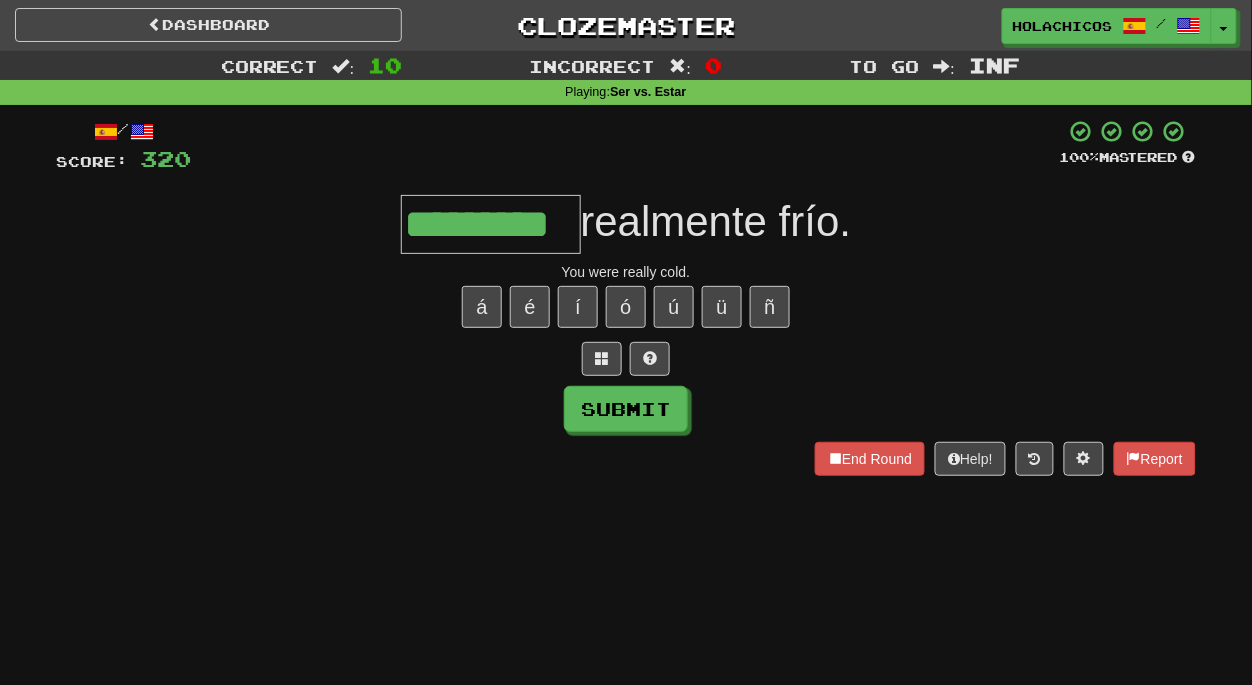 type on "*********" 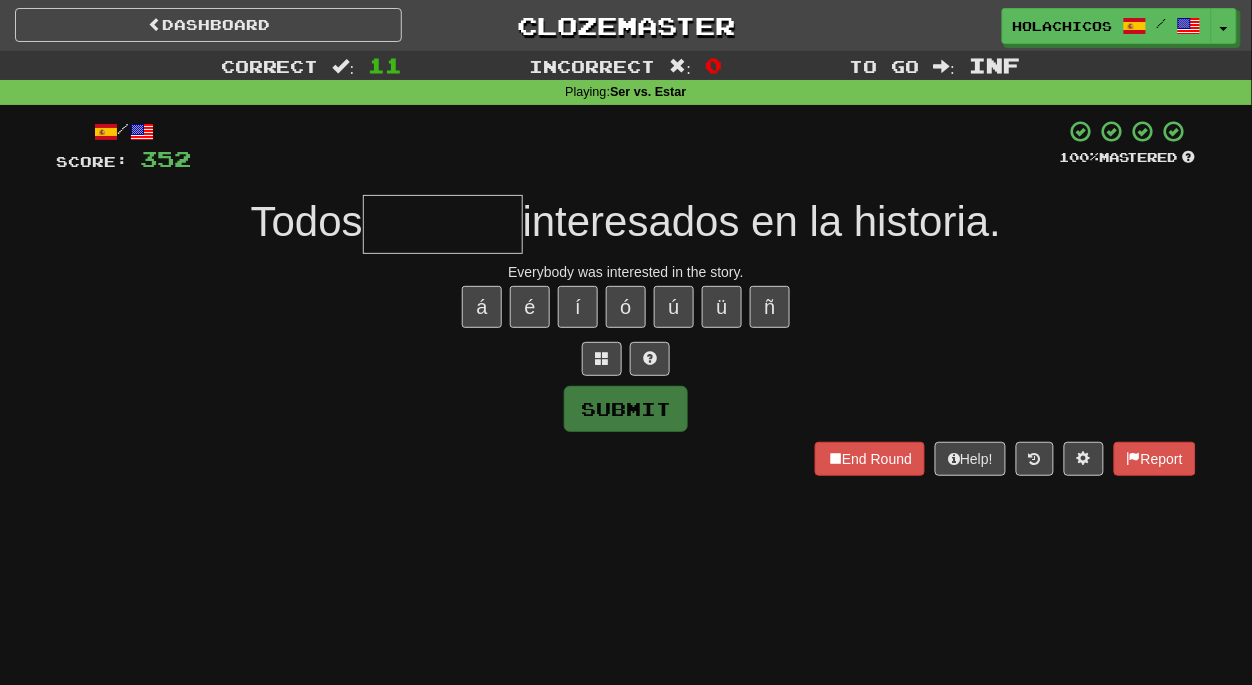 type on "*" 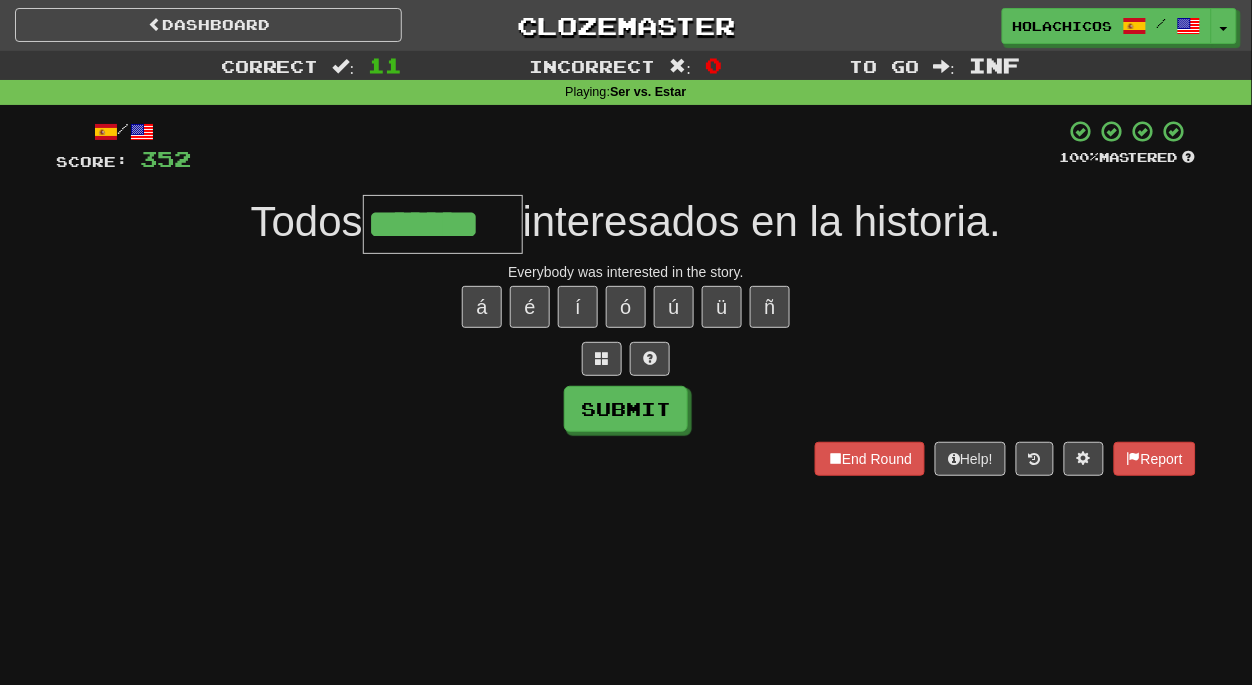 type on "*******" 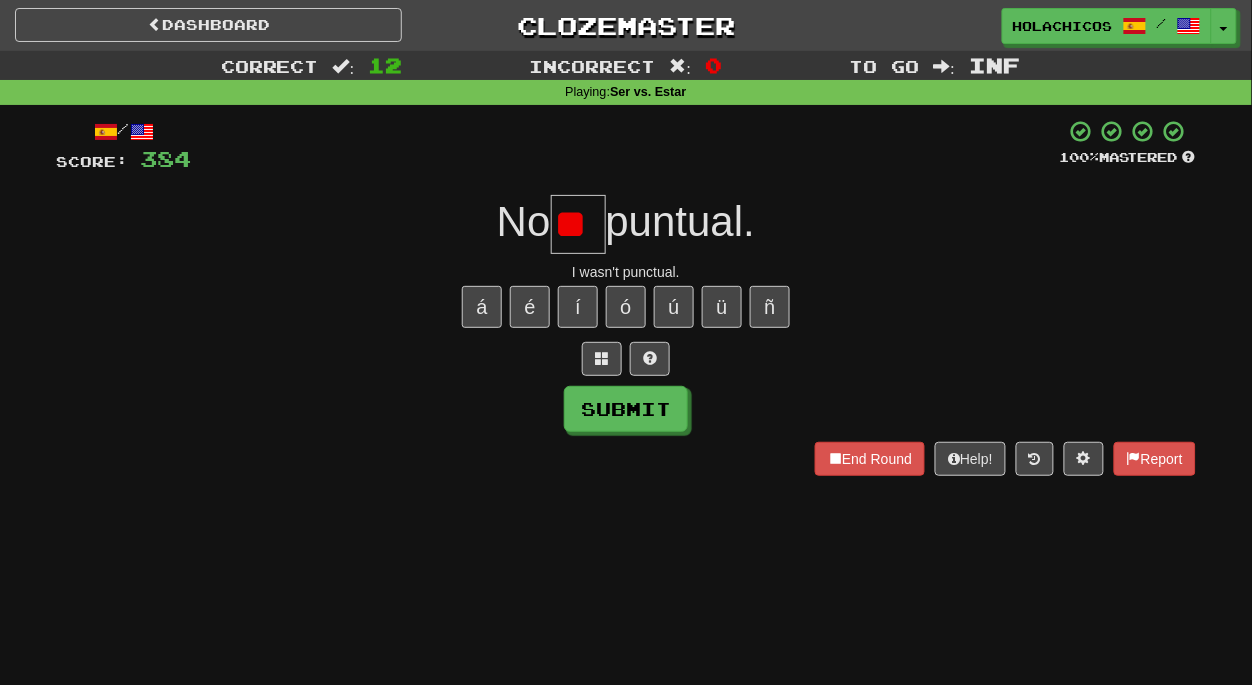 type on "*" 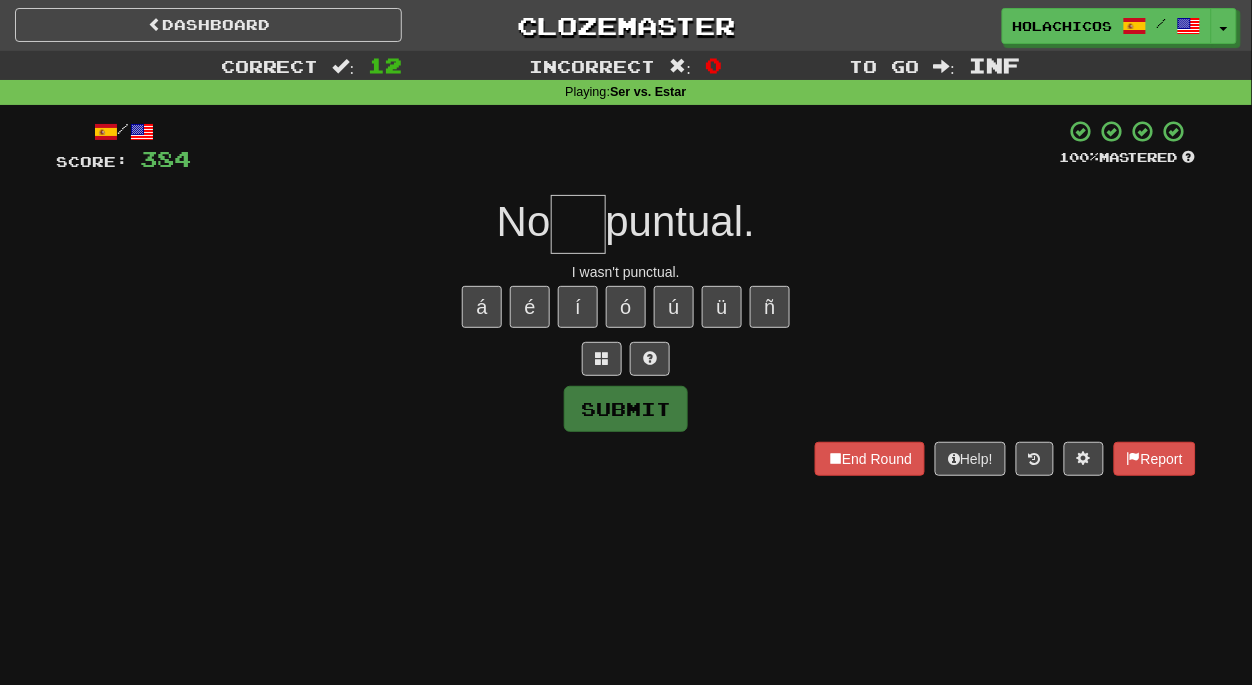 type on "*" 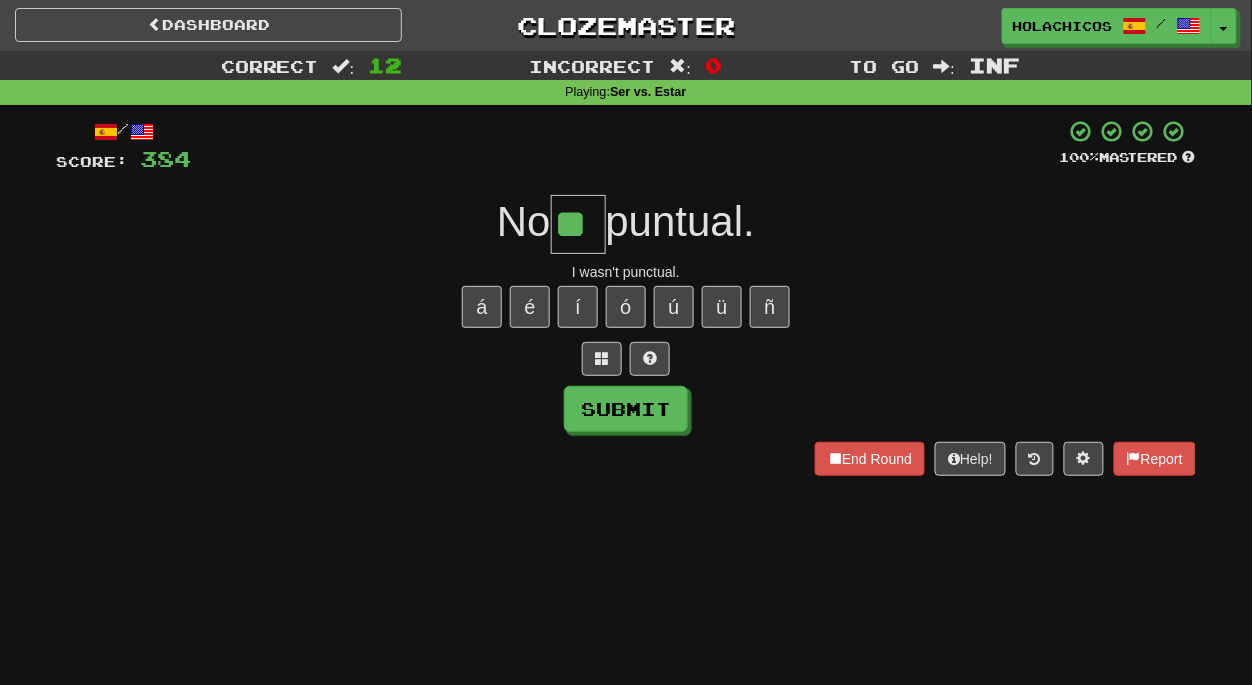 scroll, scrollTop: 0, scrollLeft: 0, axis: both 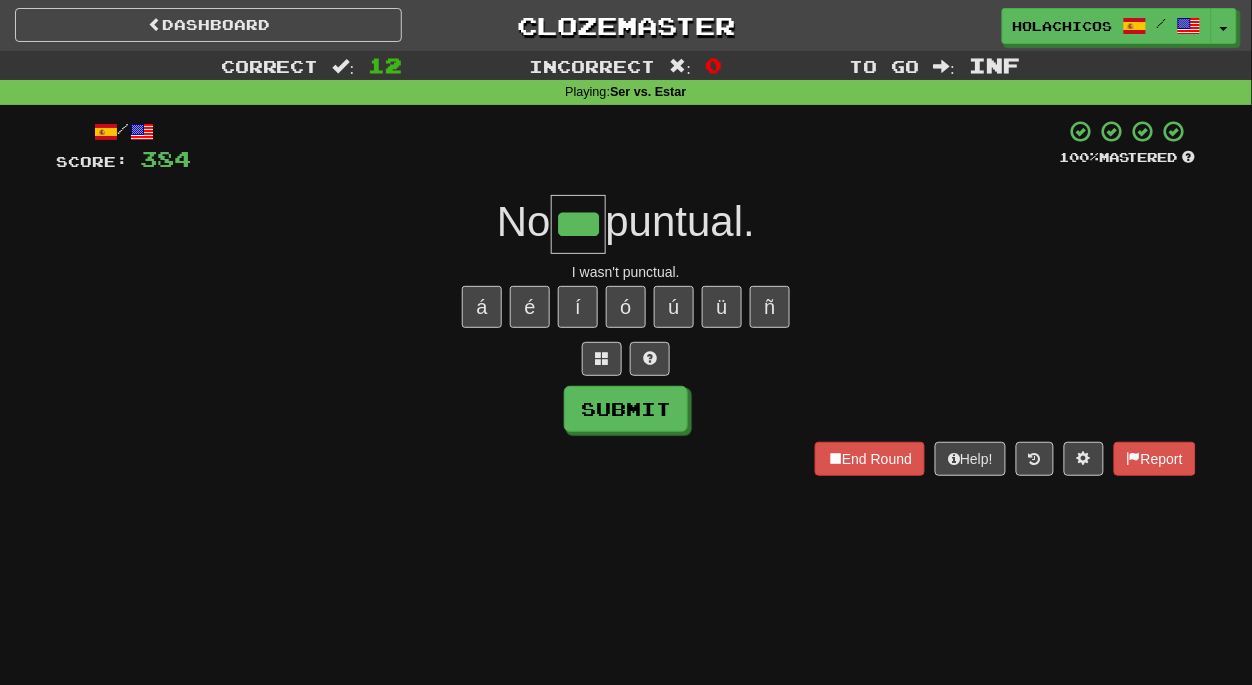type on "***" 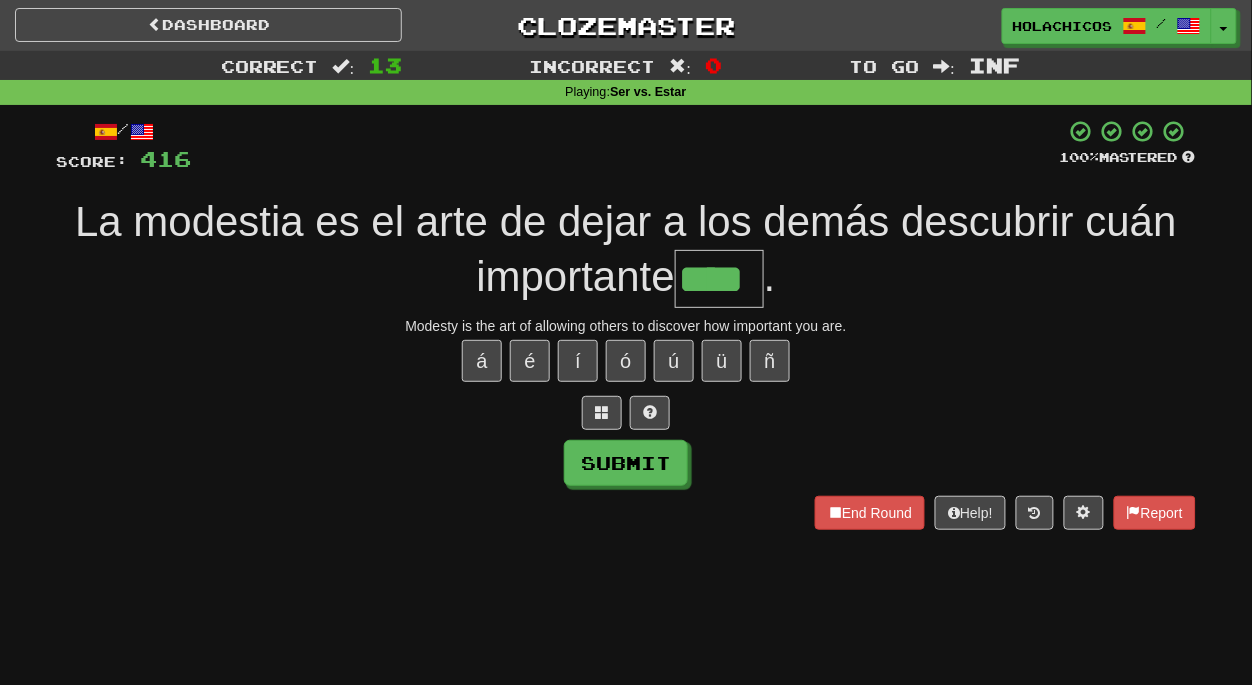 type on "****" 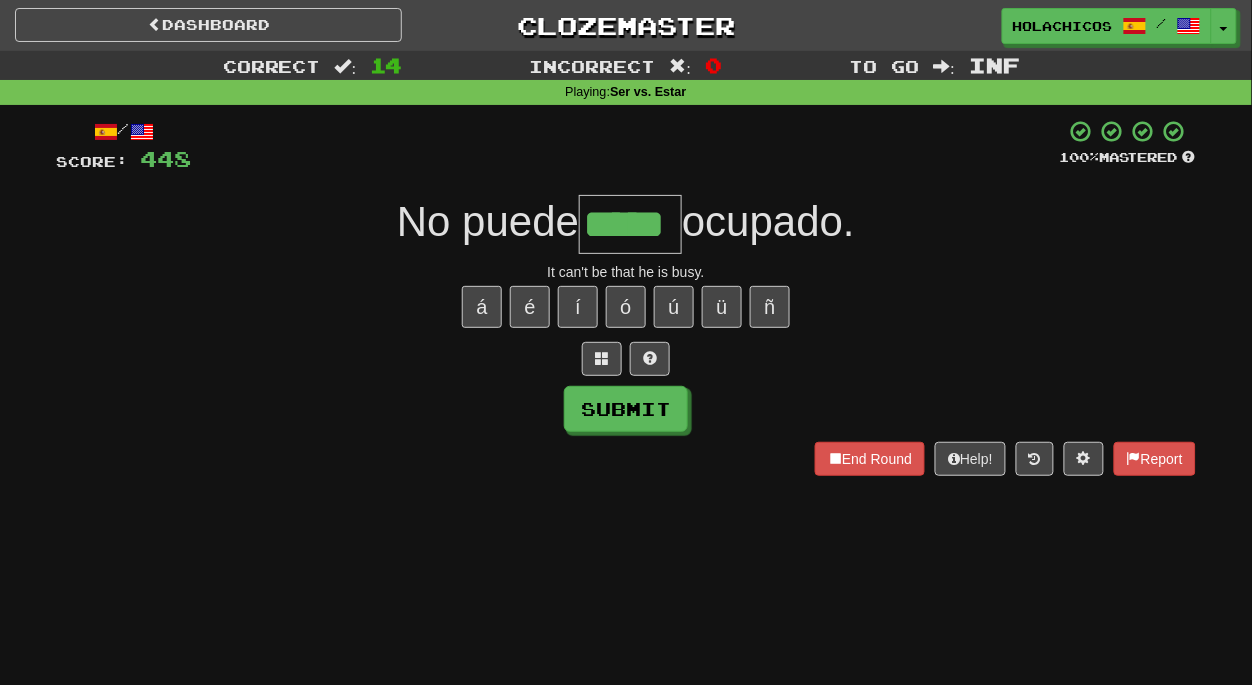 type on "*****" 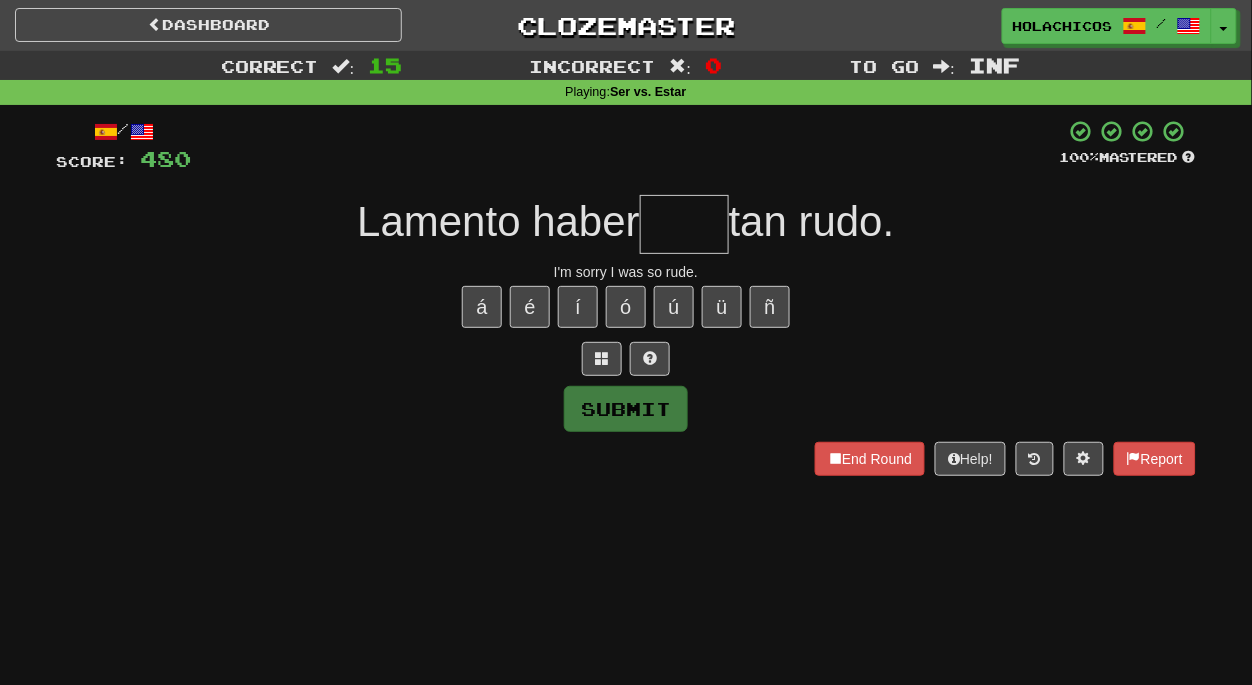 type on "*" 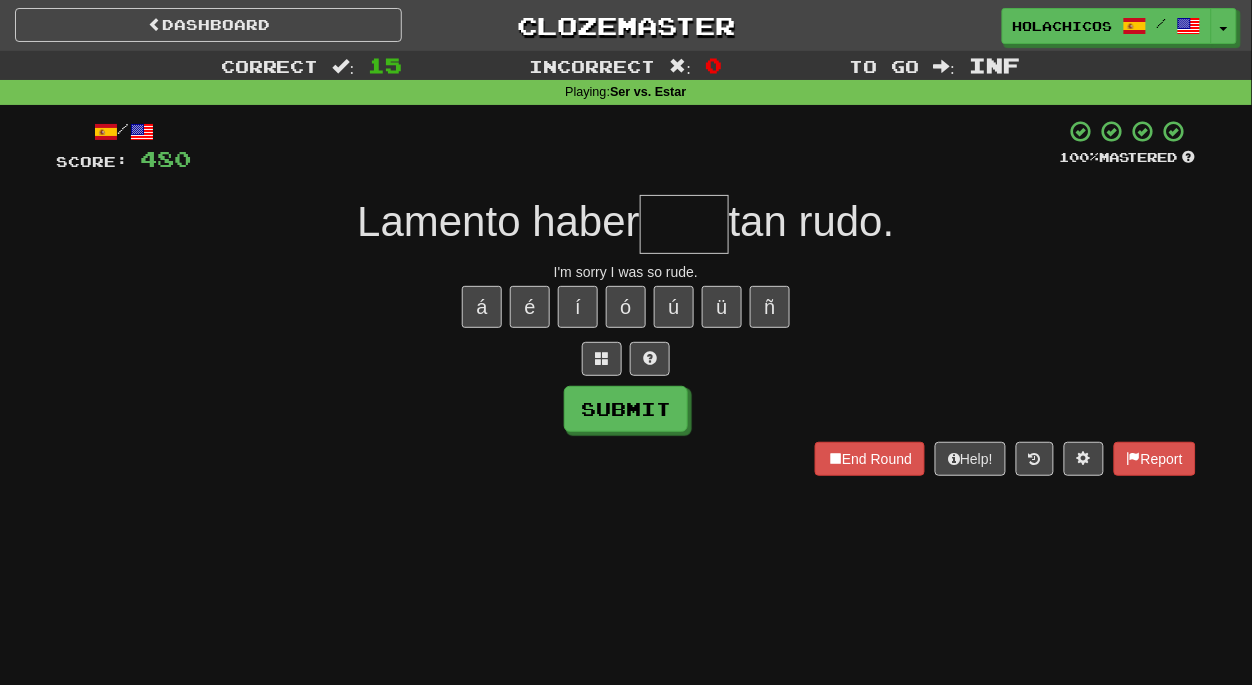 type on "*" 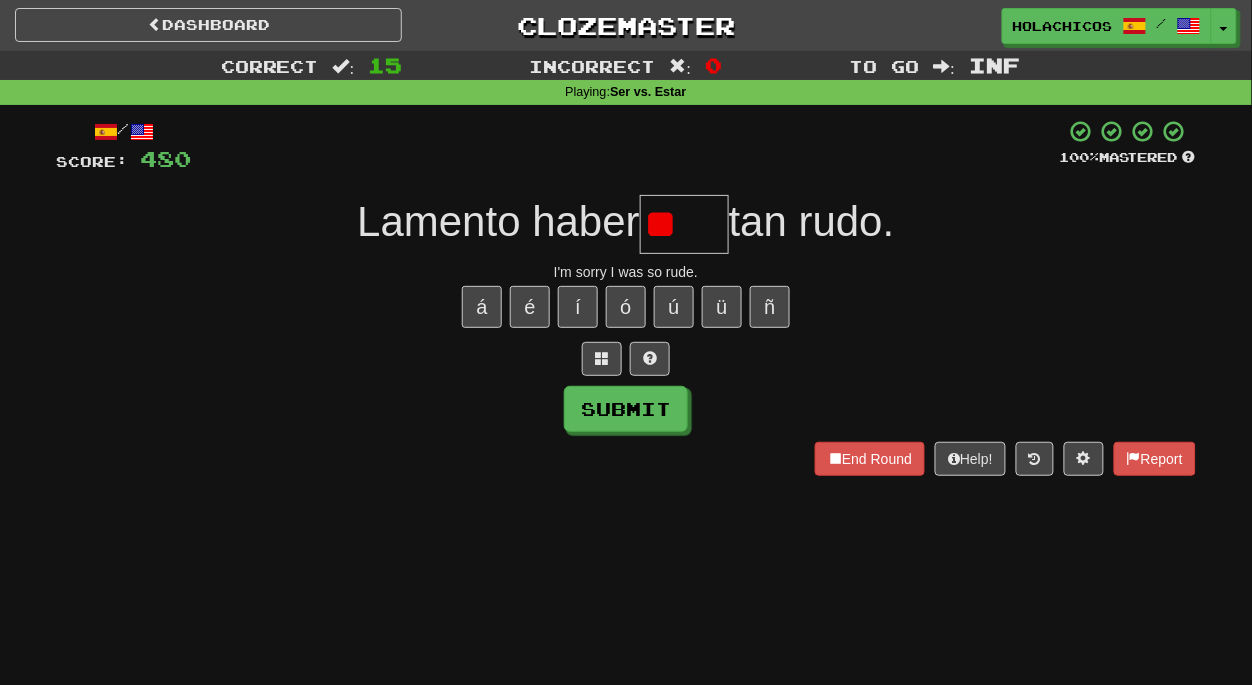 type on "*" 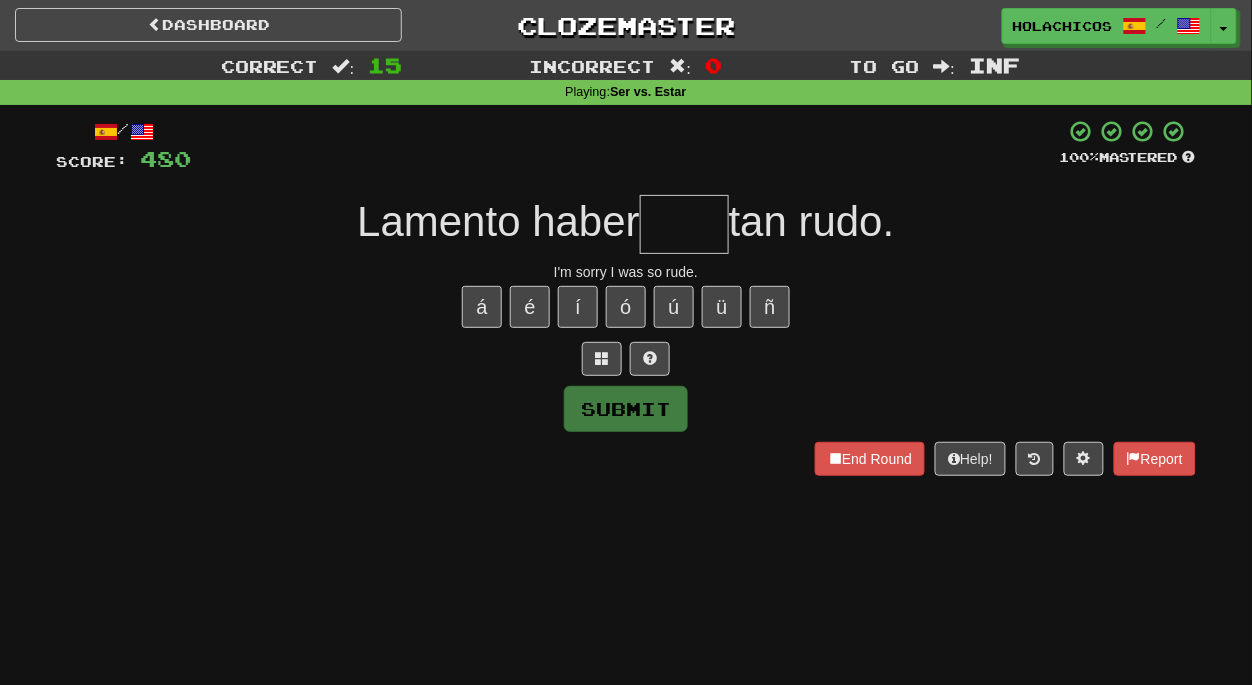 type on "*" 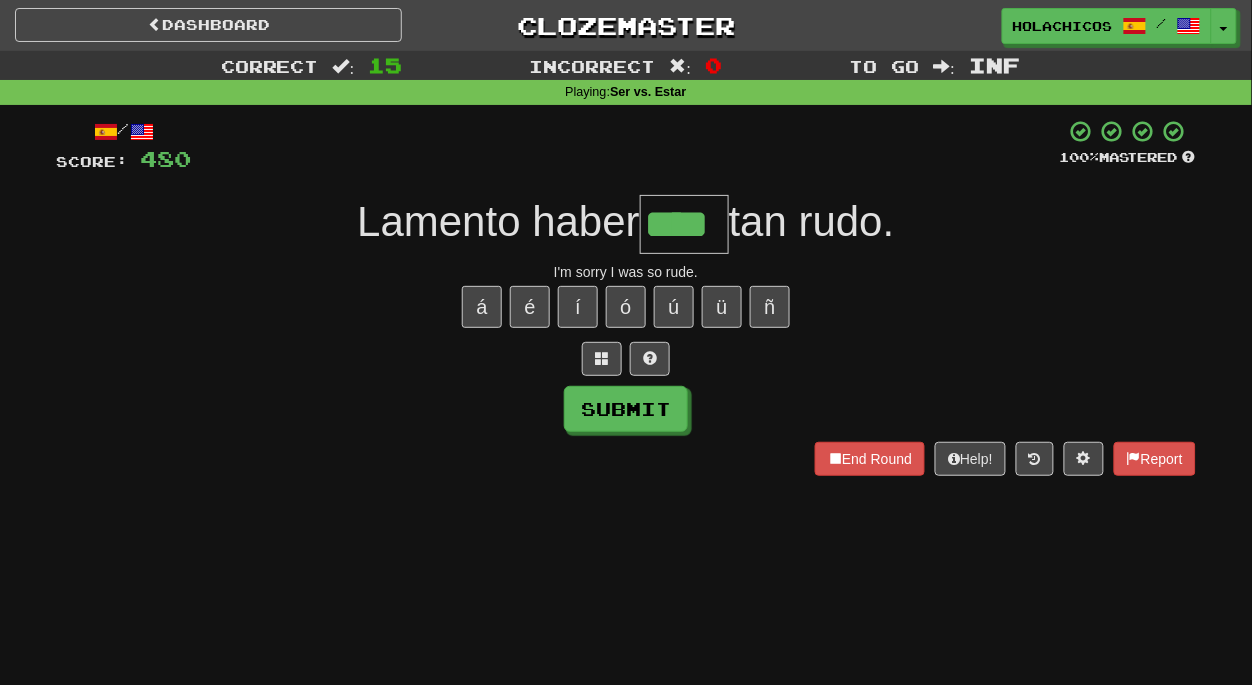 type on "****" 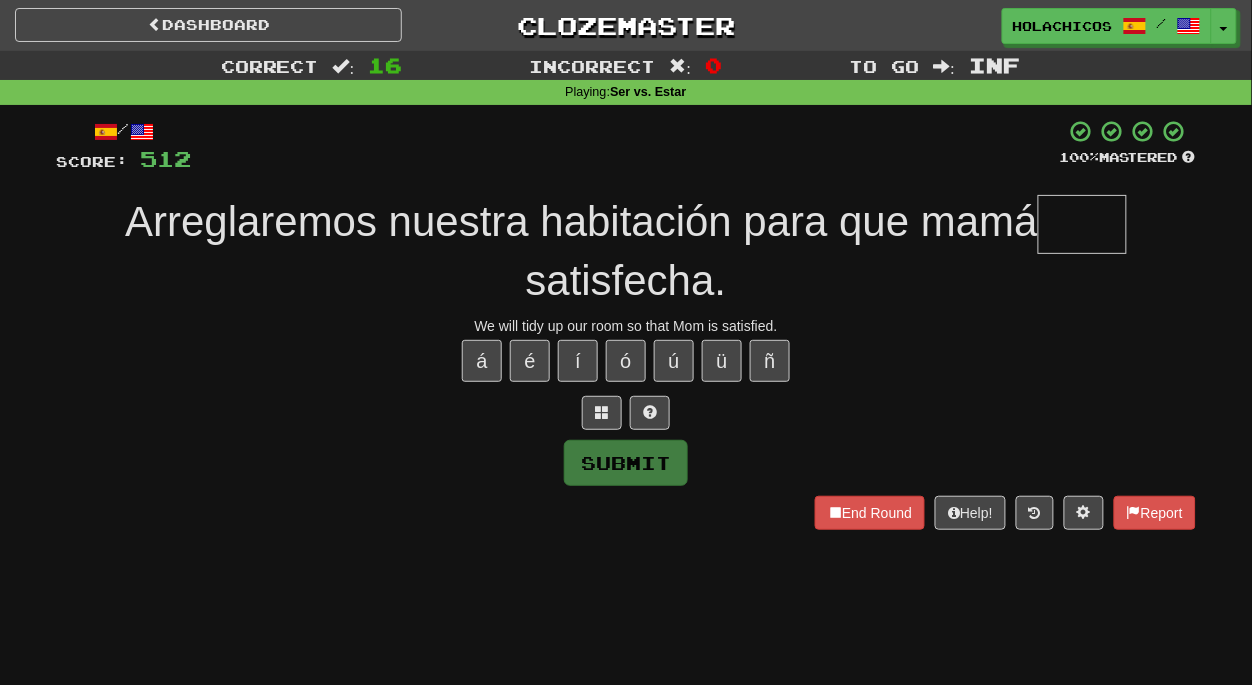 type on "*" 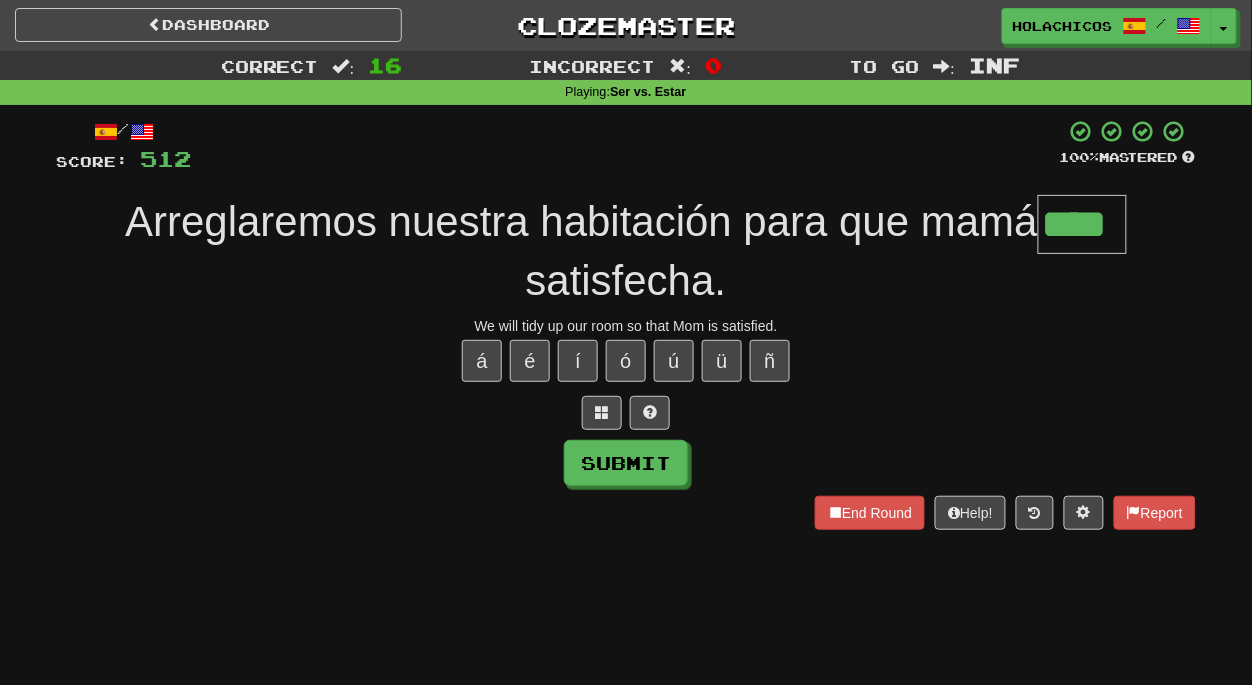 type on "****" 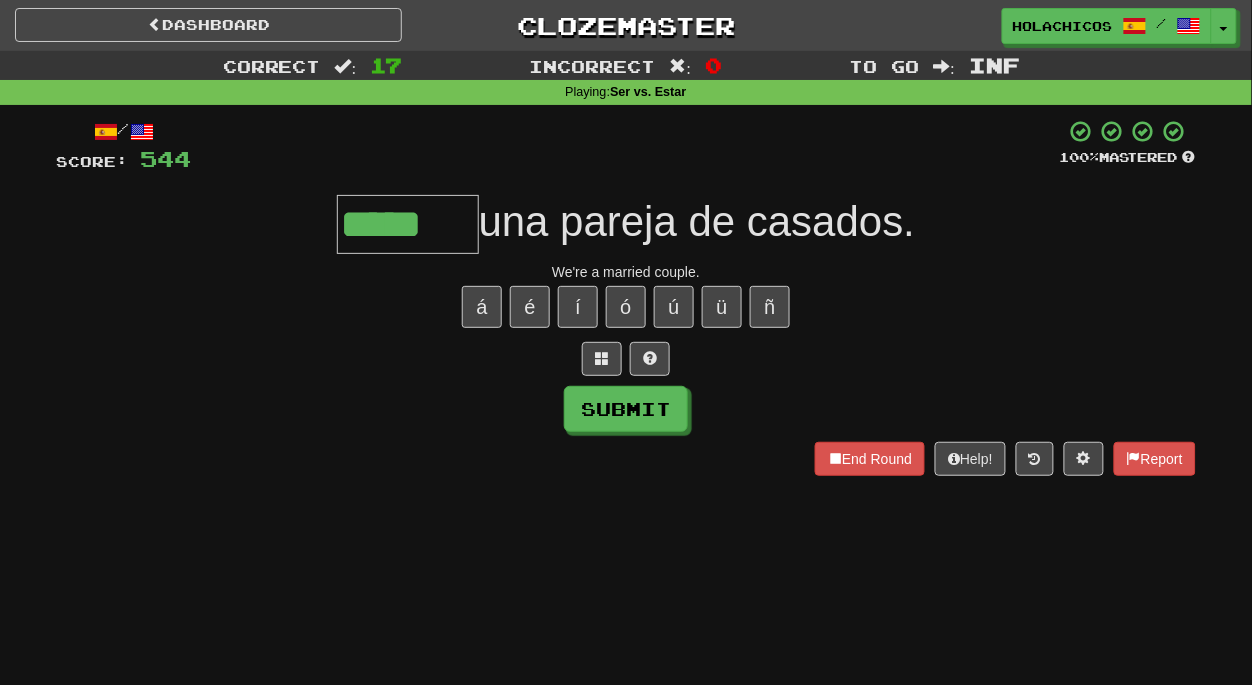 type on "*****" 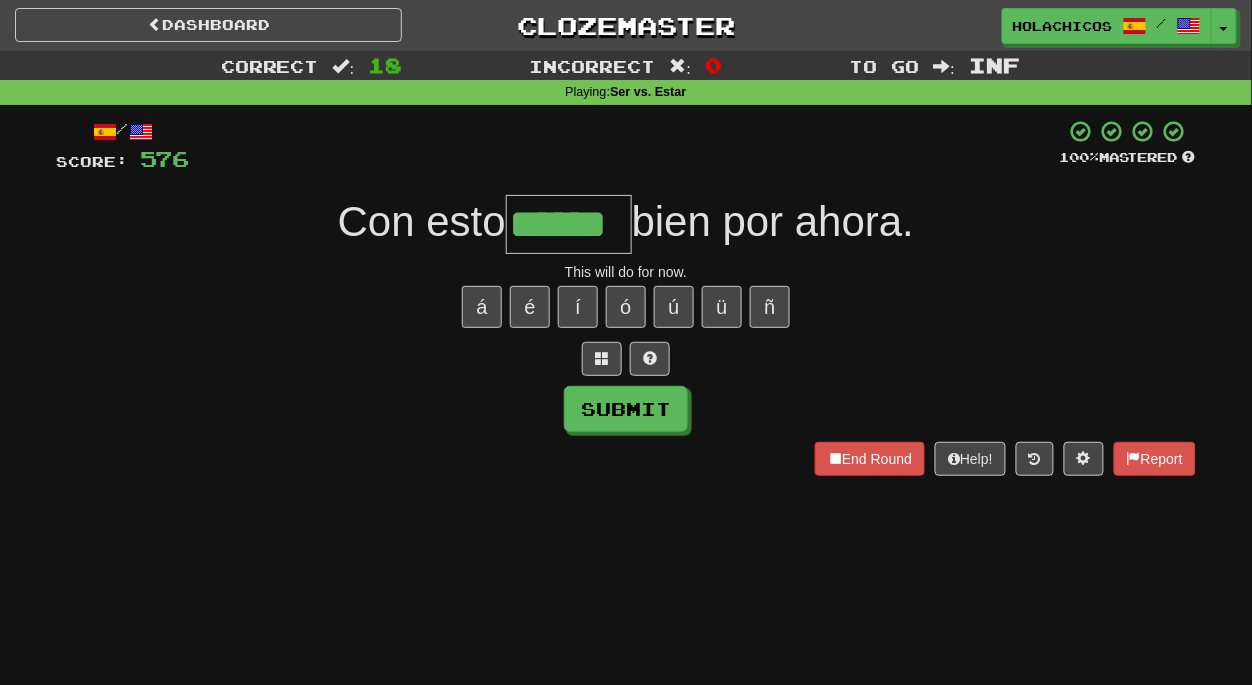 type on "******" 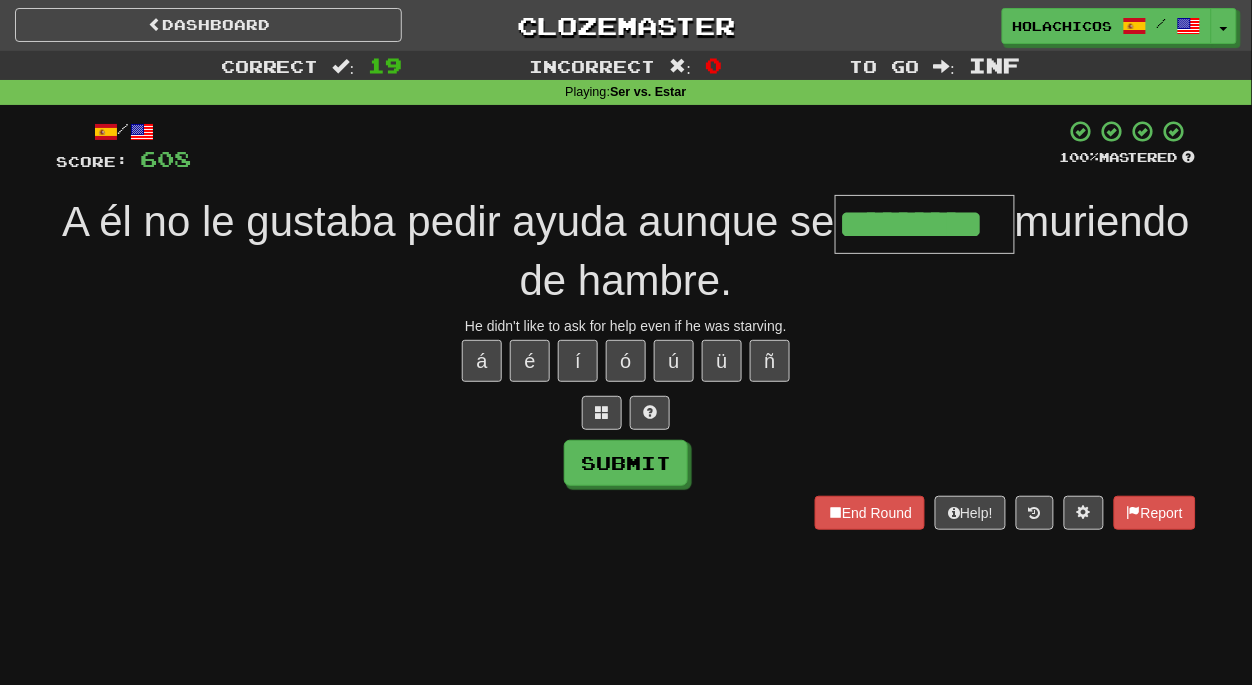 type on "*********" 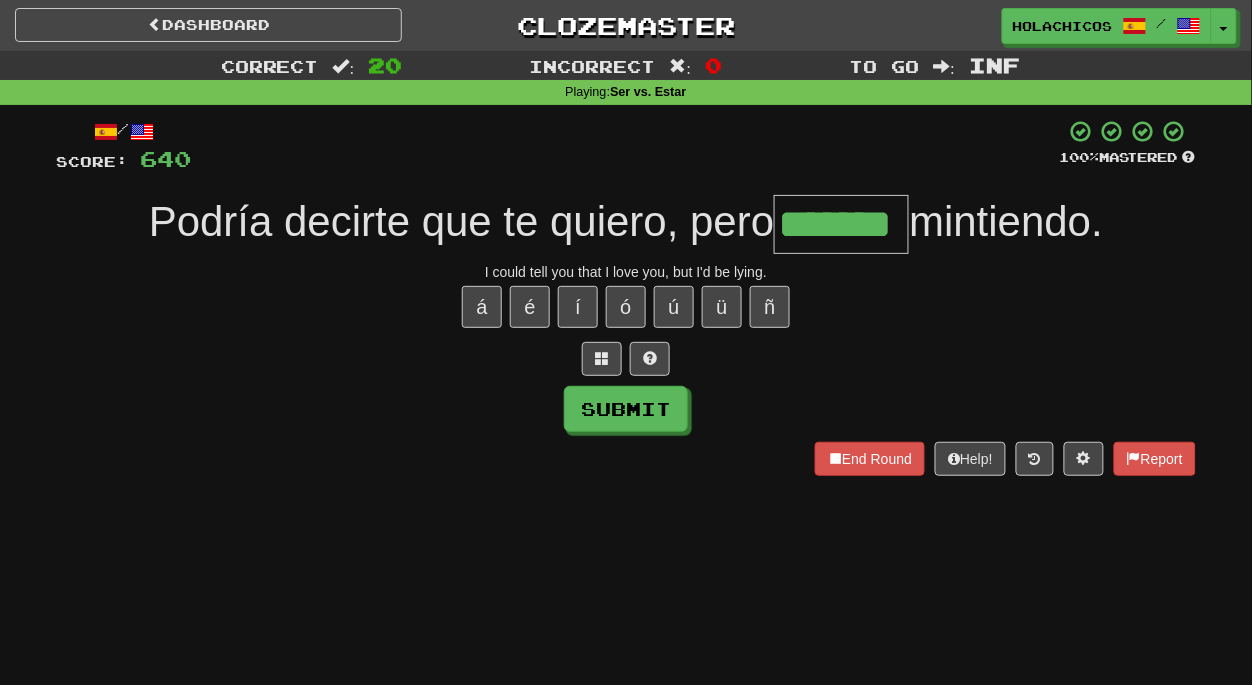 type on "*******" 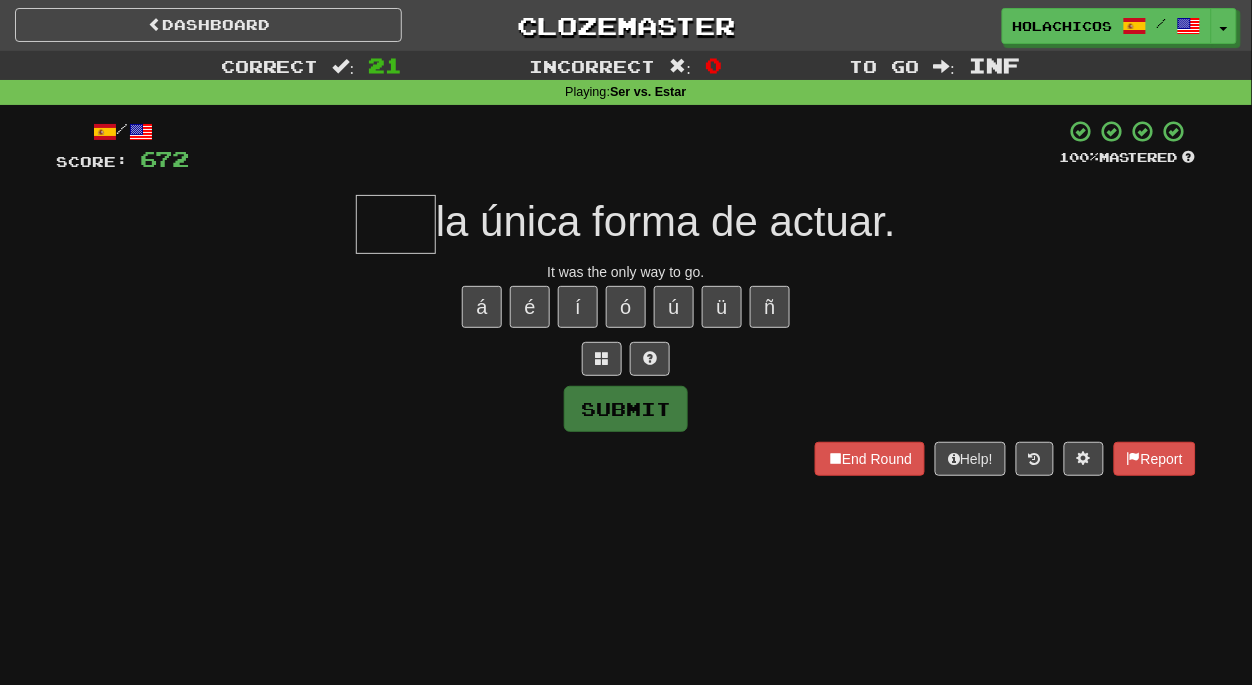 type on "*" 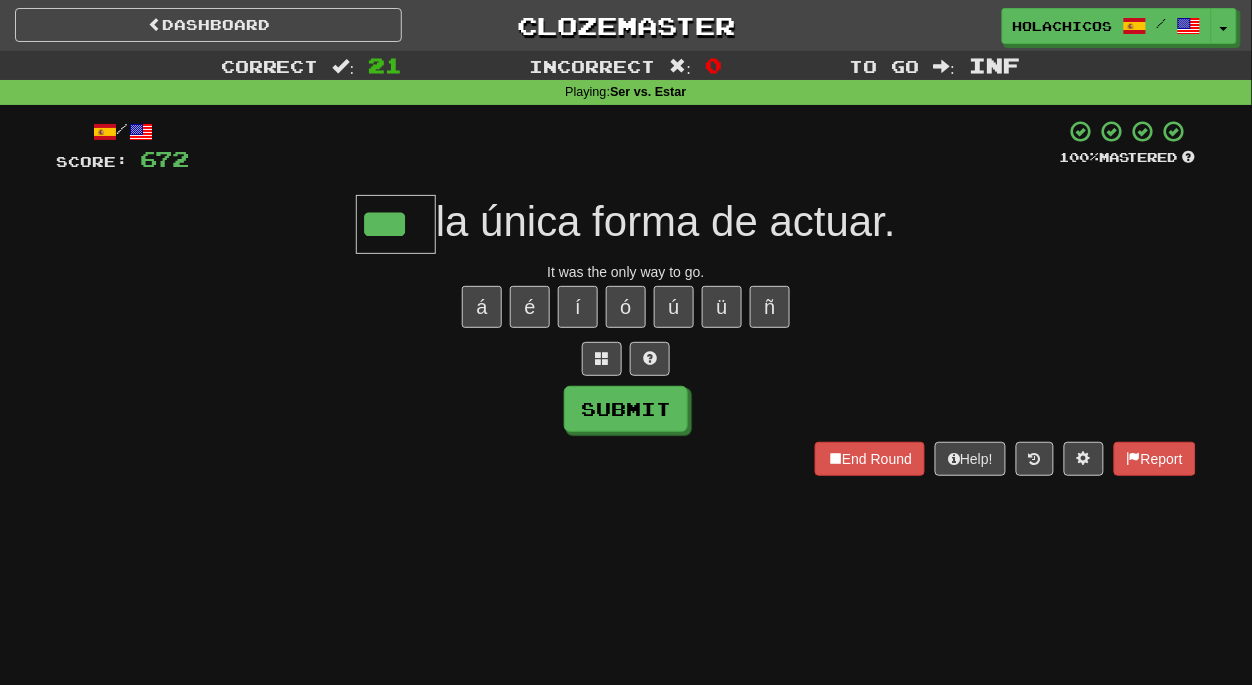type on "***" 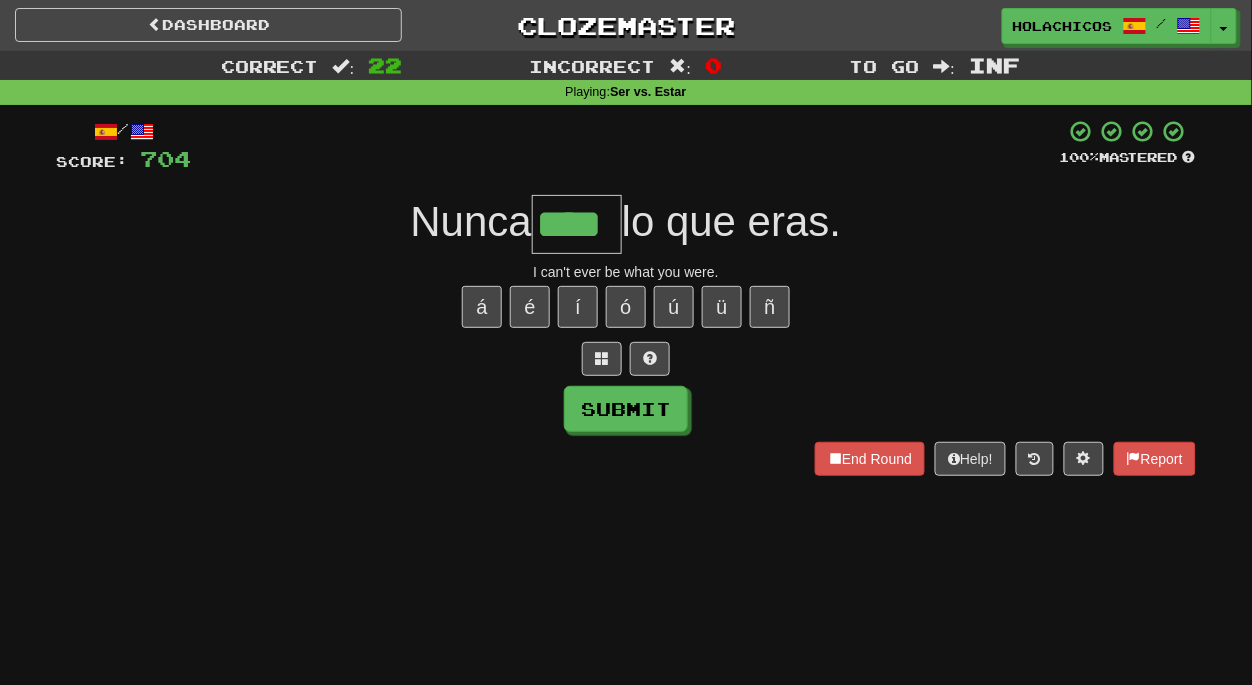 type on "****" 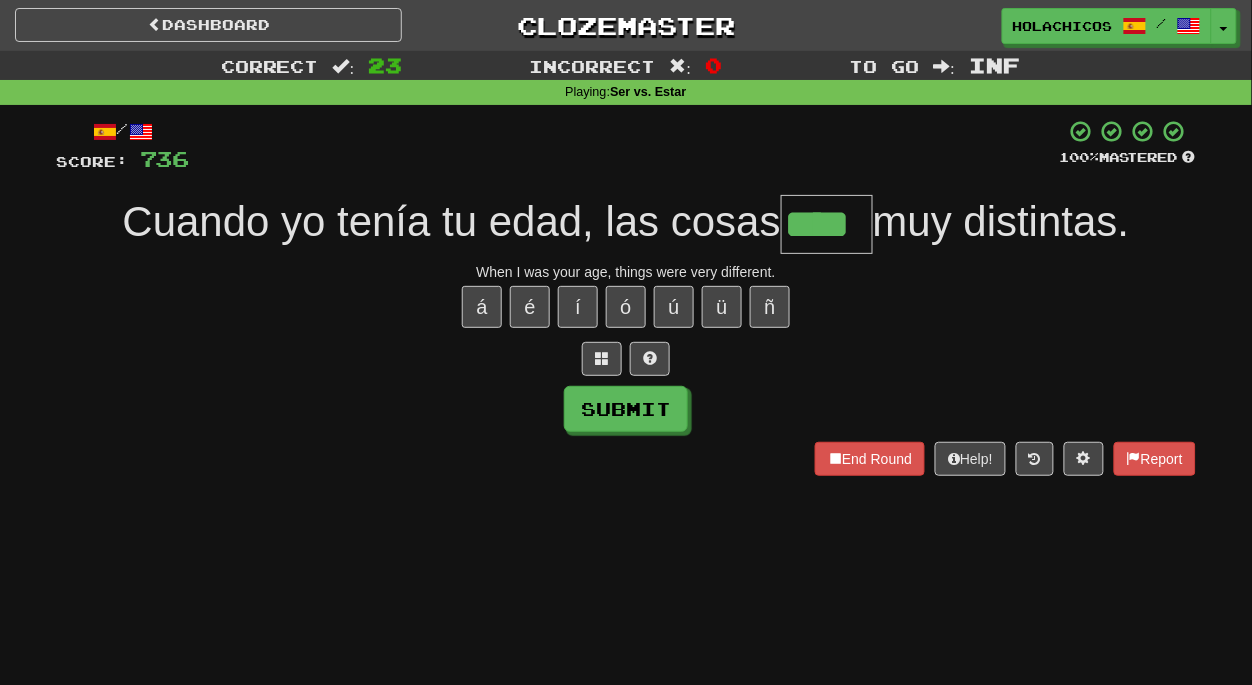 type on "****" 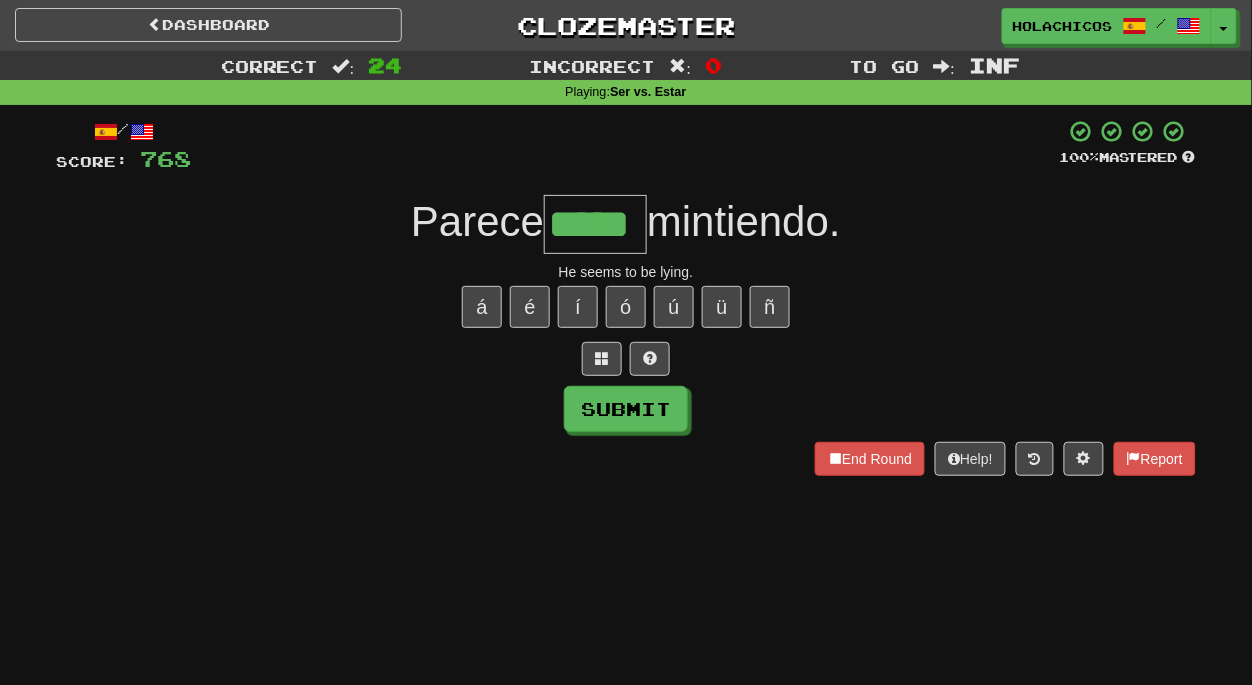 type on "*****" 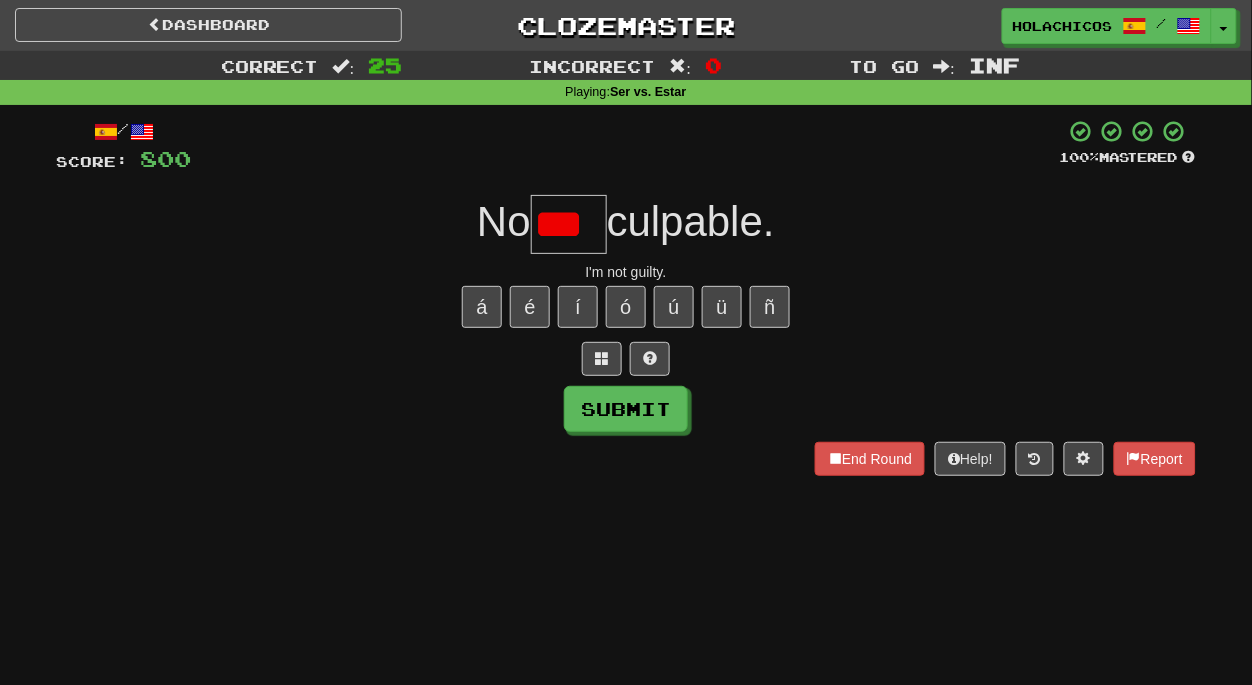 scroll, scrollTop: 0, scrollLeft: 0, axis: both 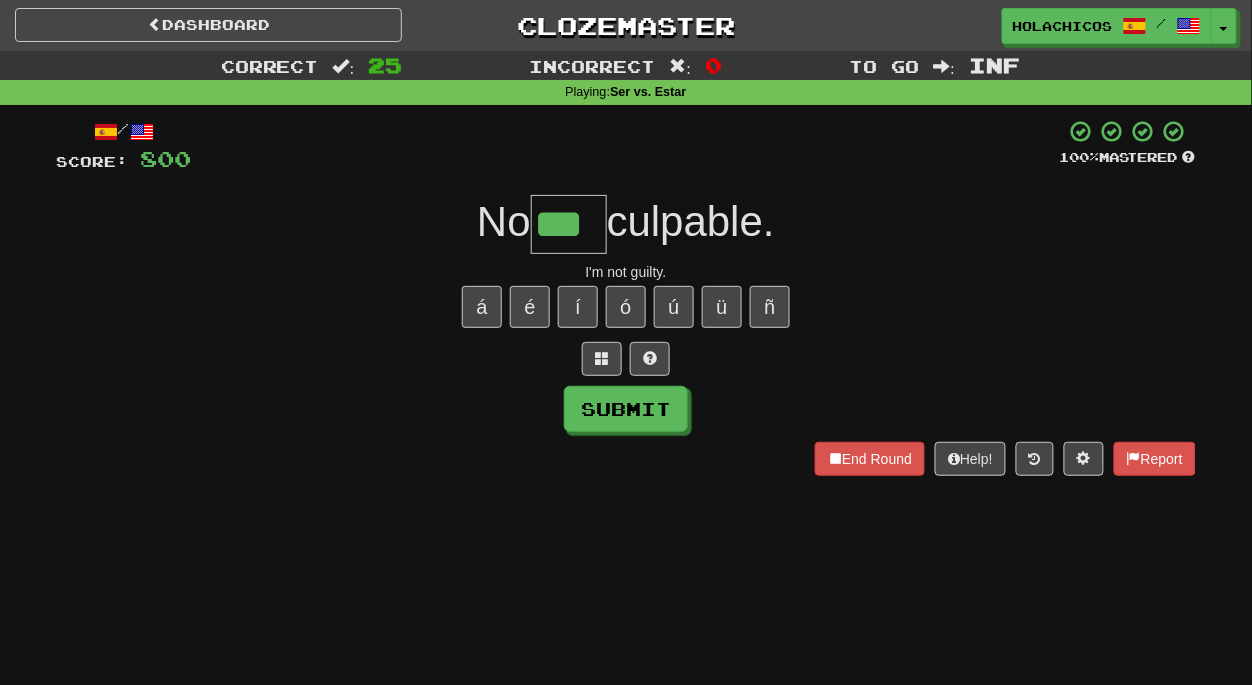type on "***" 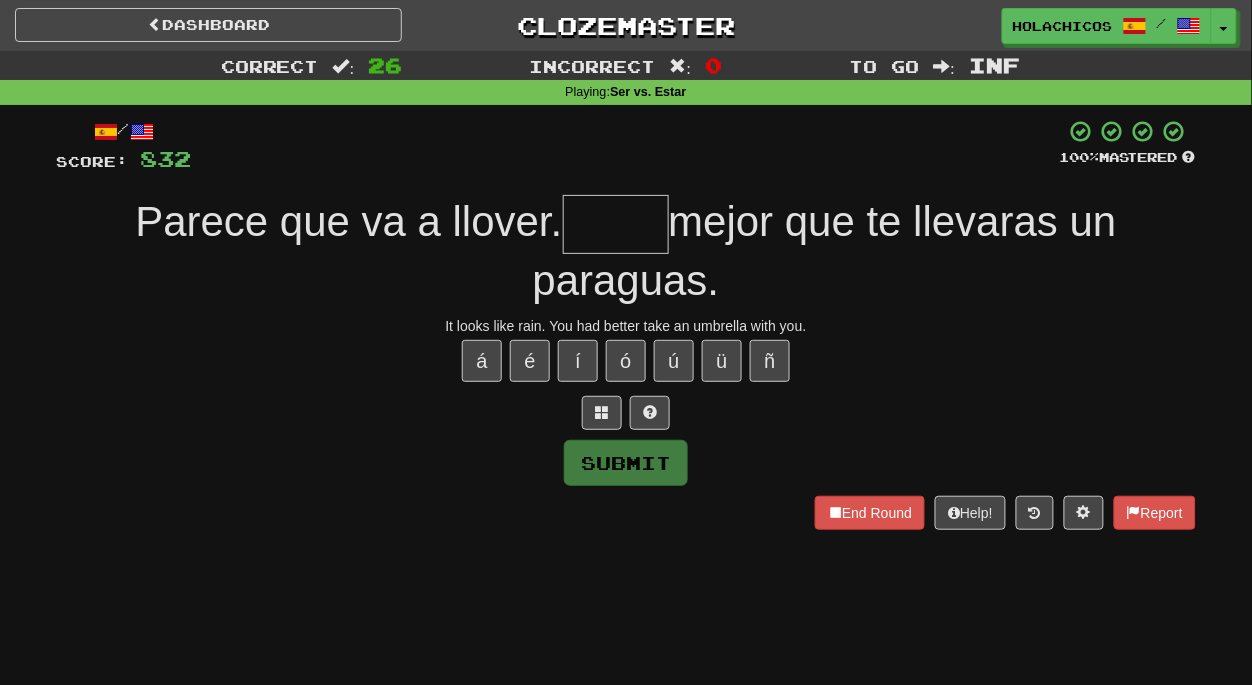 type on "*" 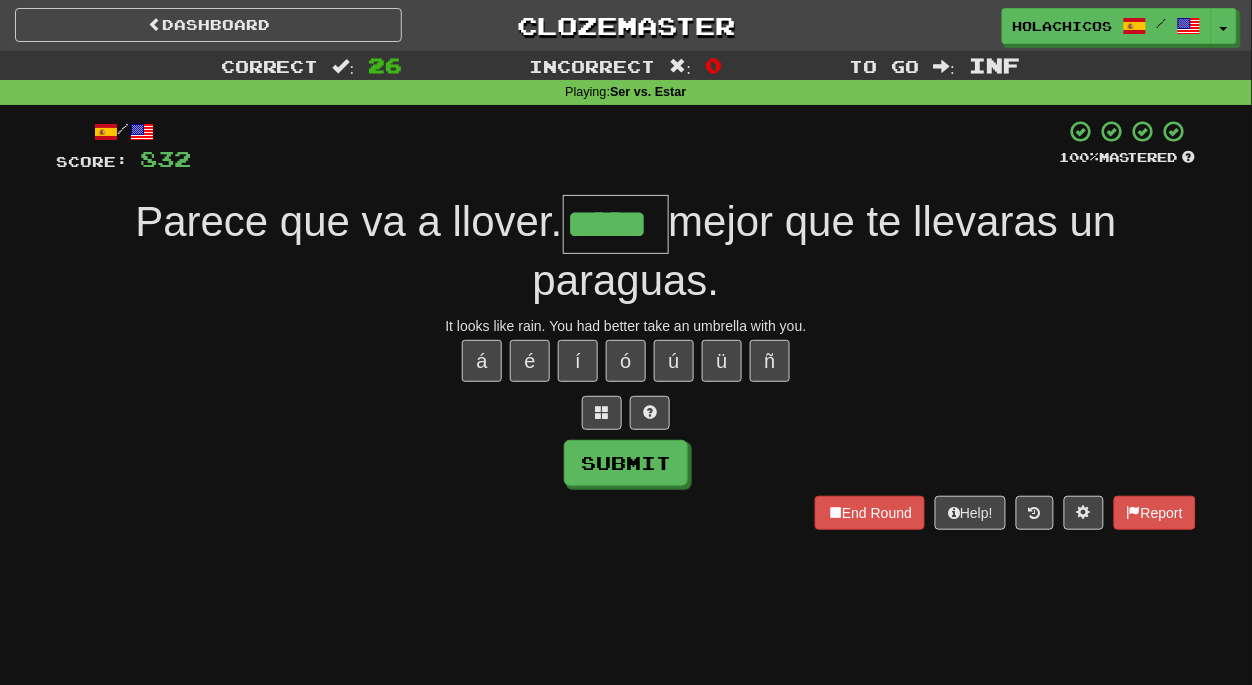 type on "*****" 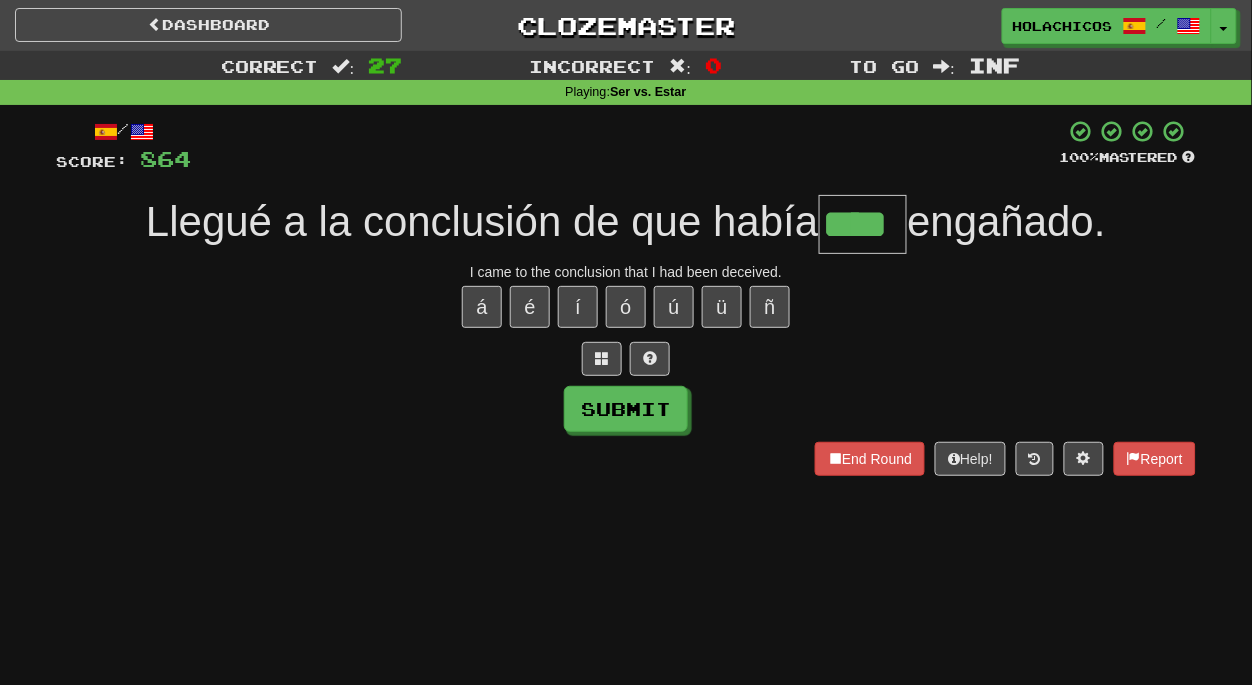 type on "****" 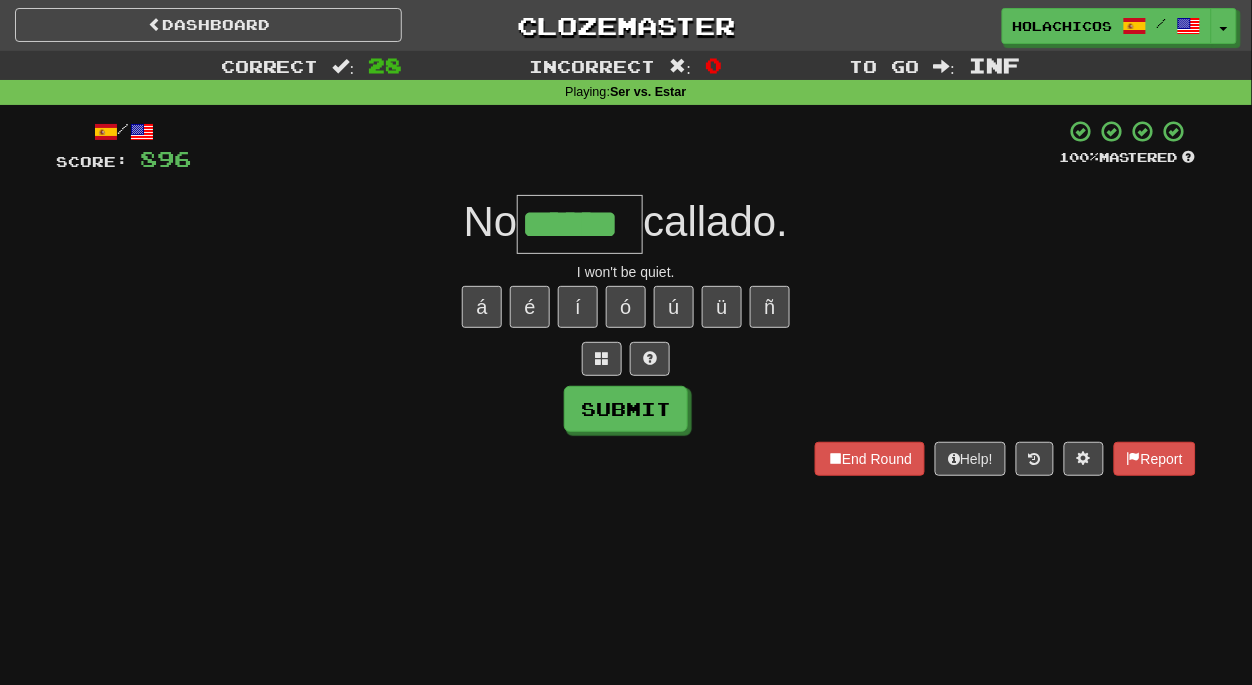 type on "******" 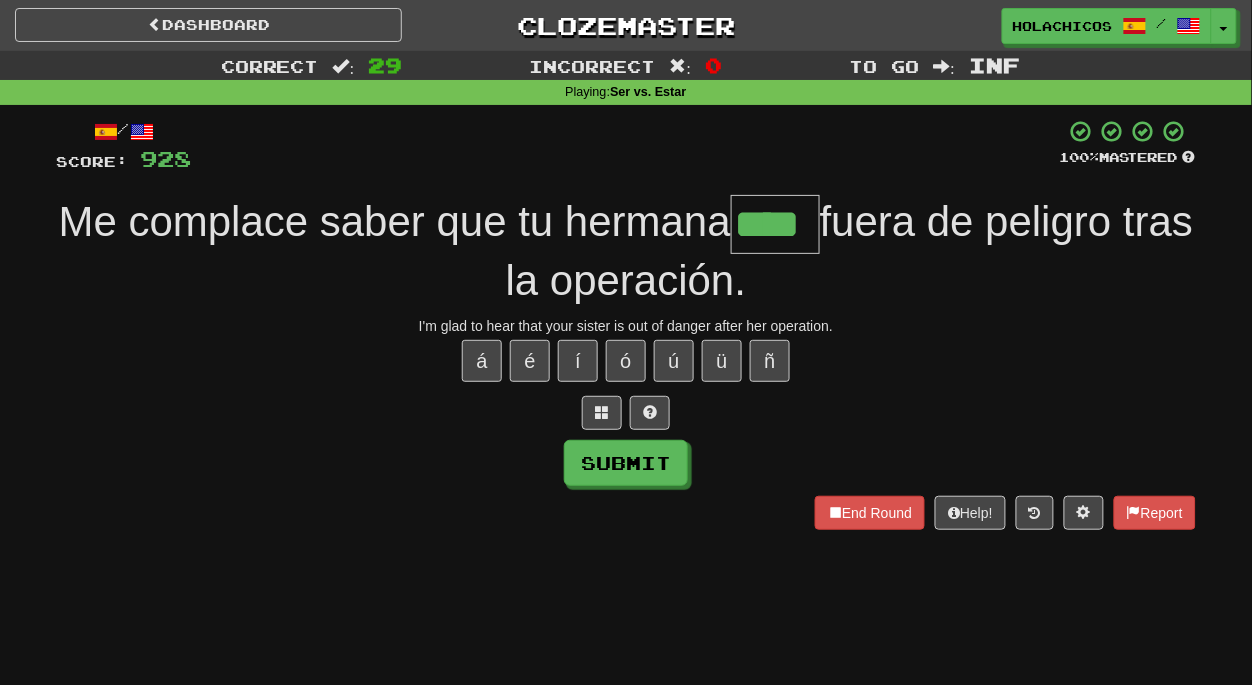 type on "****" 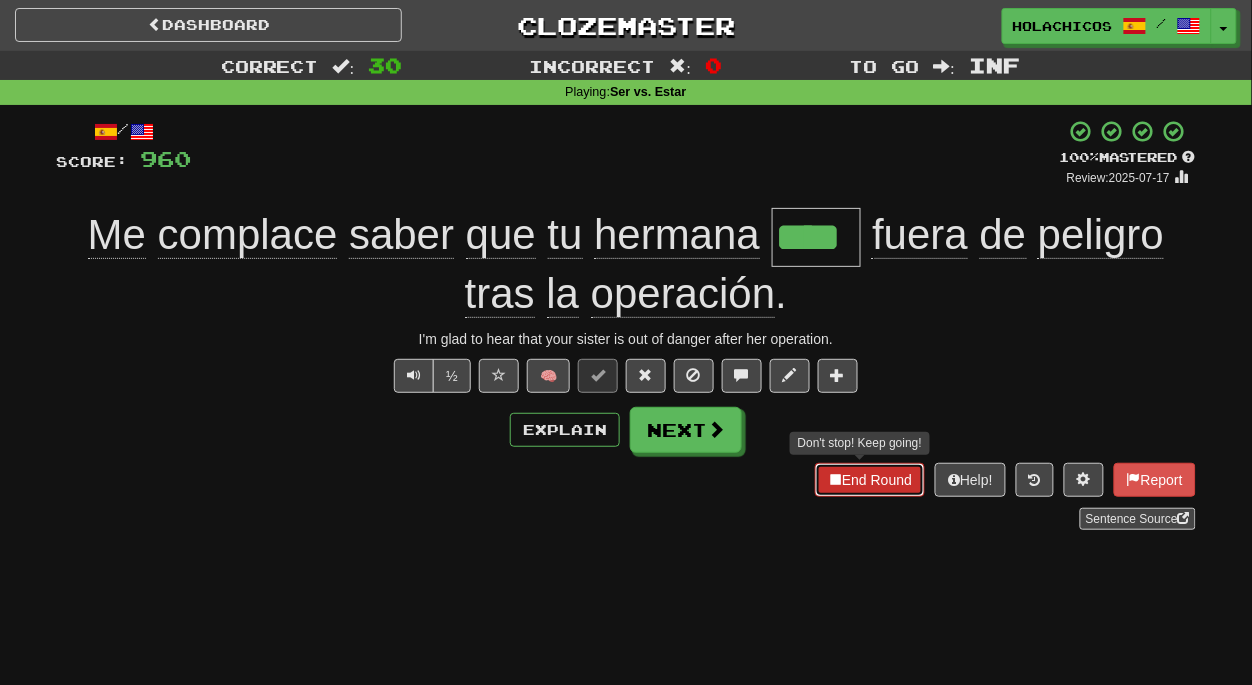 click on "End Round" at bounding box center [870, 480] 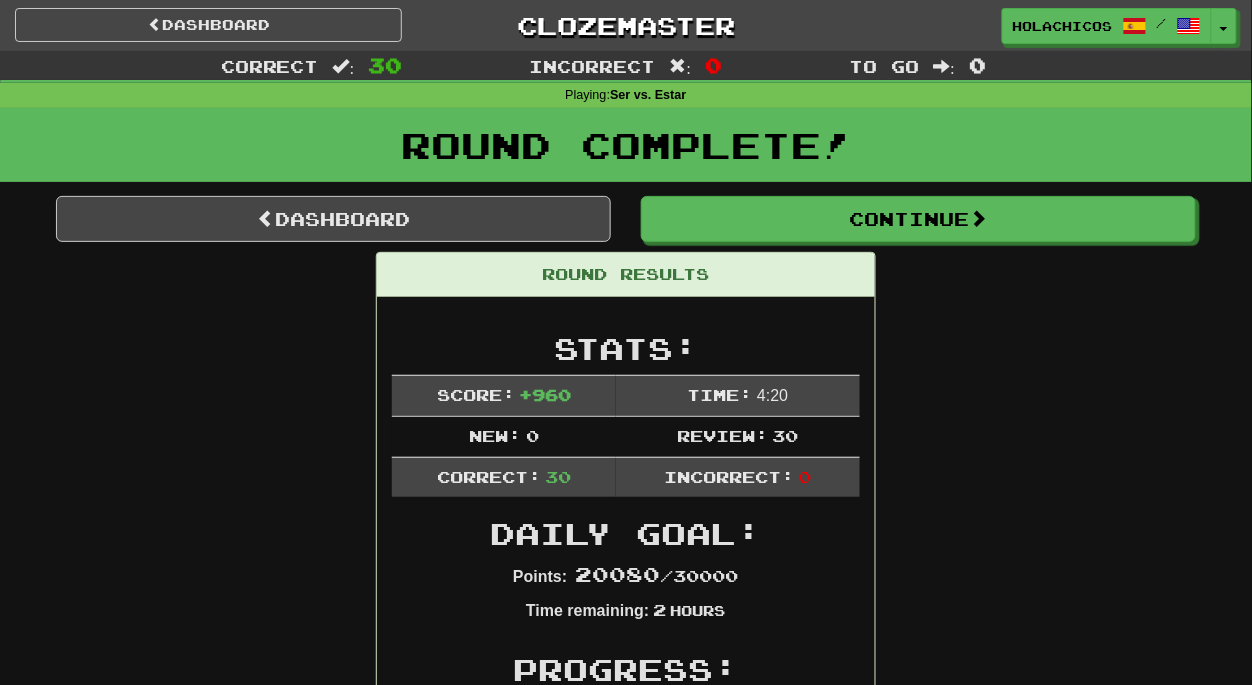 scroll, scrollTop: 0, scrollLeft: 0, axis: both 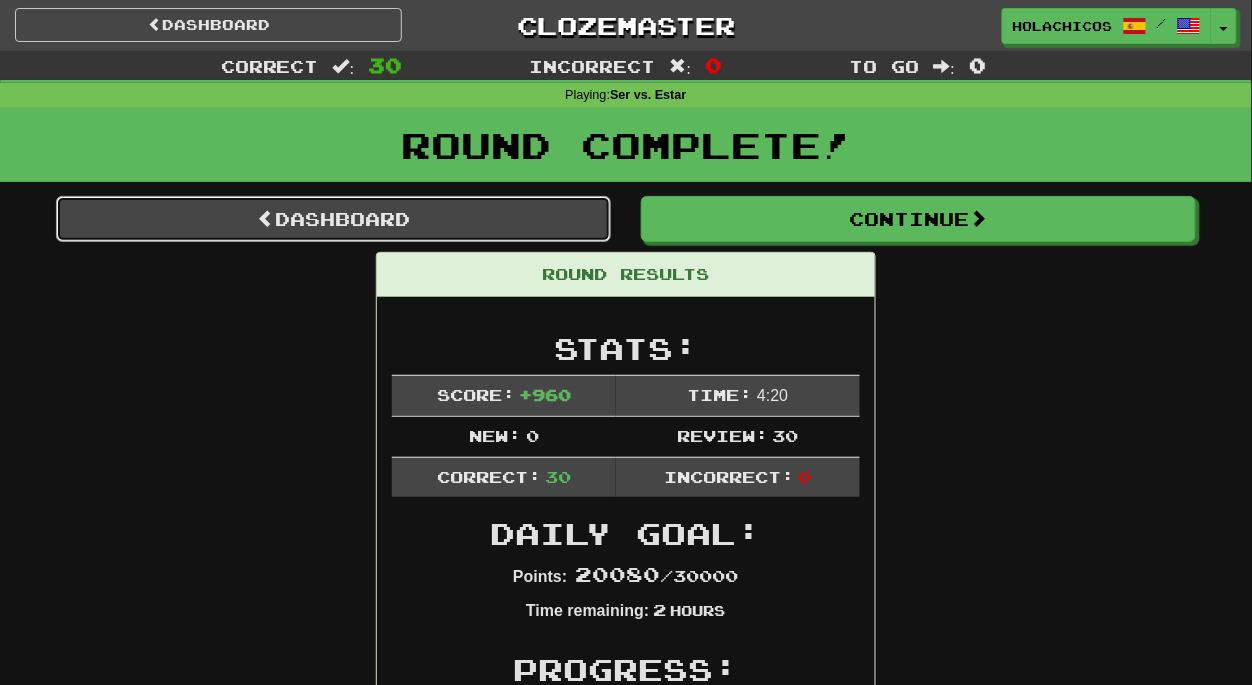 click on "Dashboard" at bounding box center [333, 219] 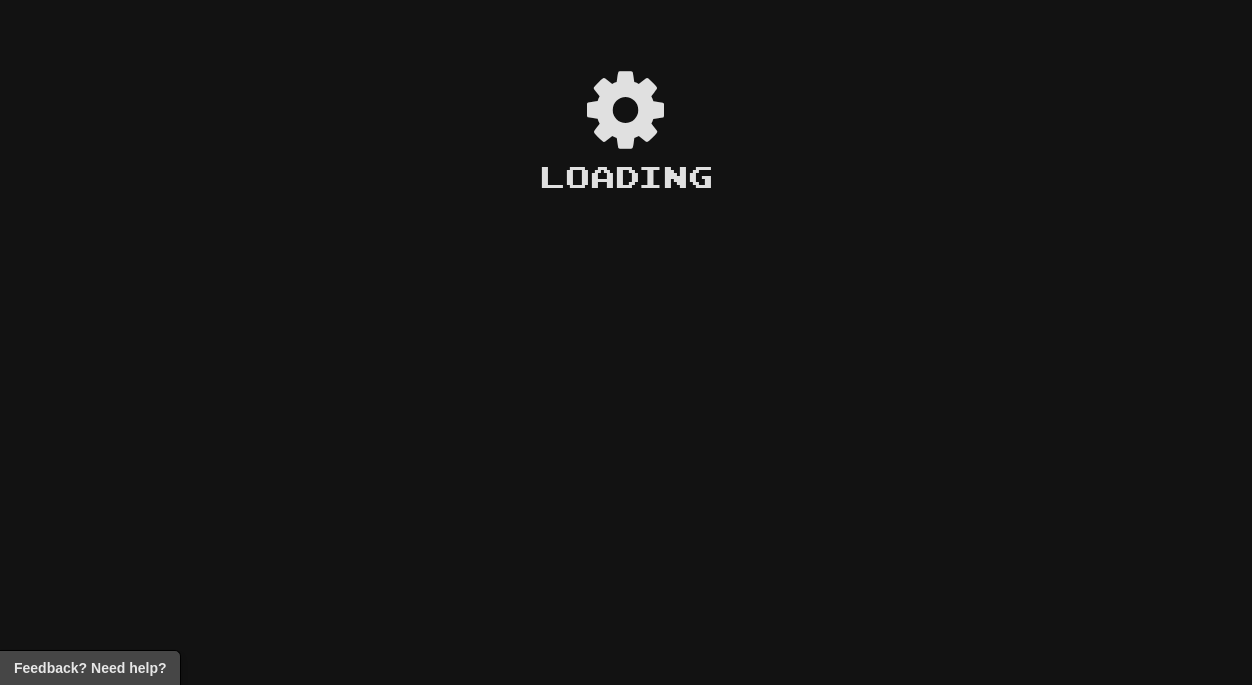 scroll, scrollTop: 0, scrollLeft: 0, axis: both 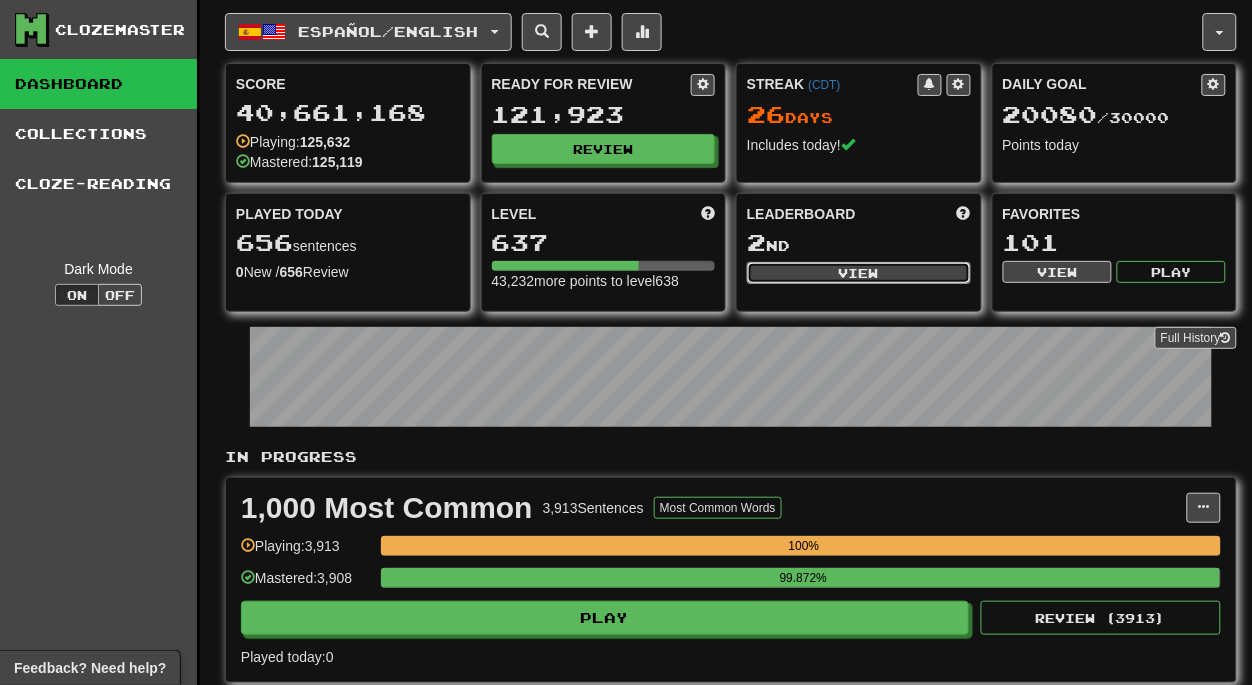 click on "View" at bounding box center (859, 273) 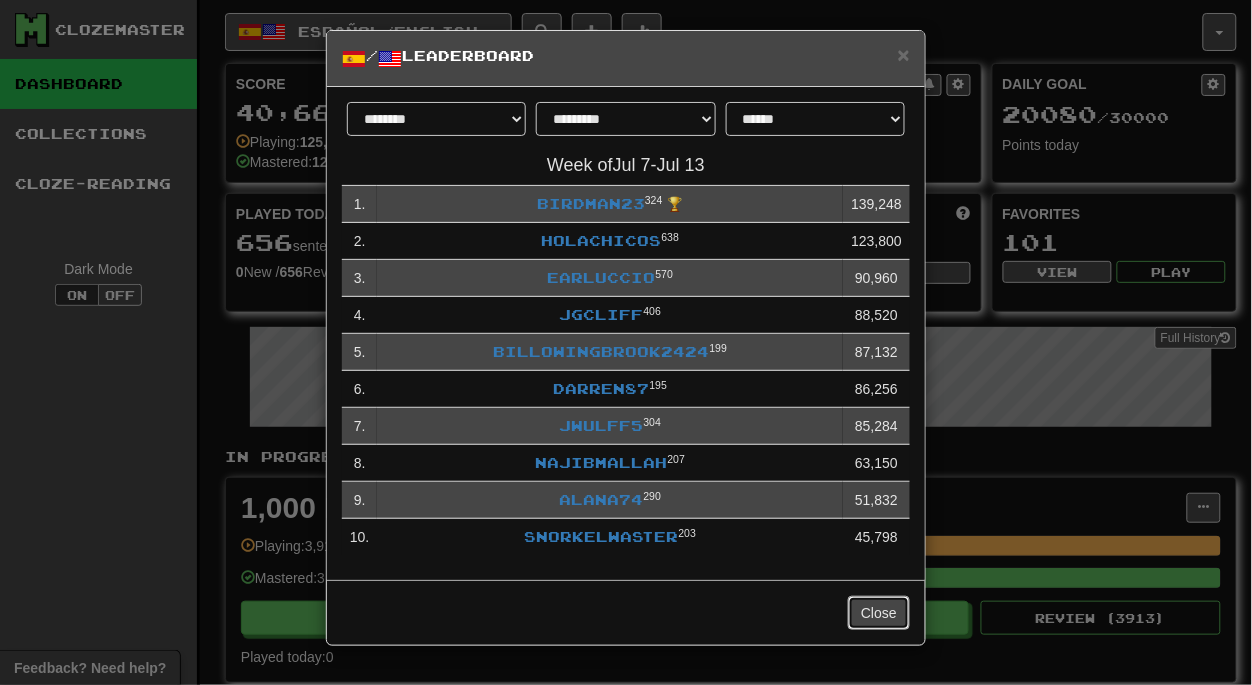 click on "Close" at bounding box center (879, 613) 